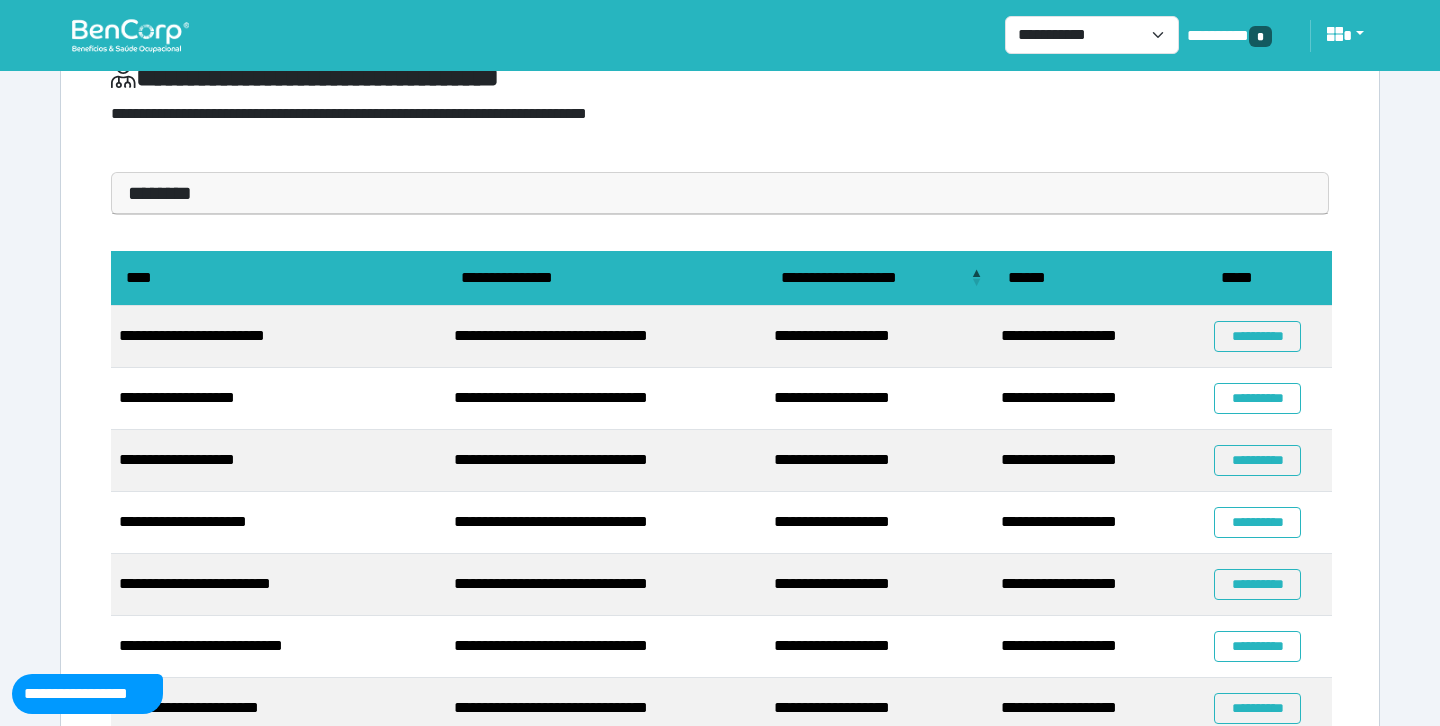 scroll, scrollTop: 88, scrollLeft: 0, axis: vertical 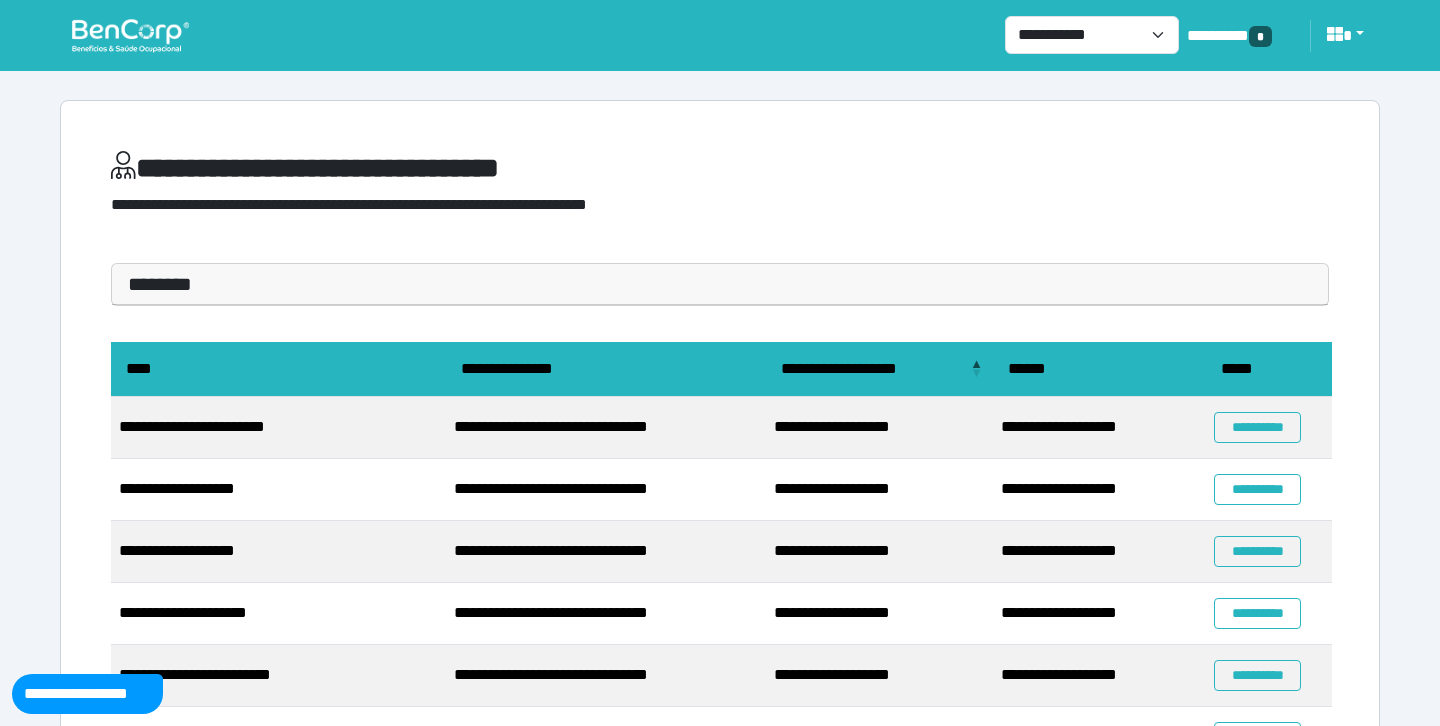 click at bounding box center (130, 35) 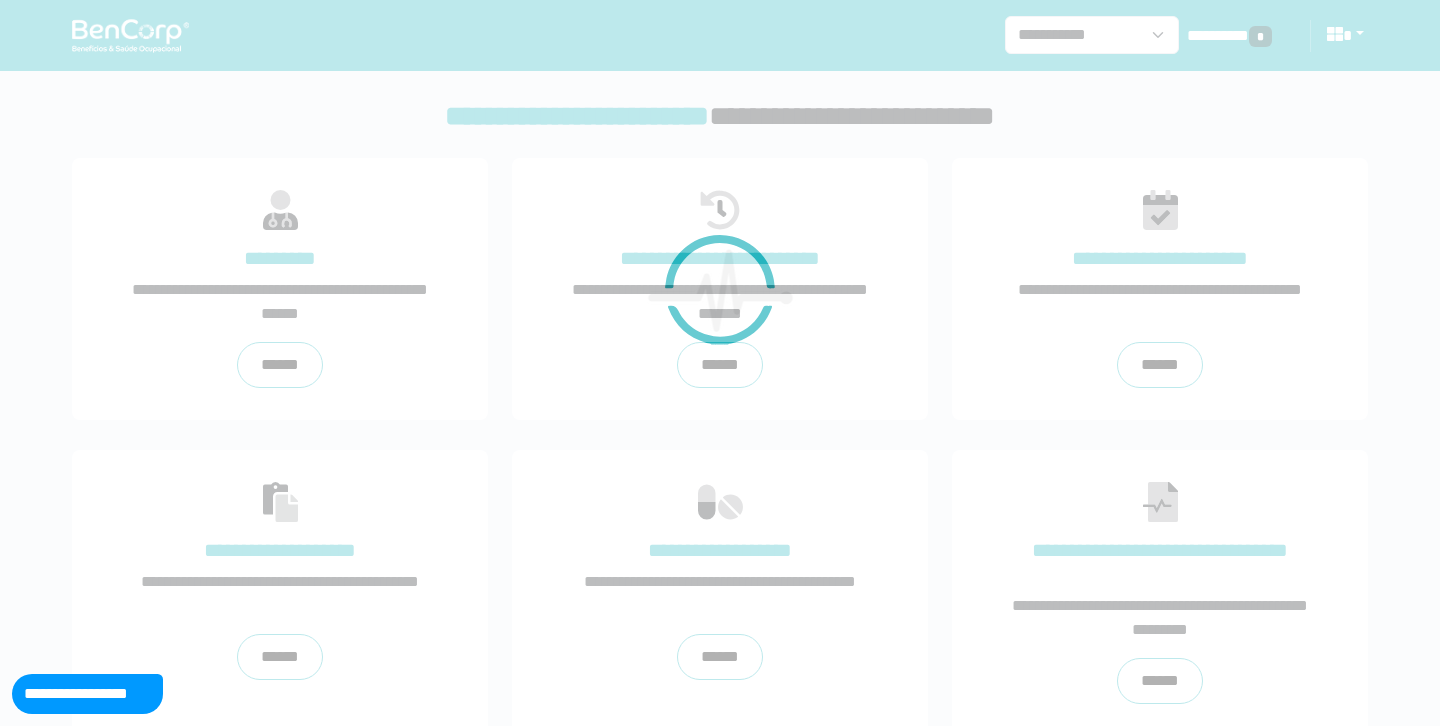 scroll, scrollTop: 0, scrollLeft: 0, axis: both 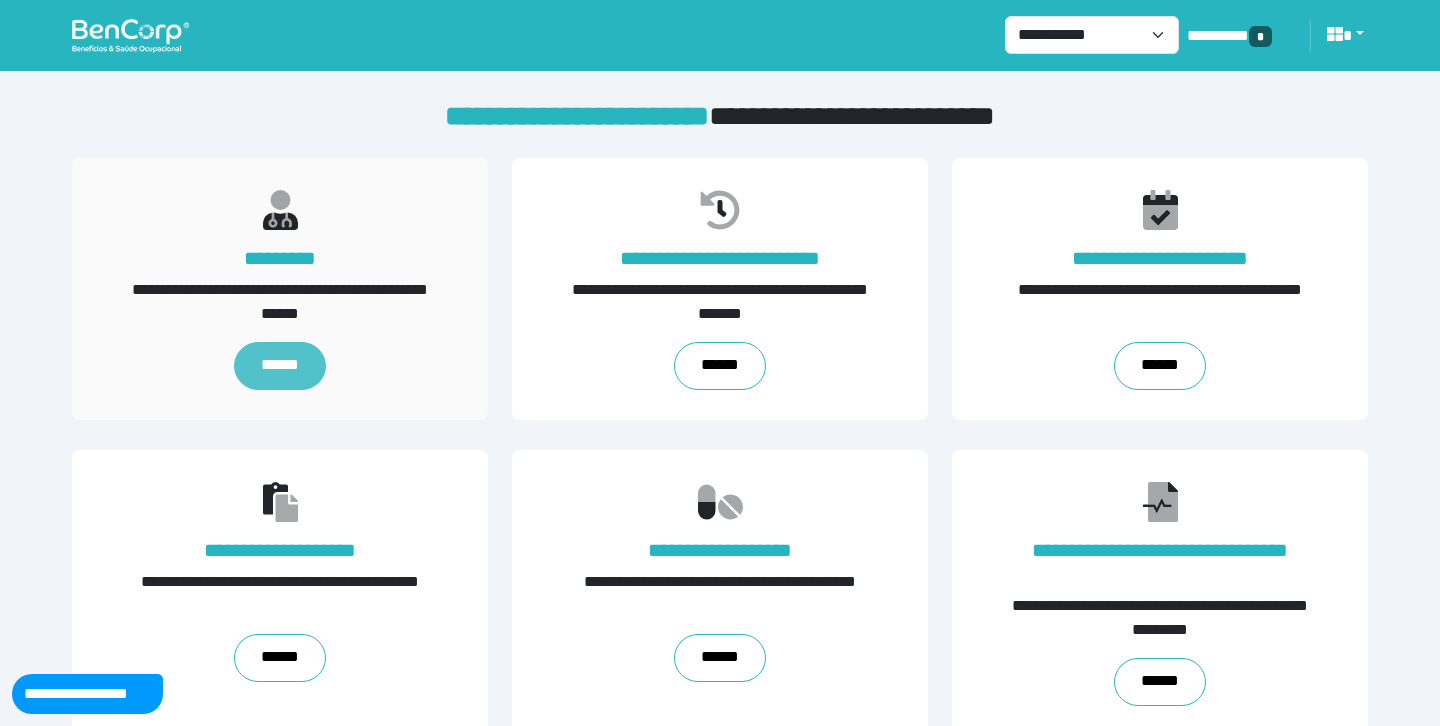 click on "******" at bounding box center [279, 366] 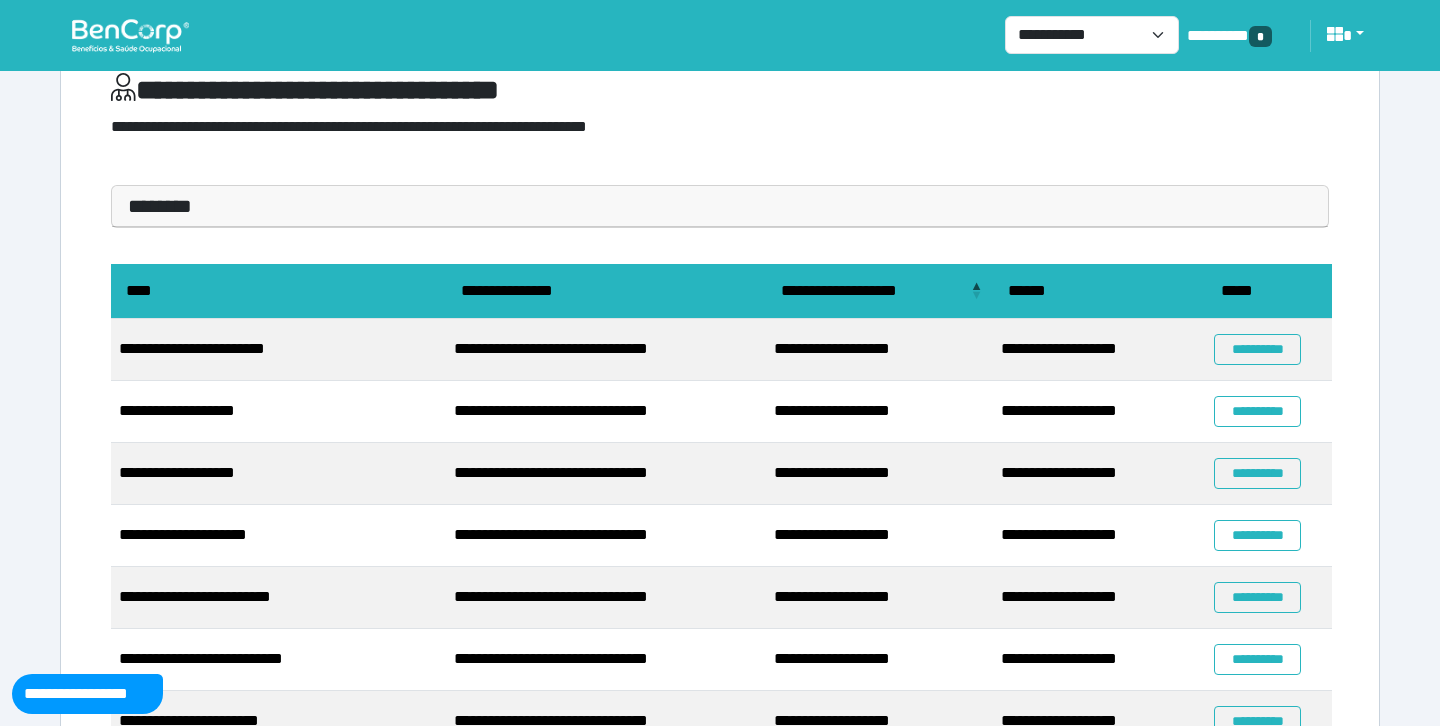 scroll, scrollTop: 0, scrollLeft: 0, axis: both 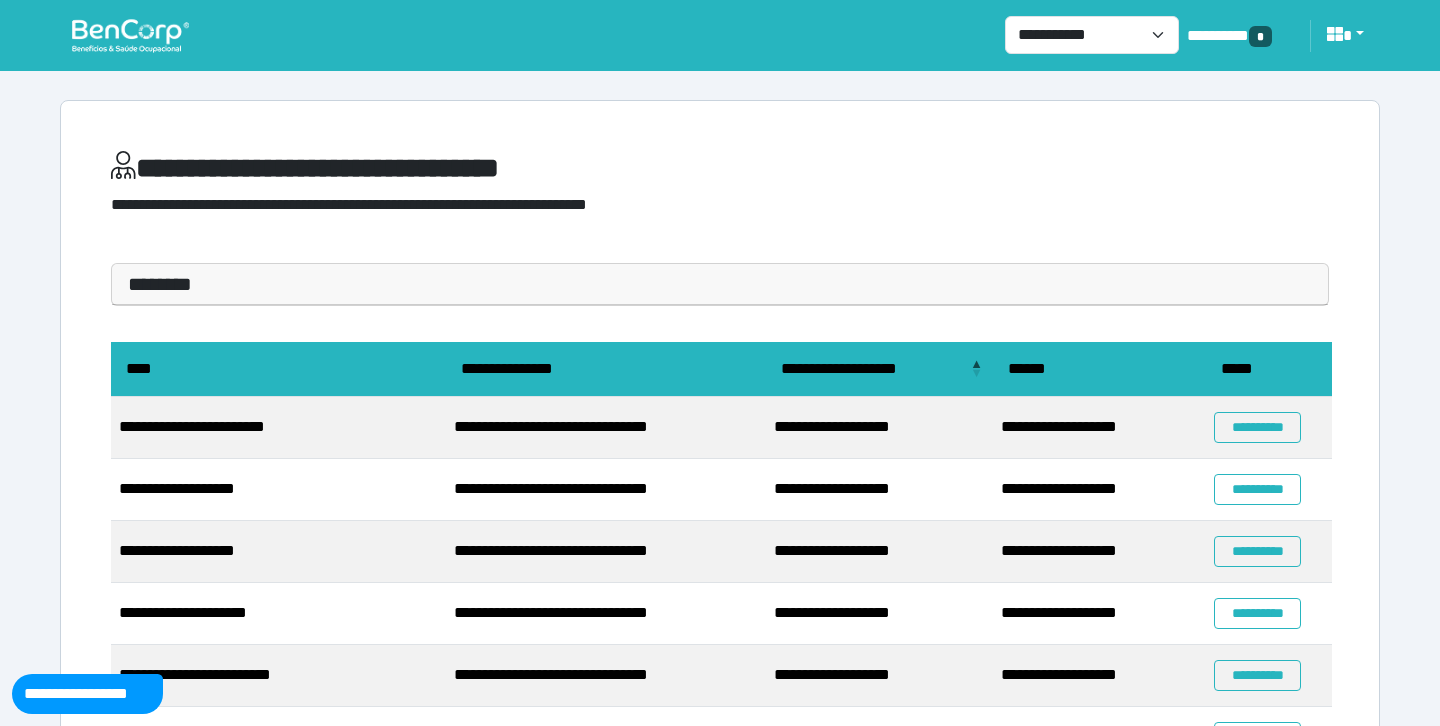 click on "**********" at bounding box center (720, 35) 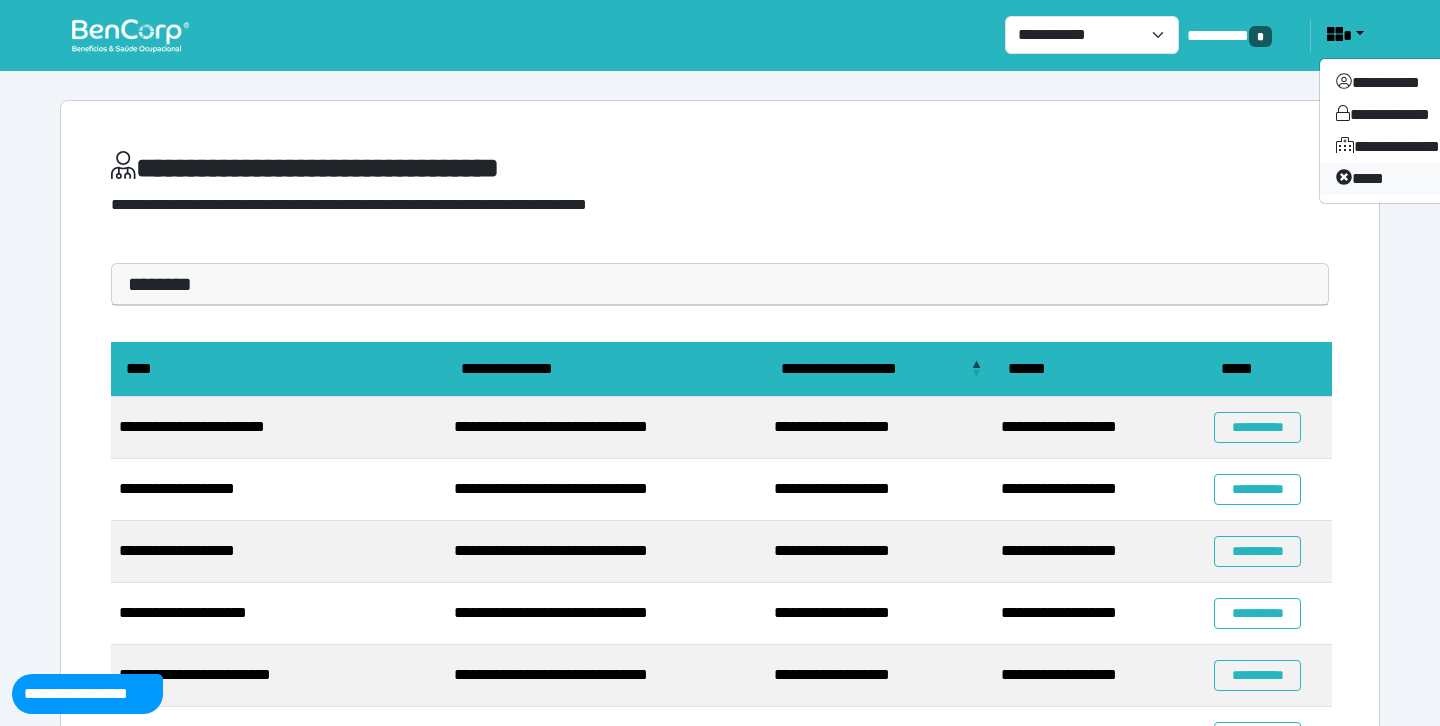 click on "****" at bounding box center [1399, 179] 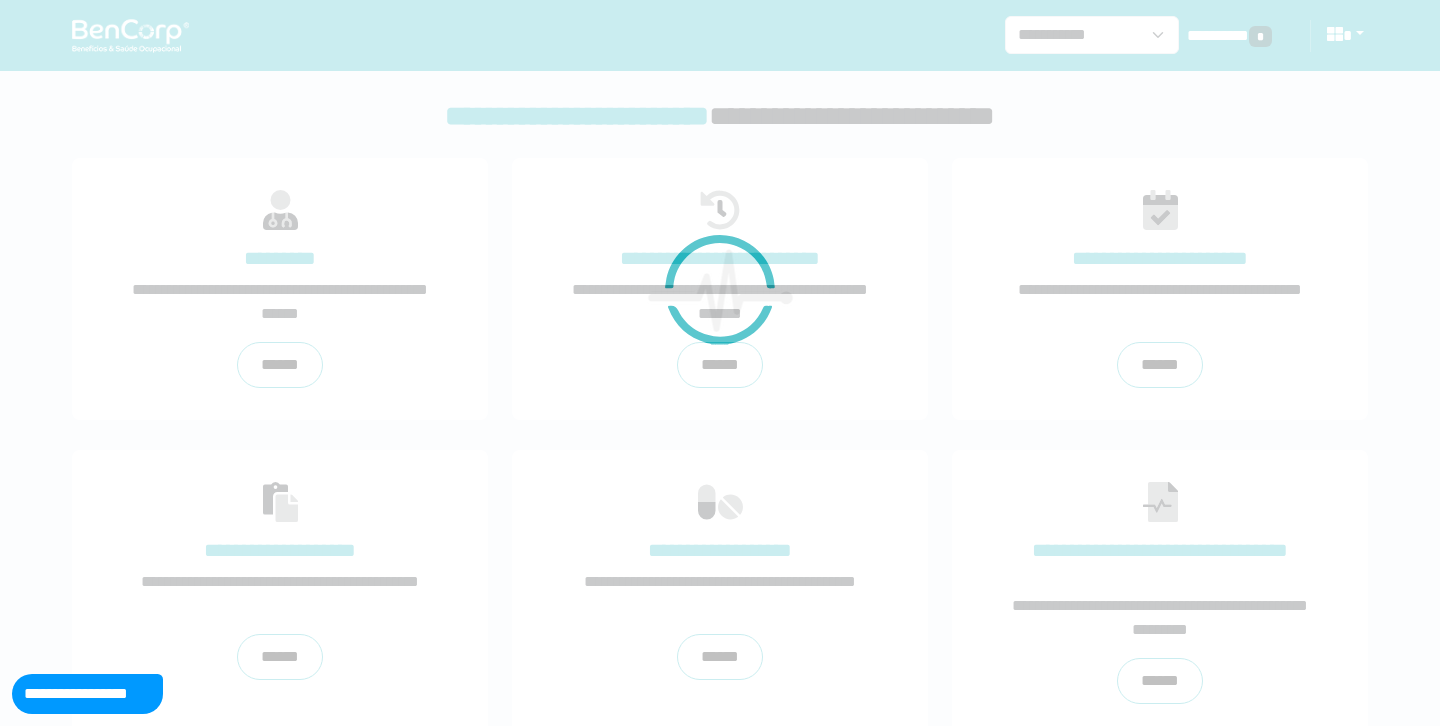 scroll, scrollTop: 0, scrollLeft: 0, axis: both 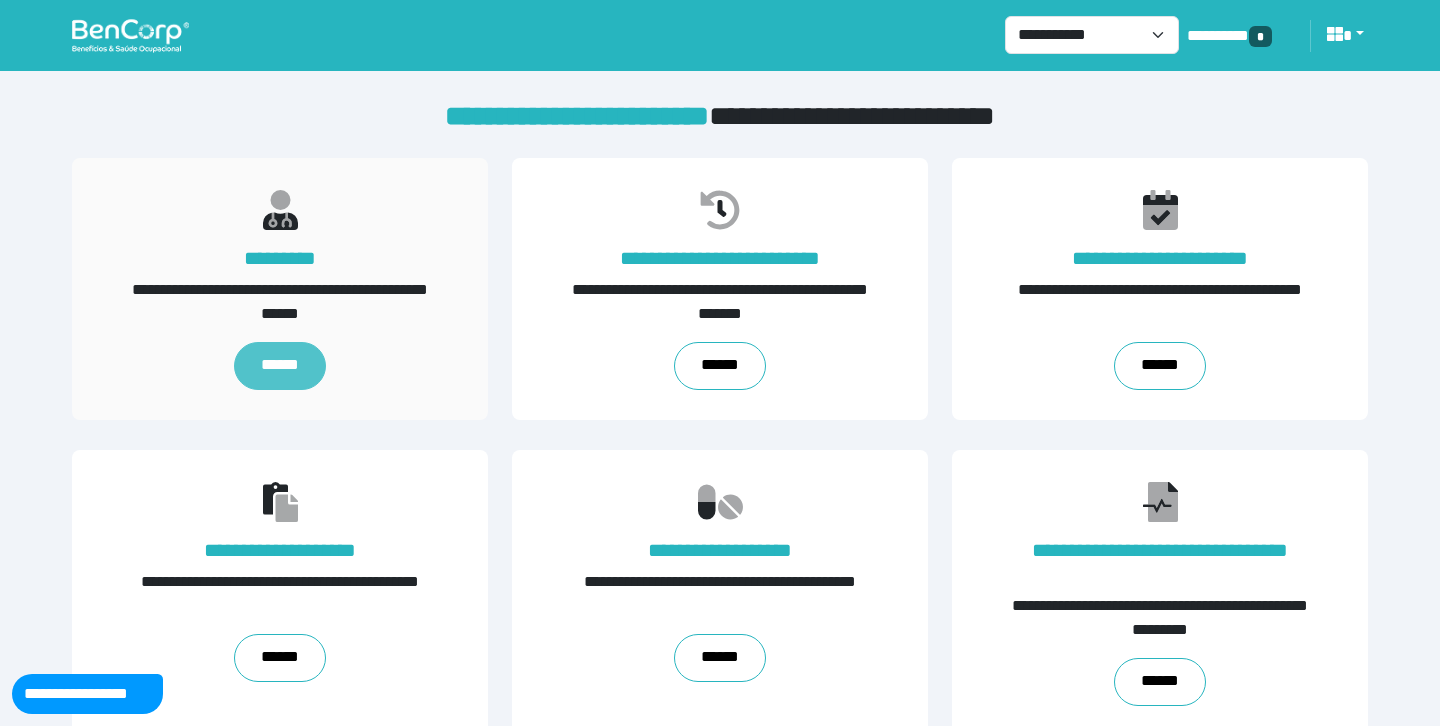 click on "******" at bounding box center (279, 366) 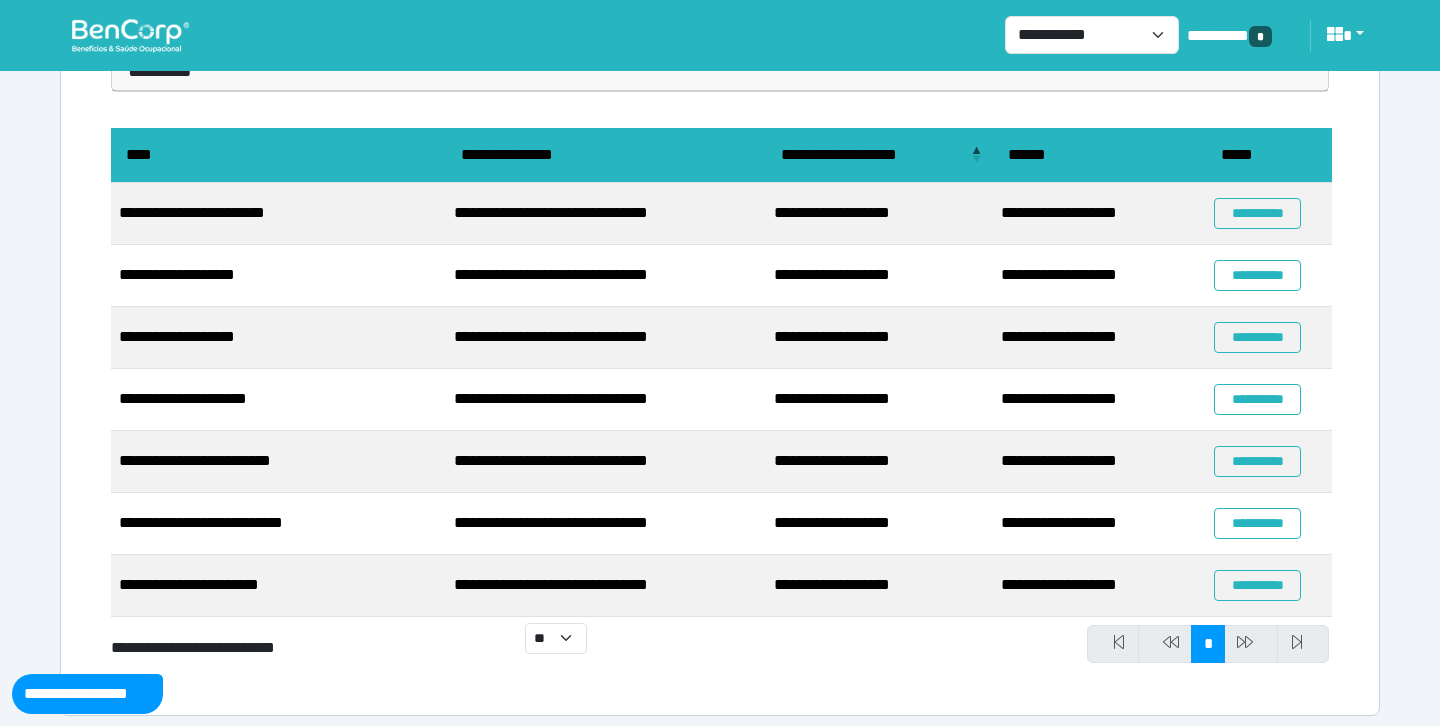 scroll, scrollTop: 223, scrollLeft: 0, axis: vertical 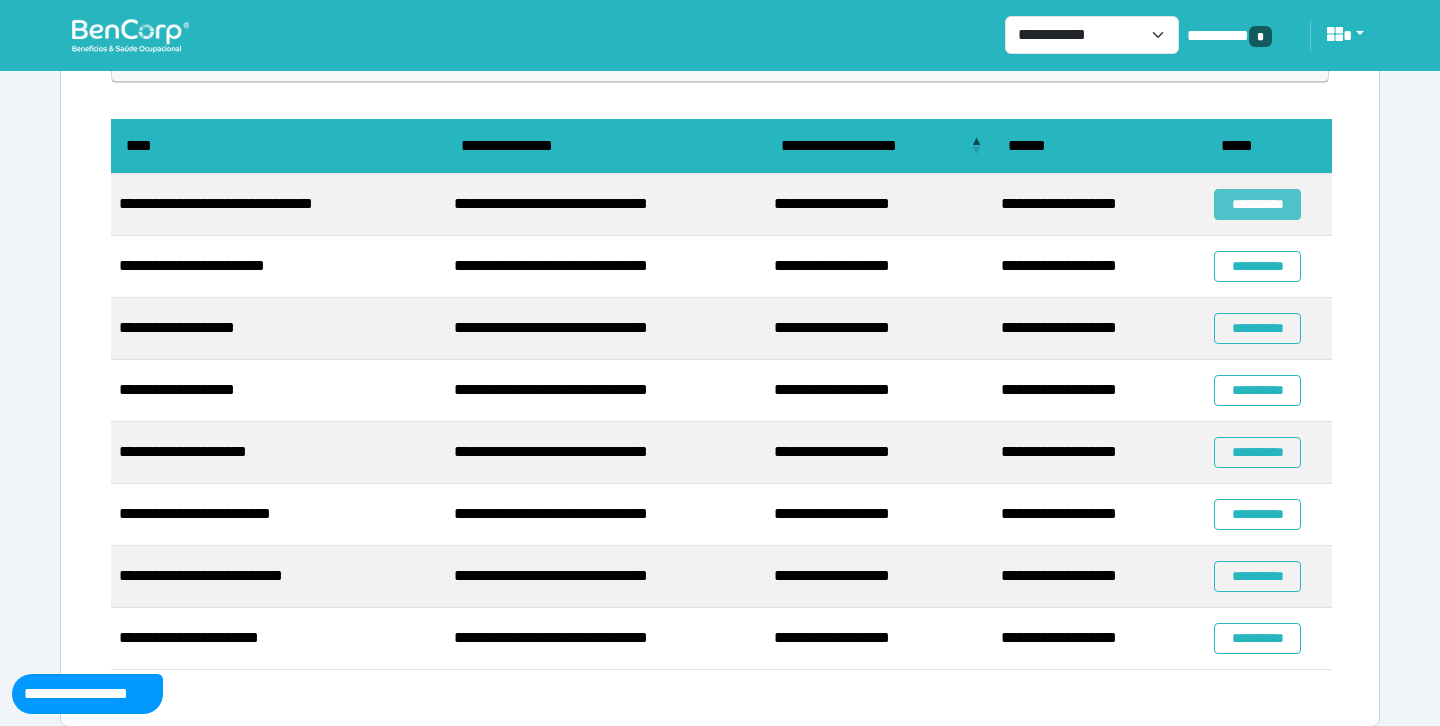 click on "**********" at bounding box center (1257, 204) 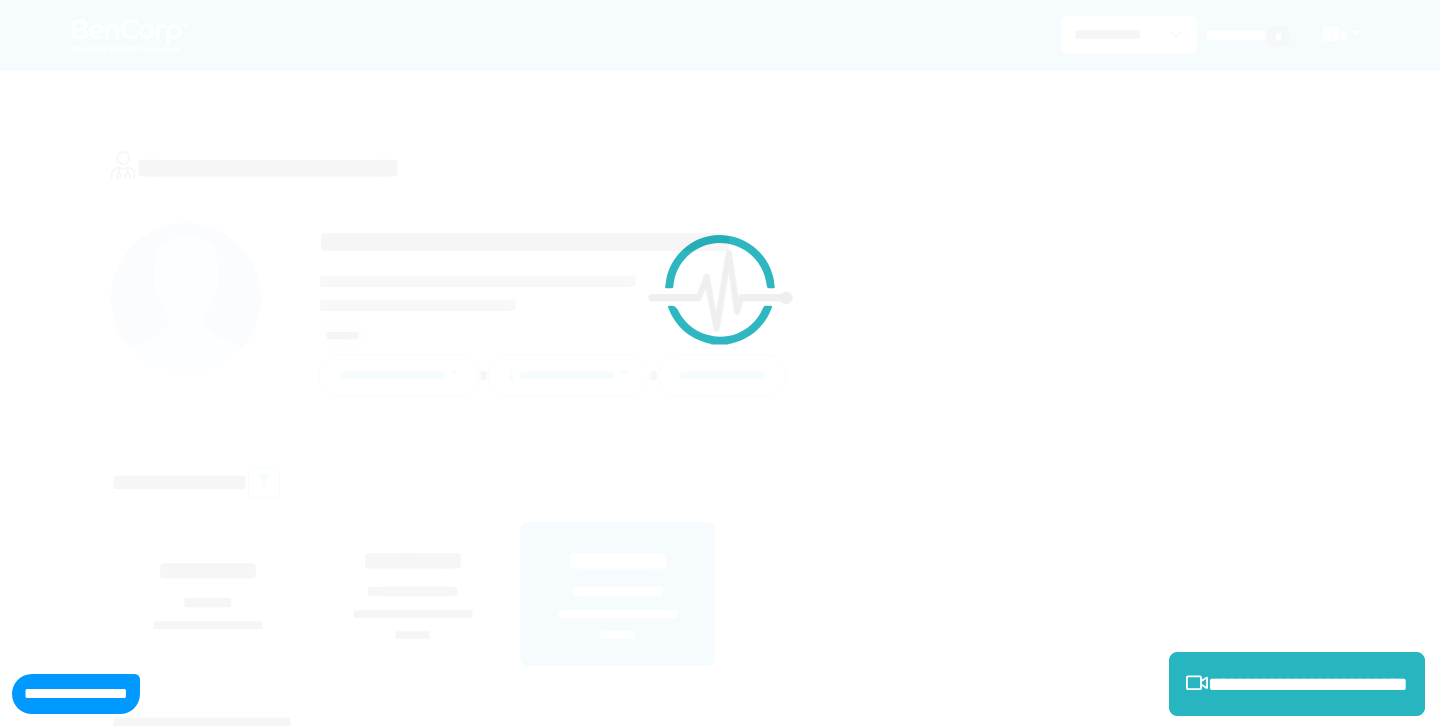 scroll, scrollTop: 0, scrollLeft: 0, axis: both 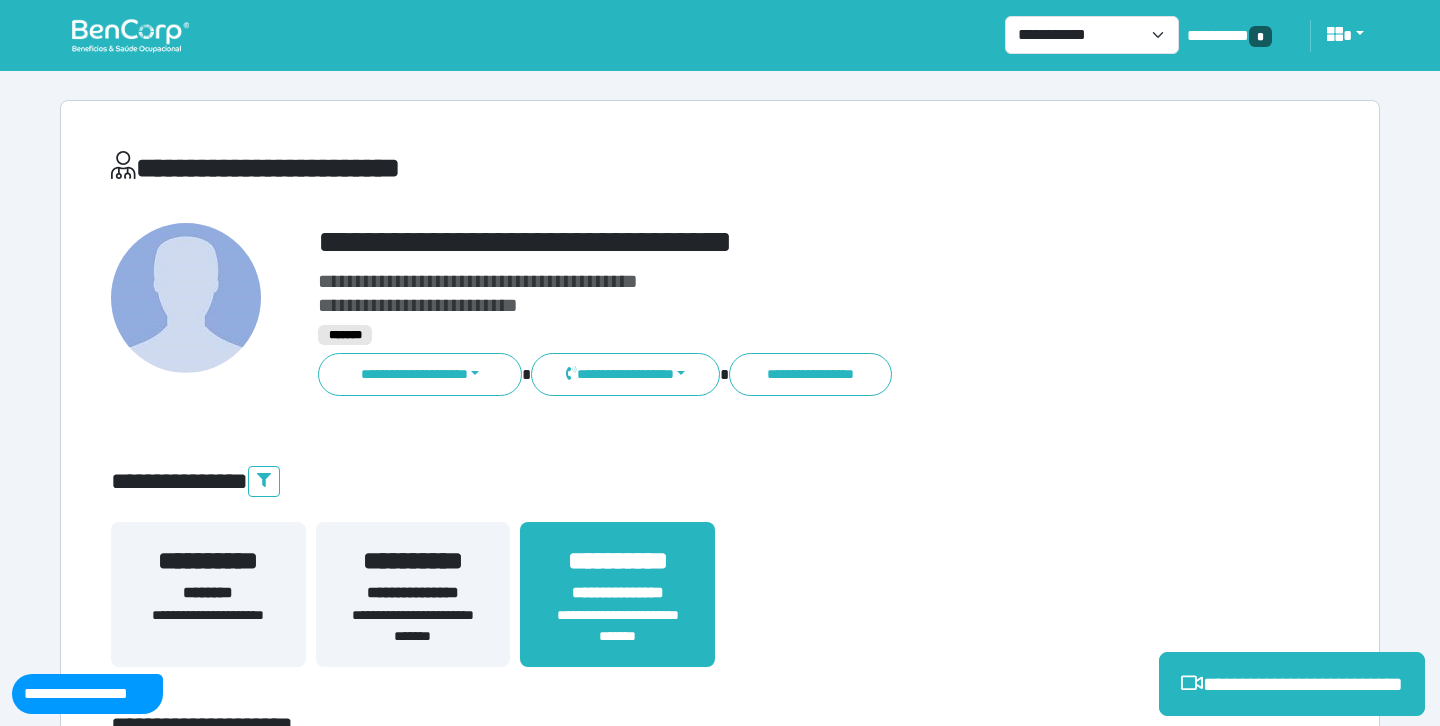 click on "[NAME]
[ADDRESS]
[CITY]
[STATE]
[POSTAL_CODE]
[COUNTRY]
[NAME]
[ADDRESS]
[CITY]" at bounding box center (720, 606) 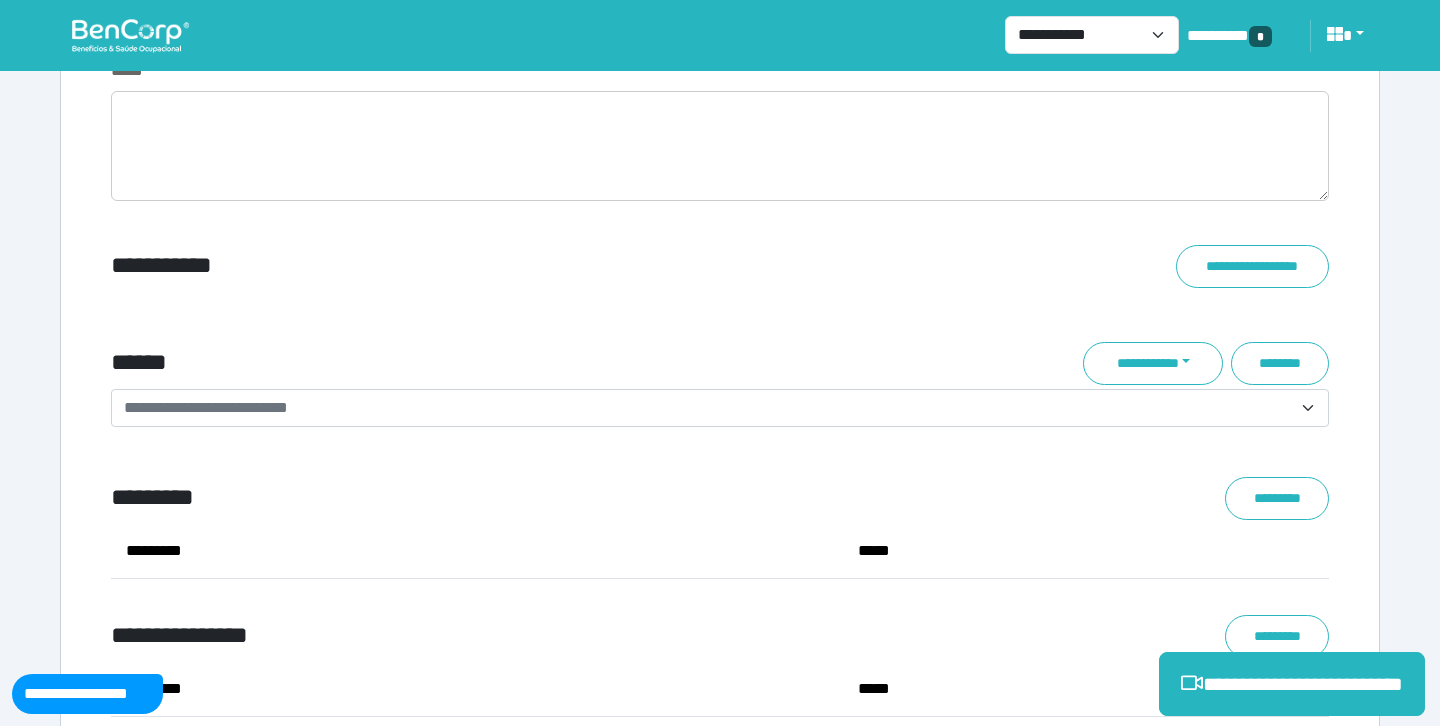 scroll, scrollTop: 7036, scrollLeft: 0, axis: vertical 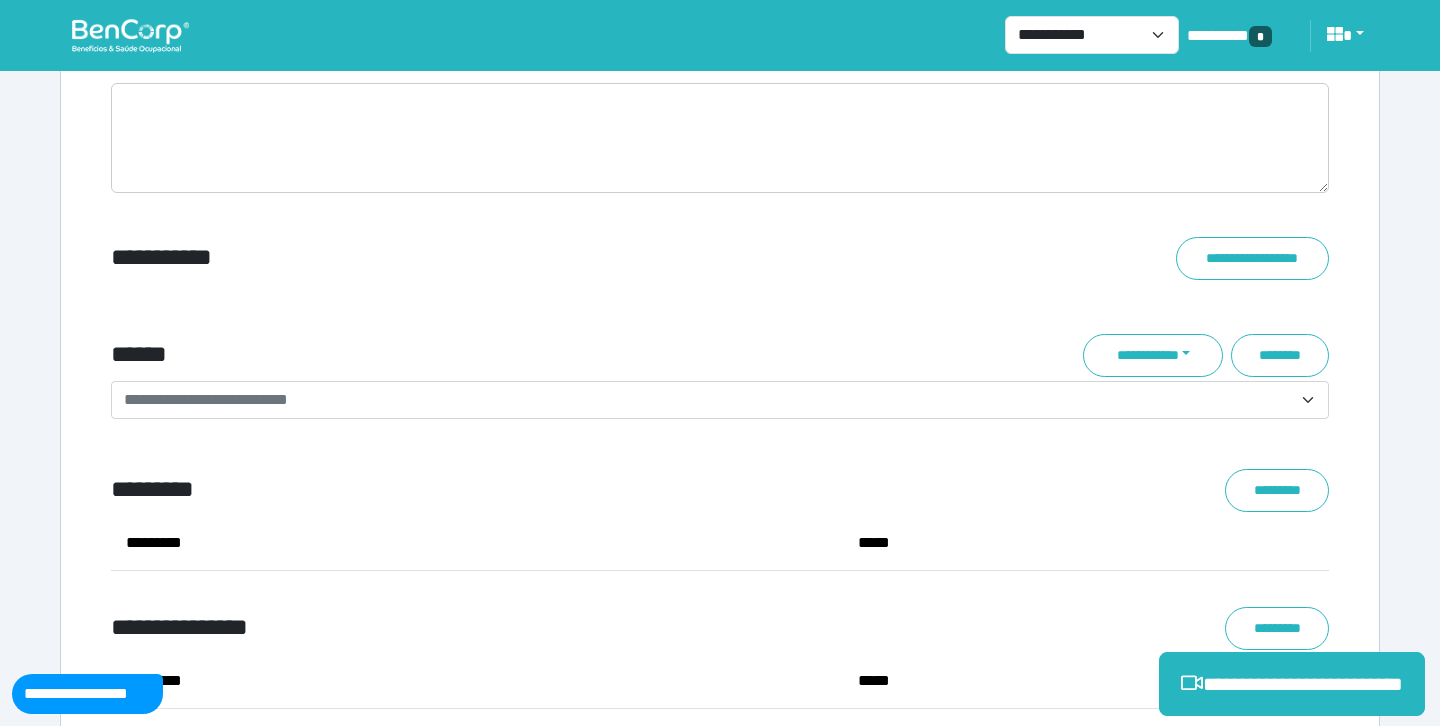 click on "**********" at bounding box center (708, 400) 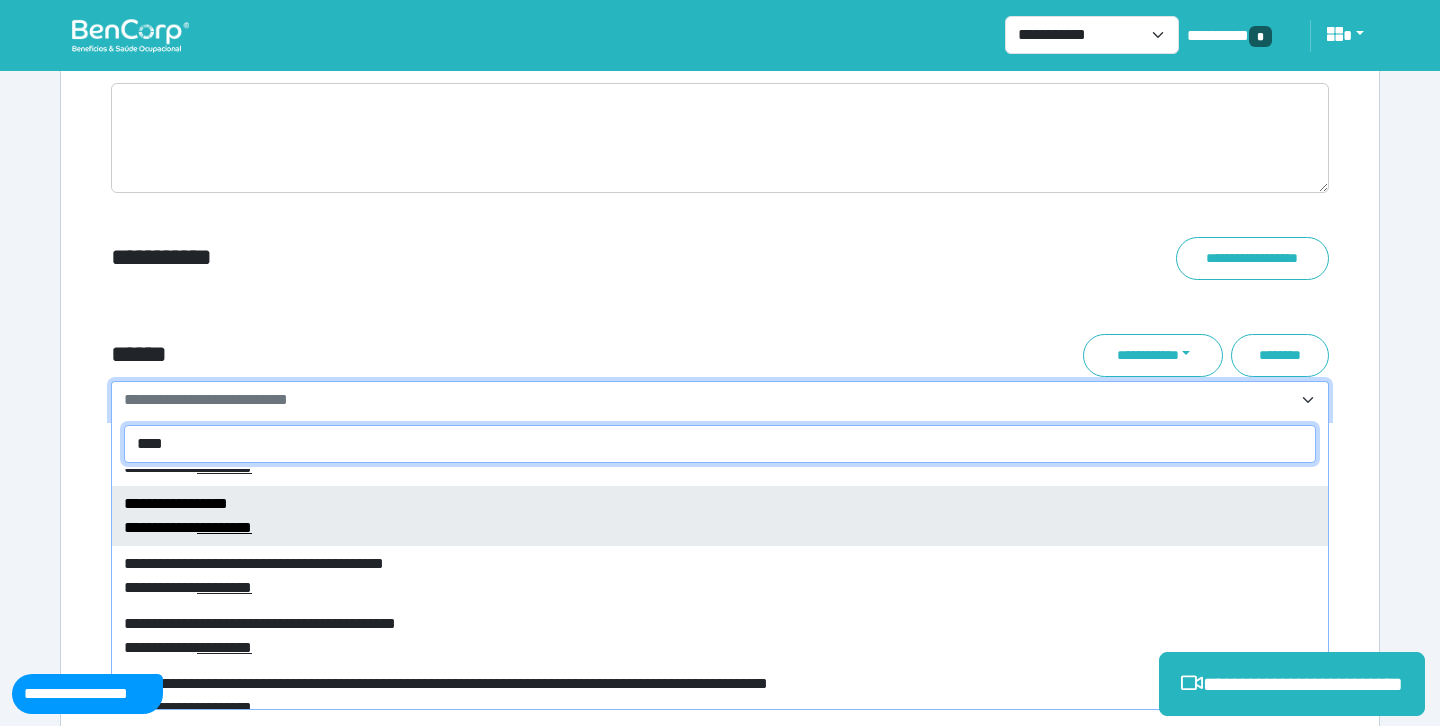 scroll, scrollTop: 1330, scrollLeft: 0, axis: vertical 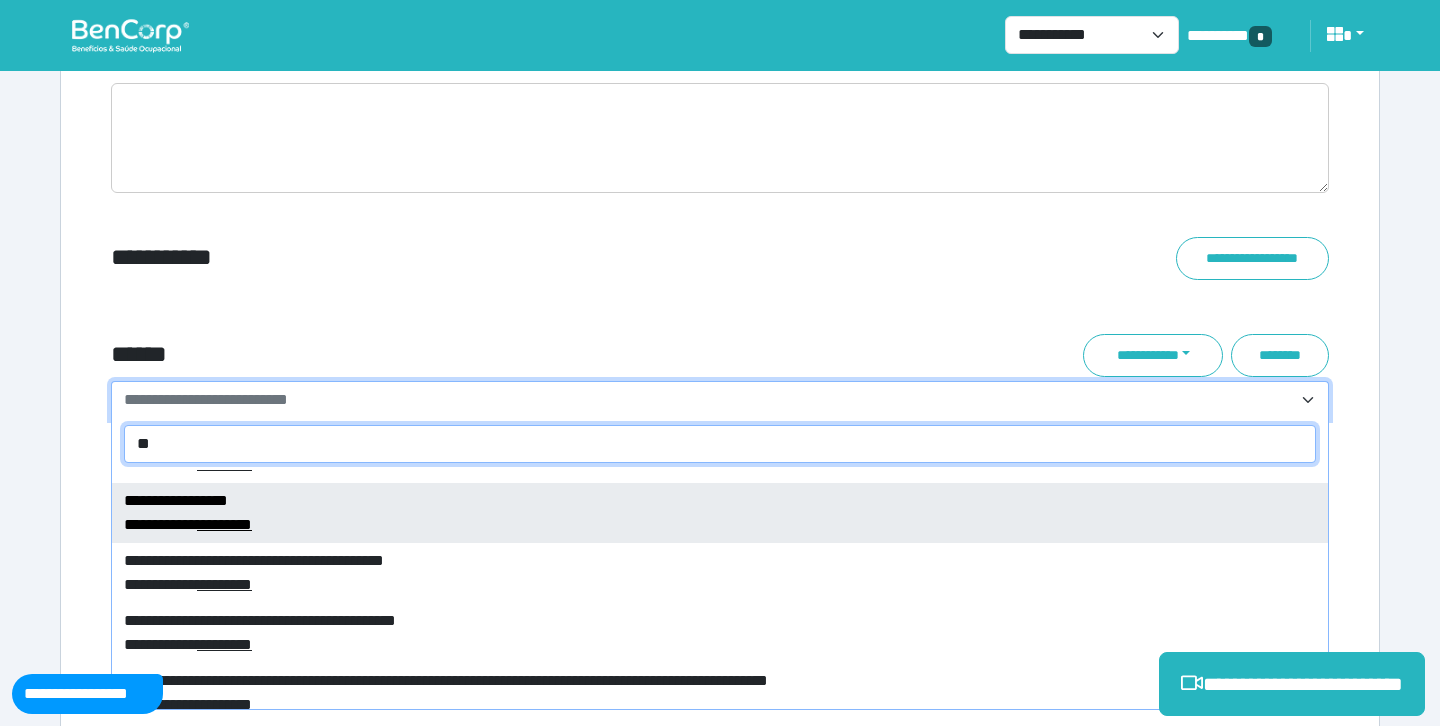 type on "*" 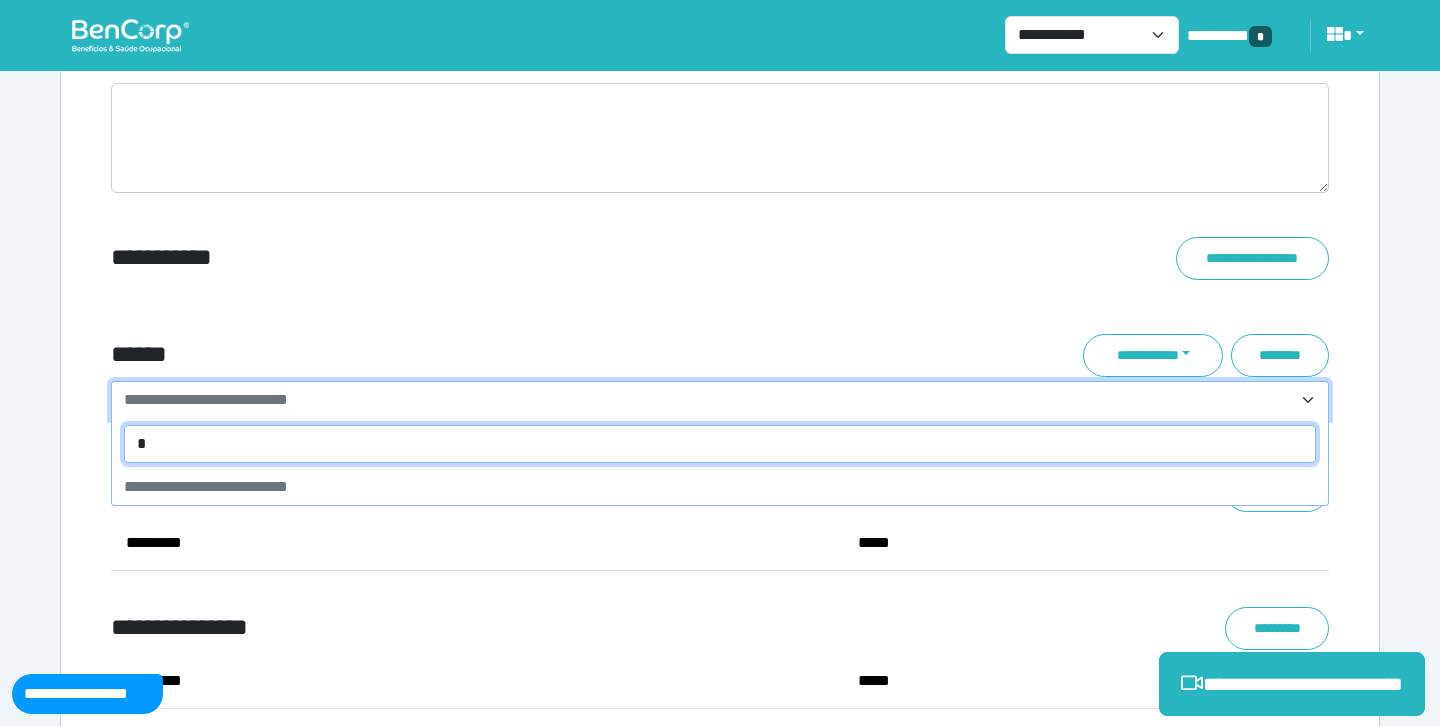 scroll, scrollTop: 0, scrollLeft: 0, axis: both 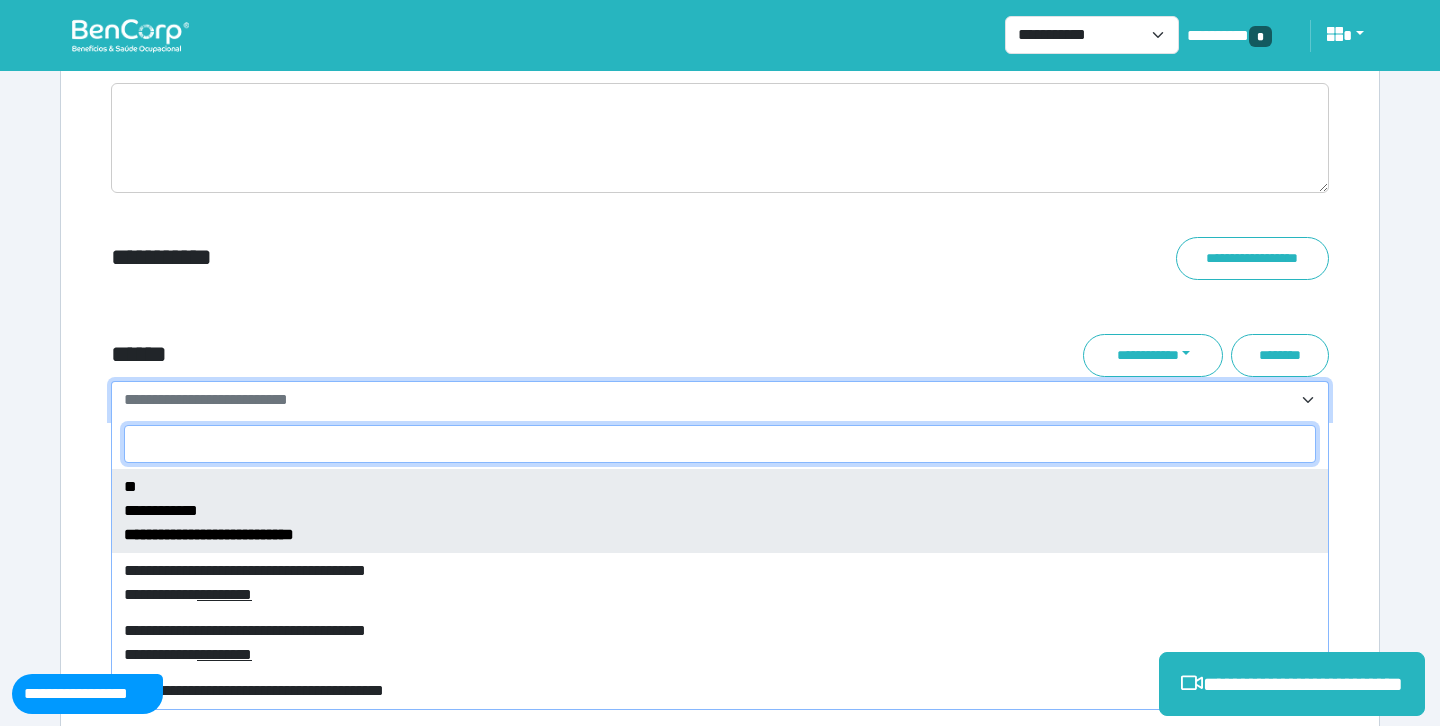 paste on "********" 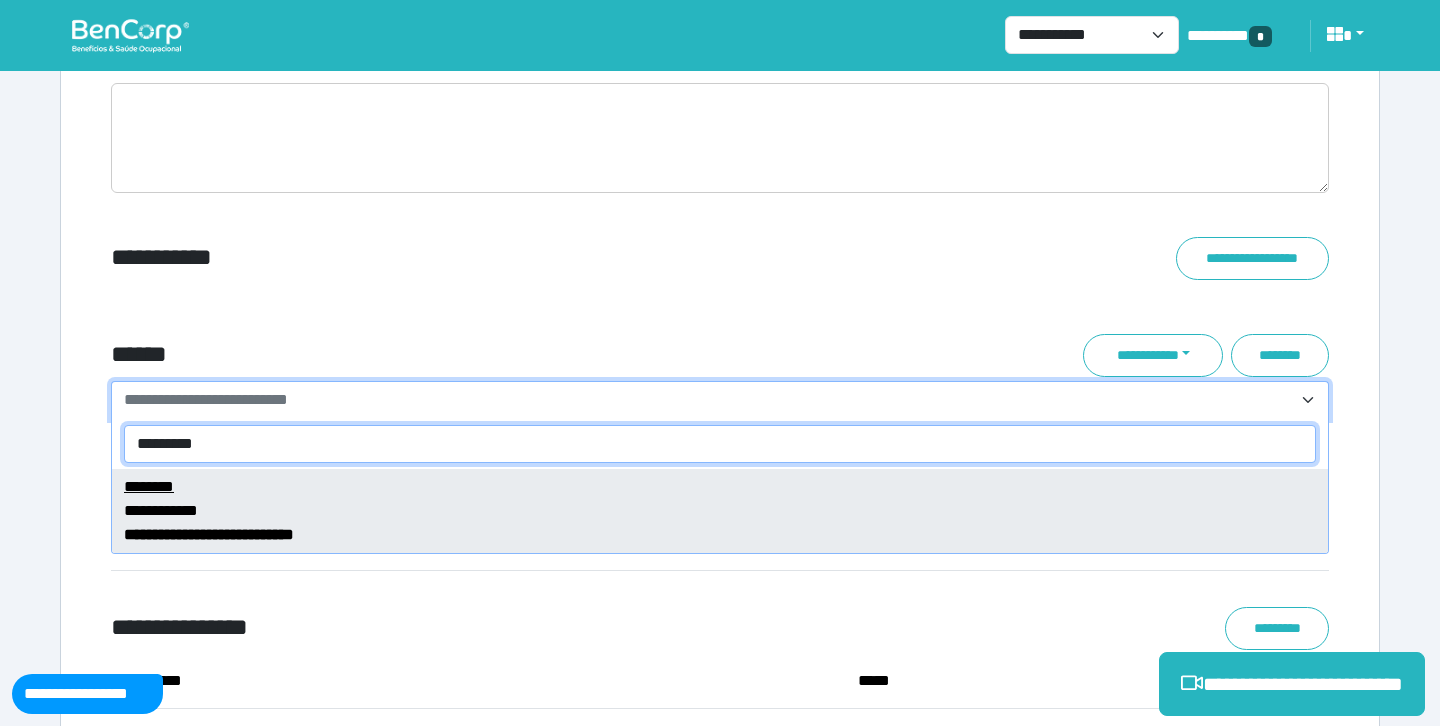 type on "********" 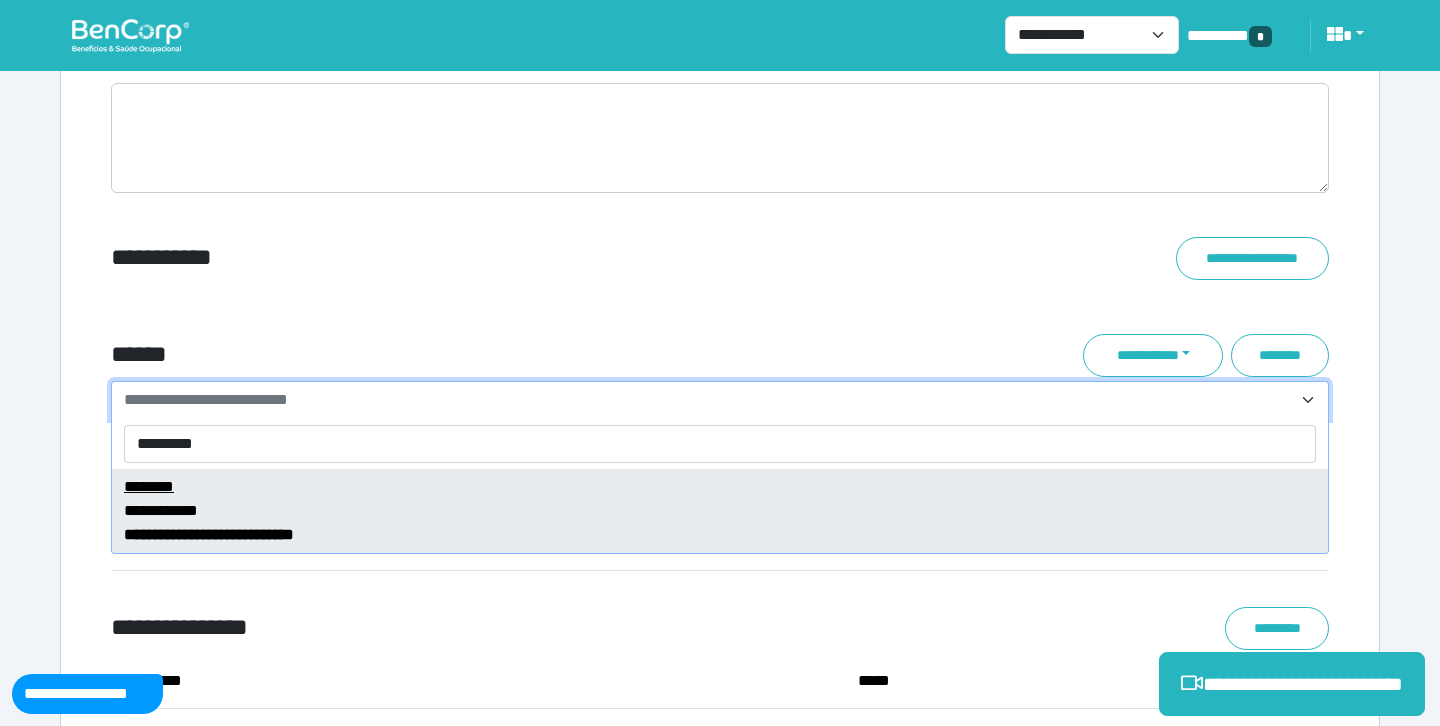 type 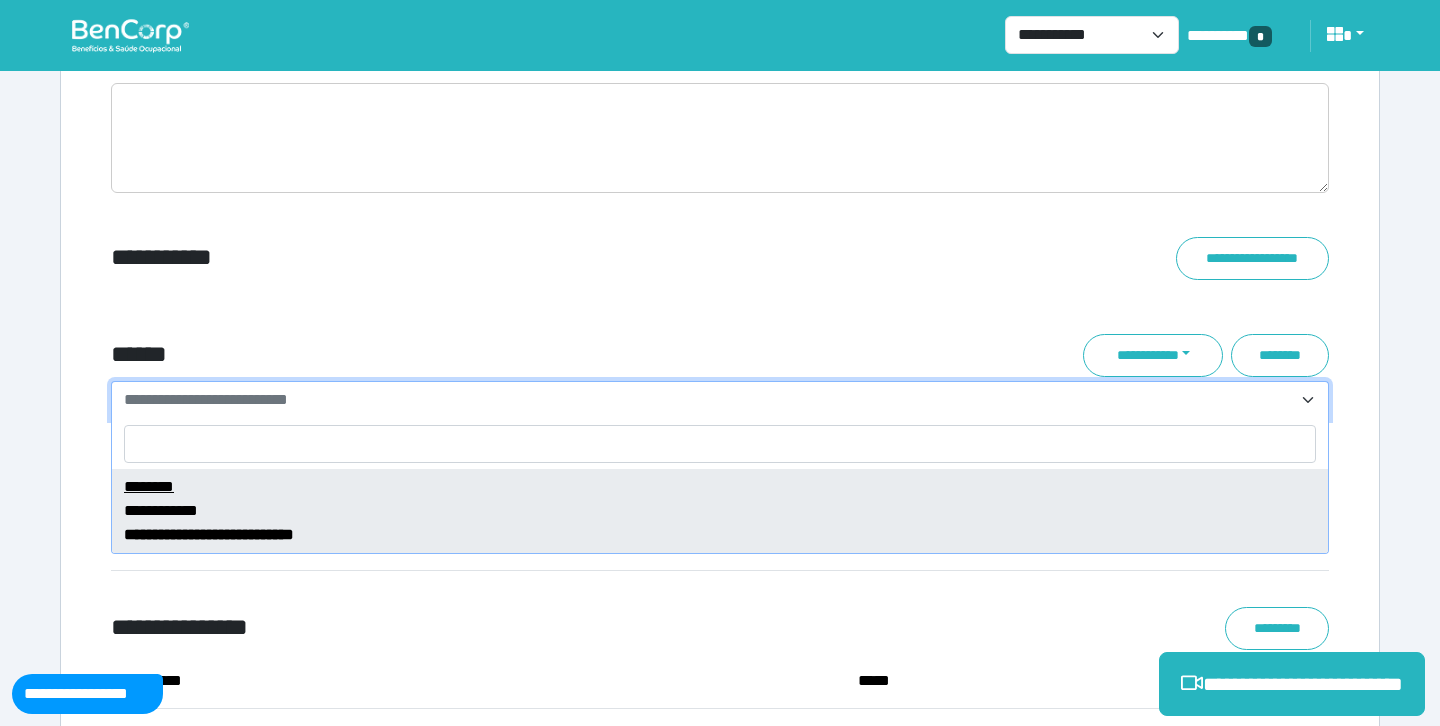 click on "**********" at bounding box center (720, -2561) 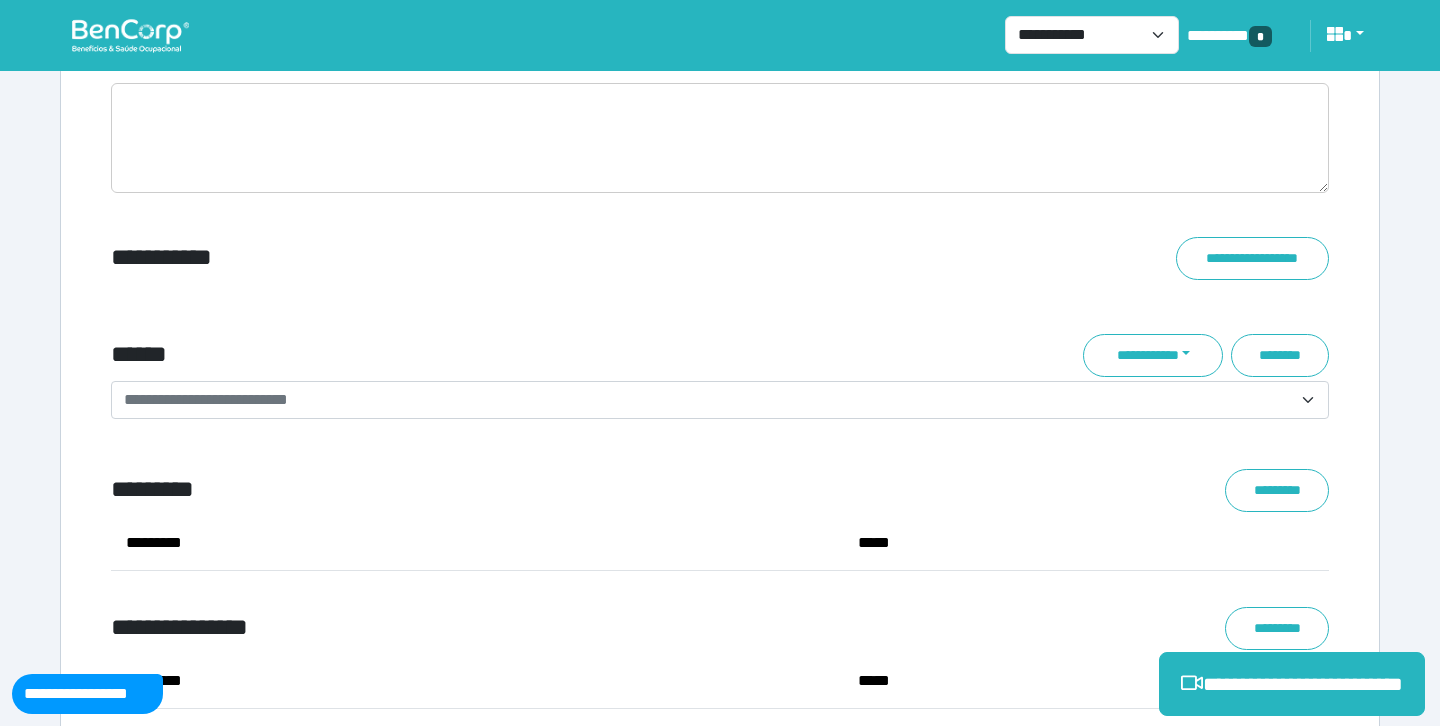 click on "**********" at bounding box center [708, 400] 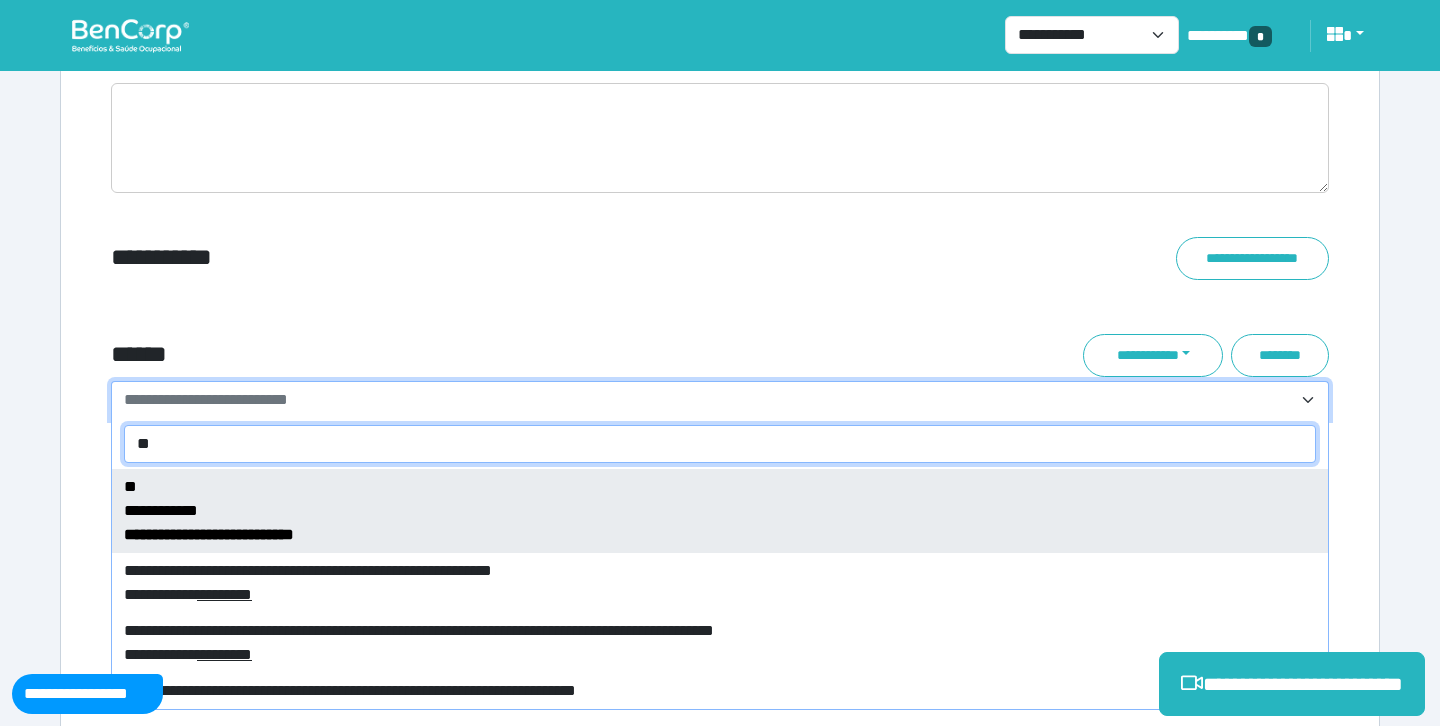 type on "*" 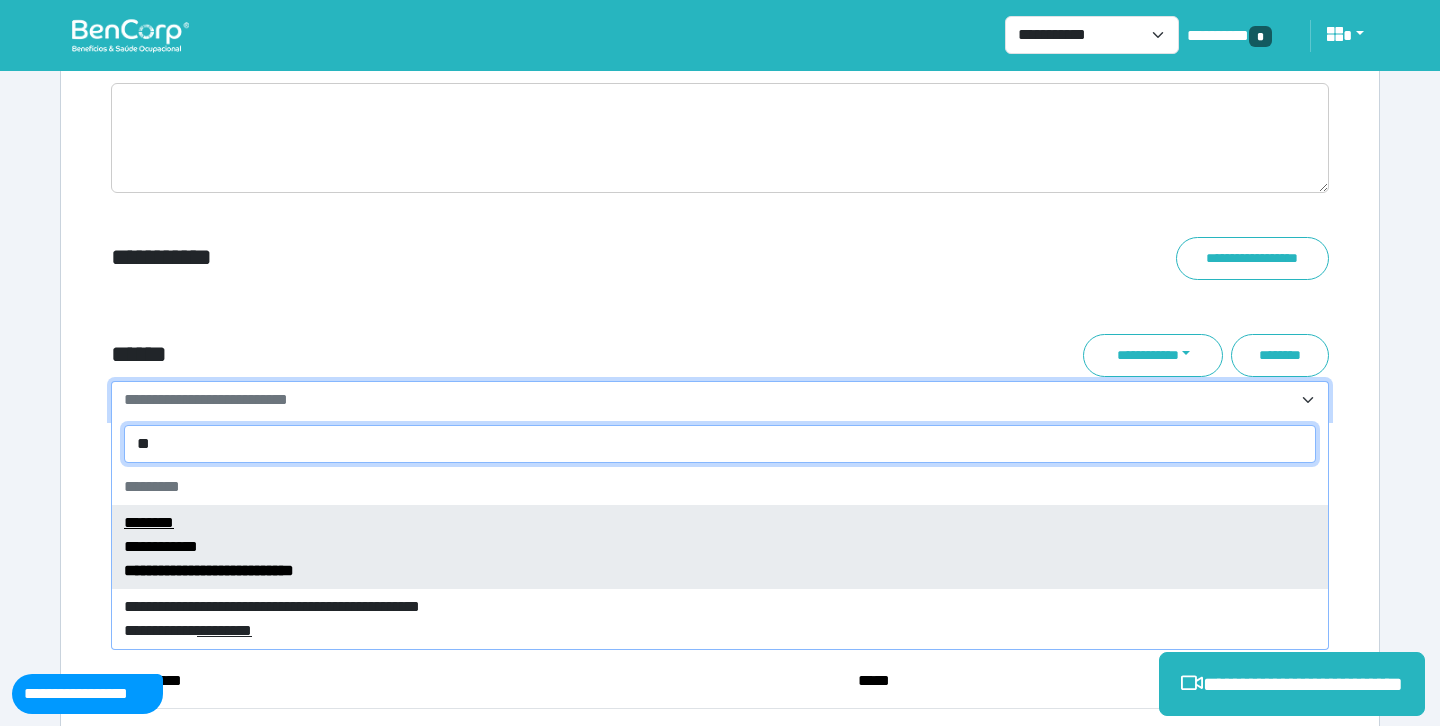 type on "*" 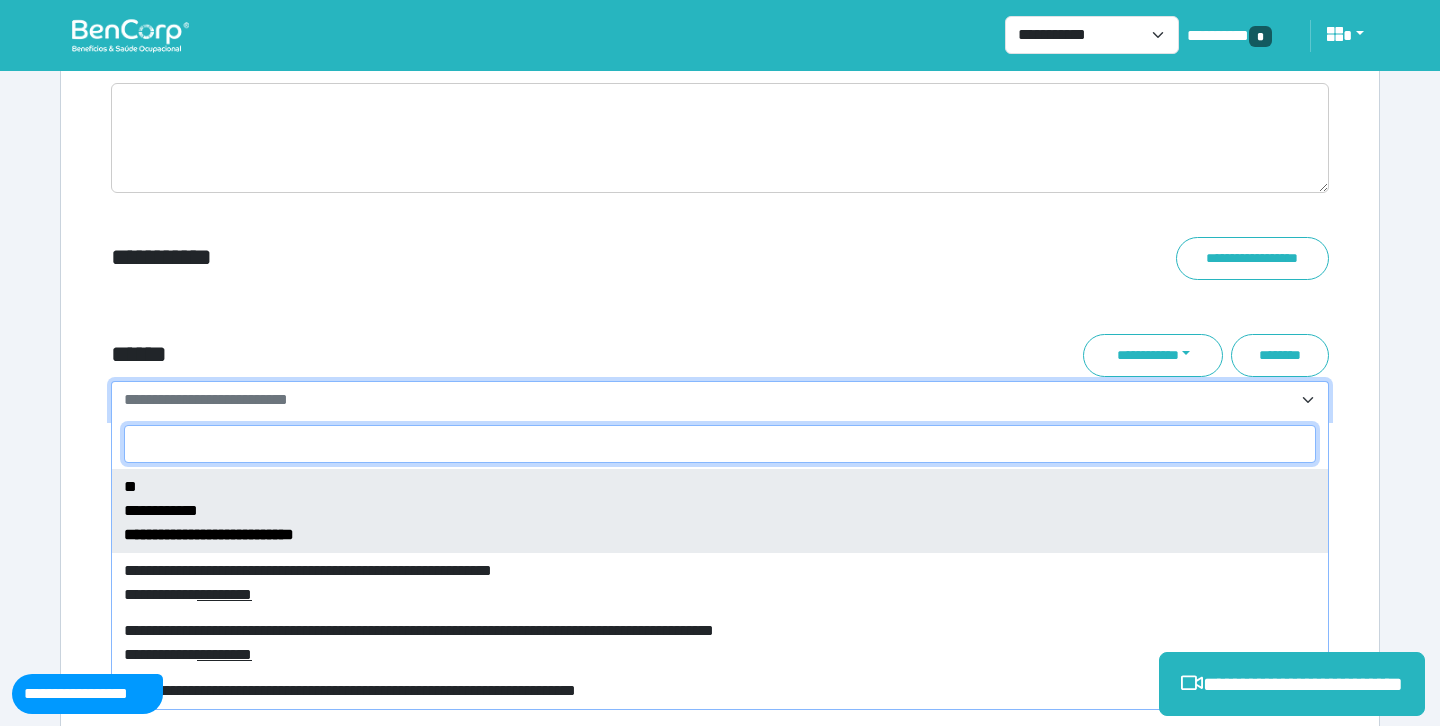 type 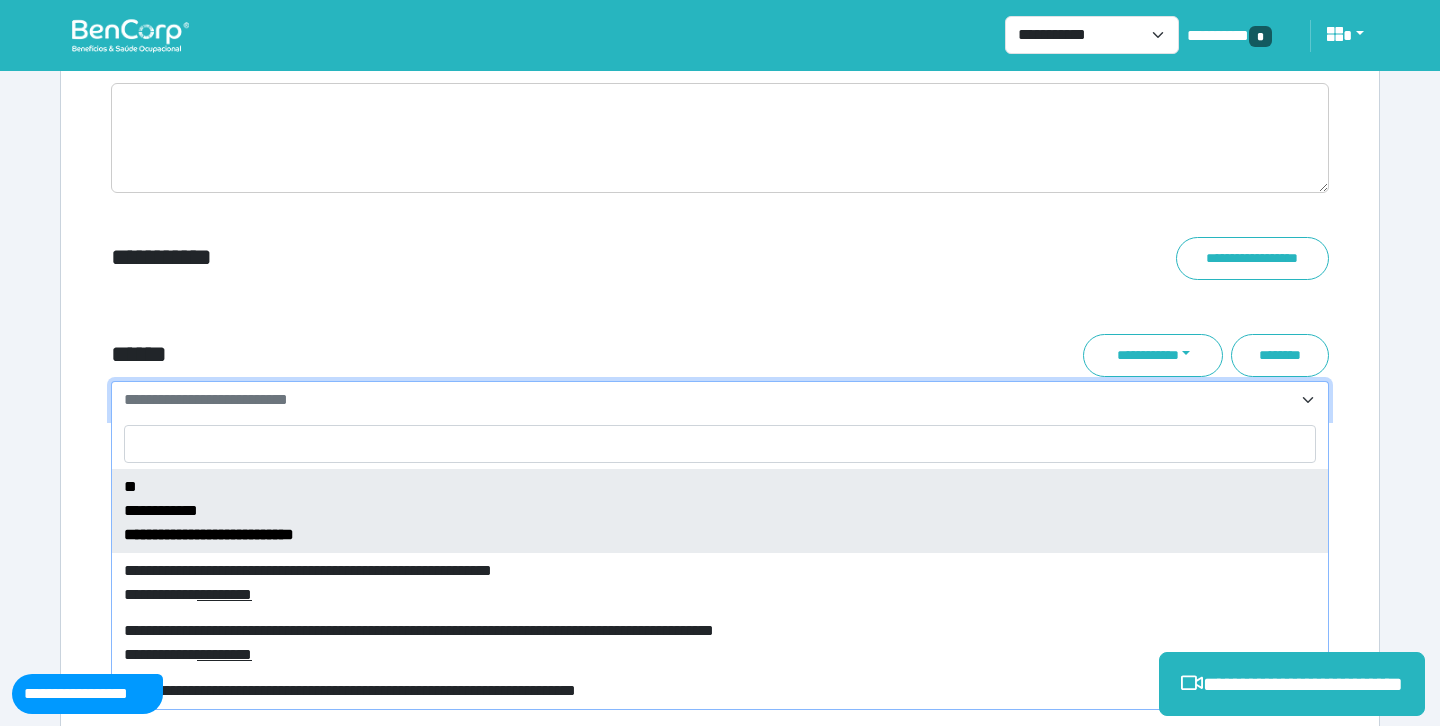 click on "**********" at bounding box center (513, 258) 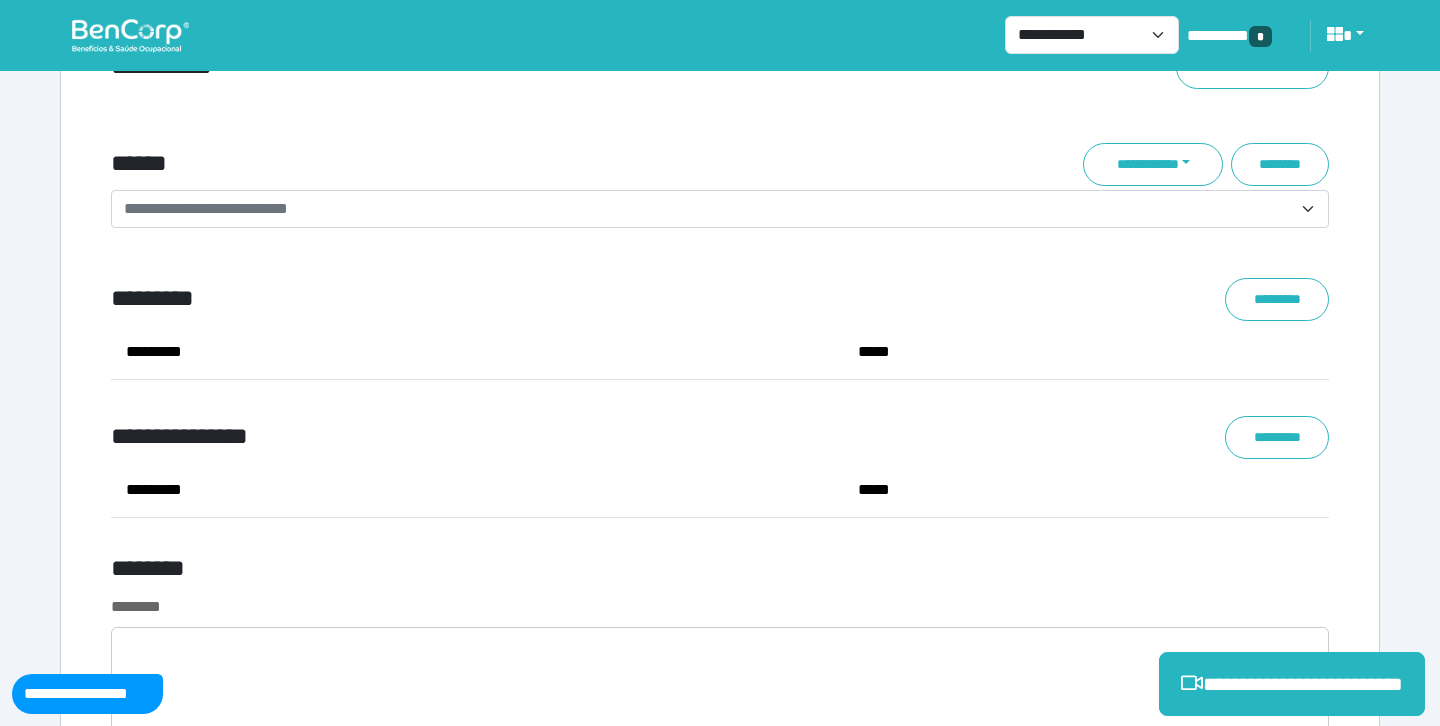 scroll, scrollTop: 7133, scrollLeft: 0, axis: vertical 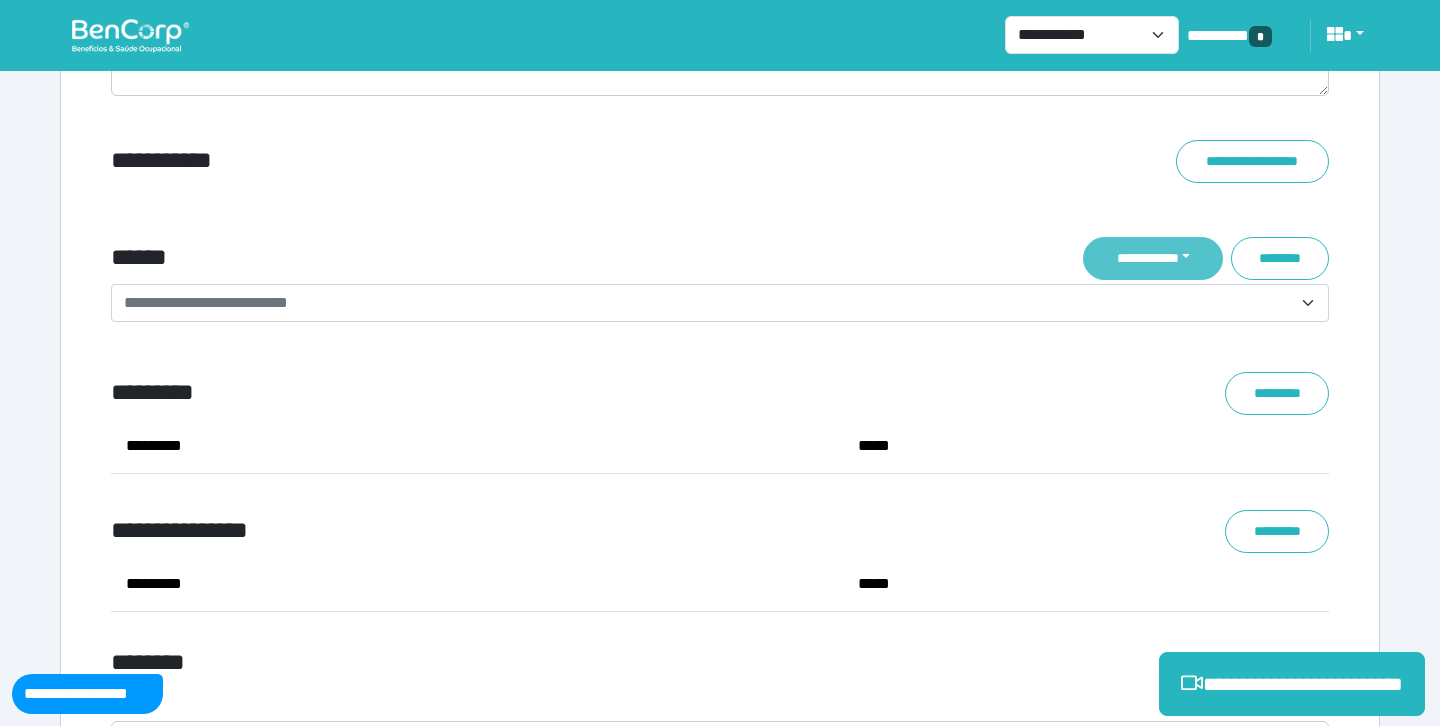 click on "**********" at bounding box center [1153, 258] 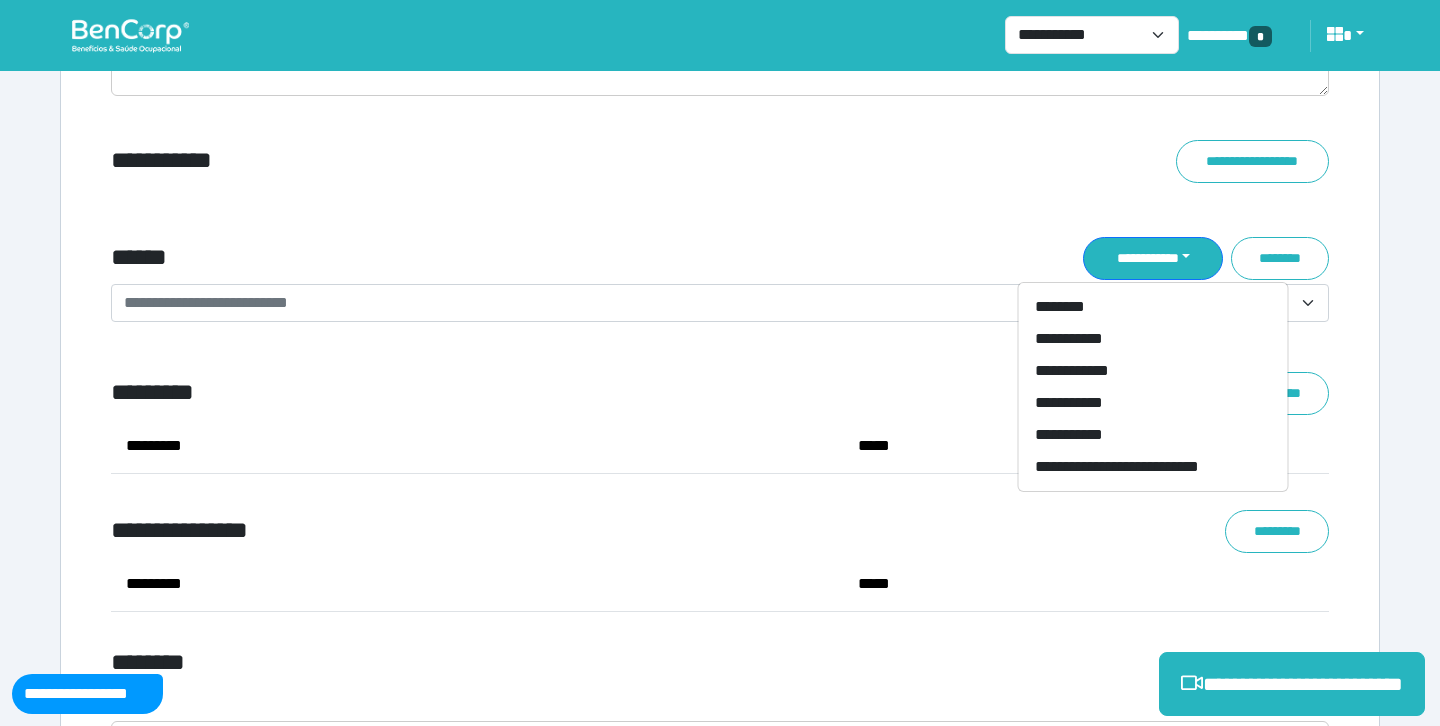 click on "**********" at bounding box center (708, 303) 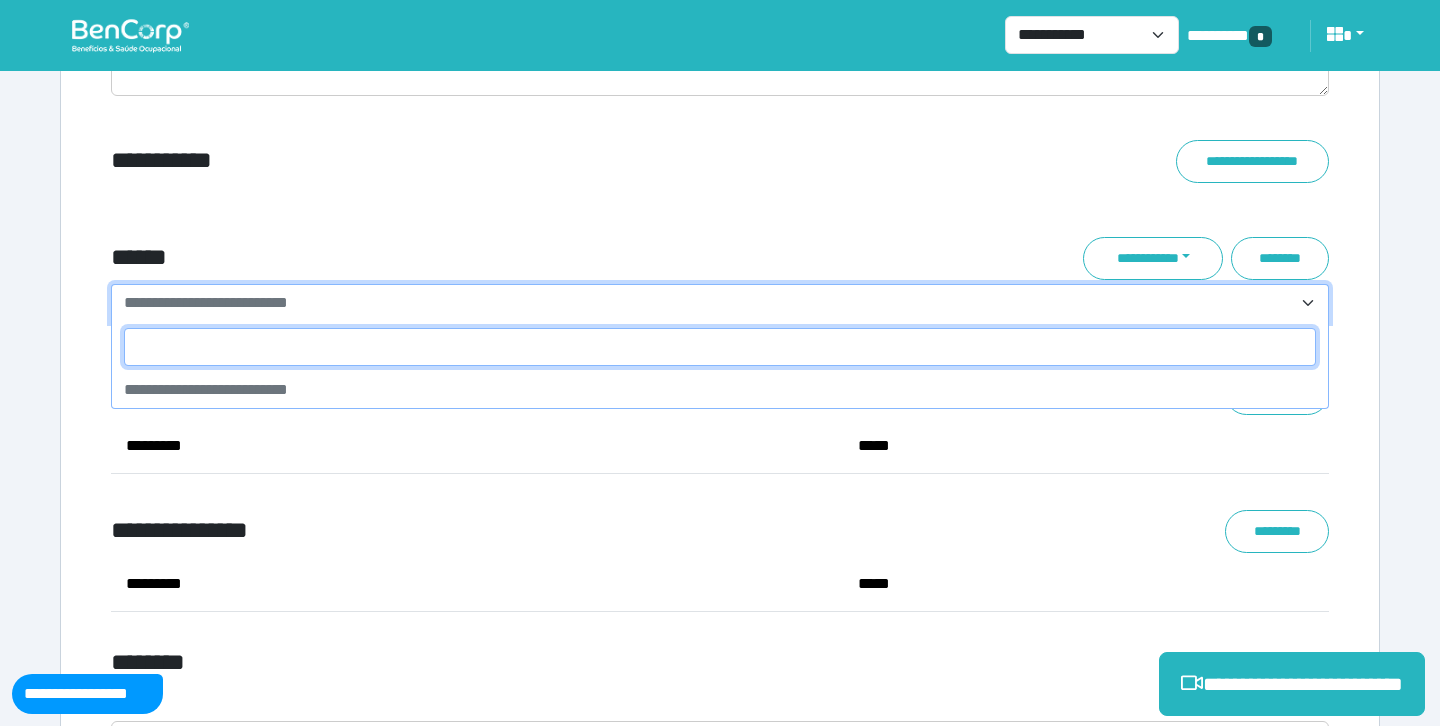 paste on "**********" 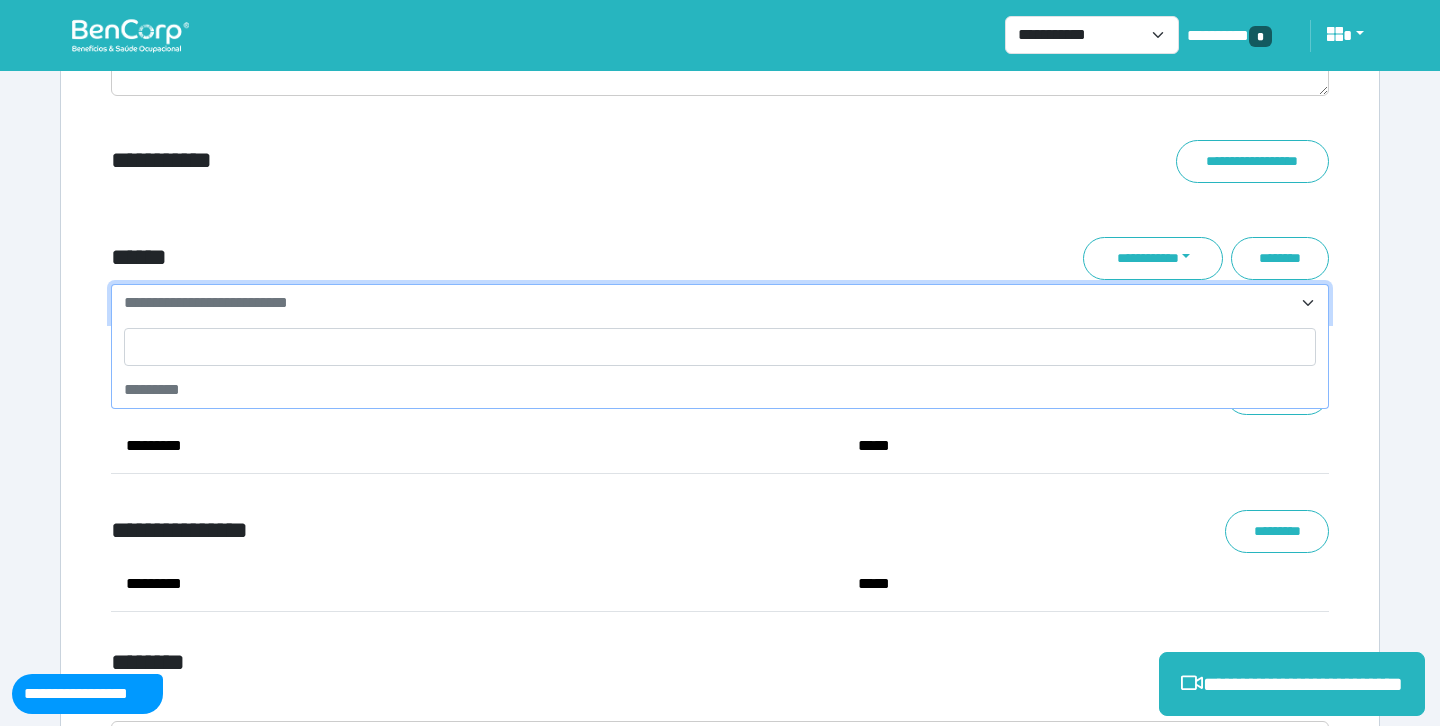 select on "**********" 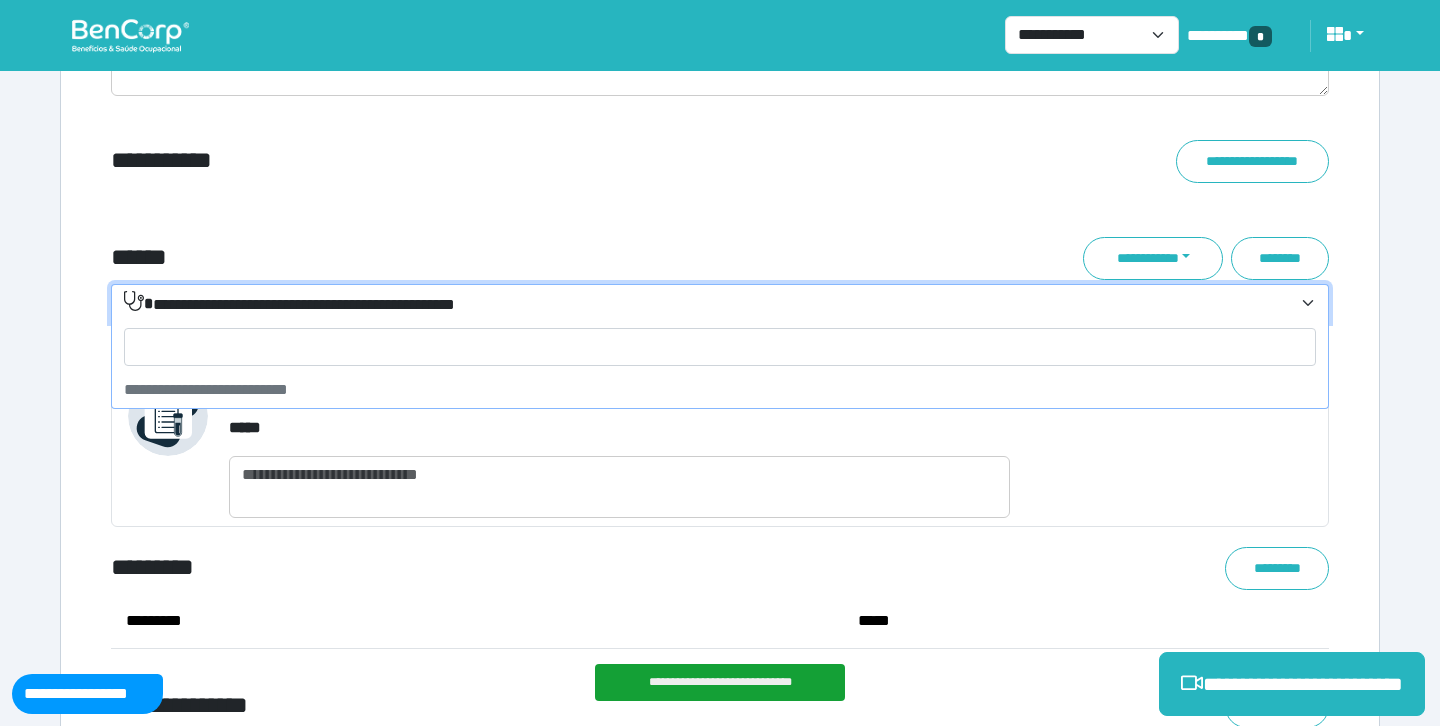 click on "**********" at bounding box center [513, 161] 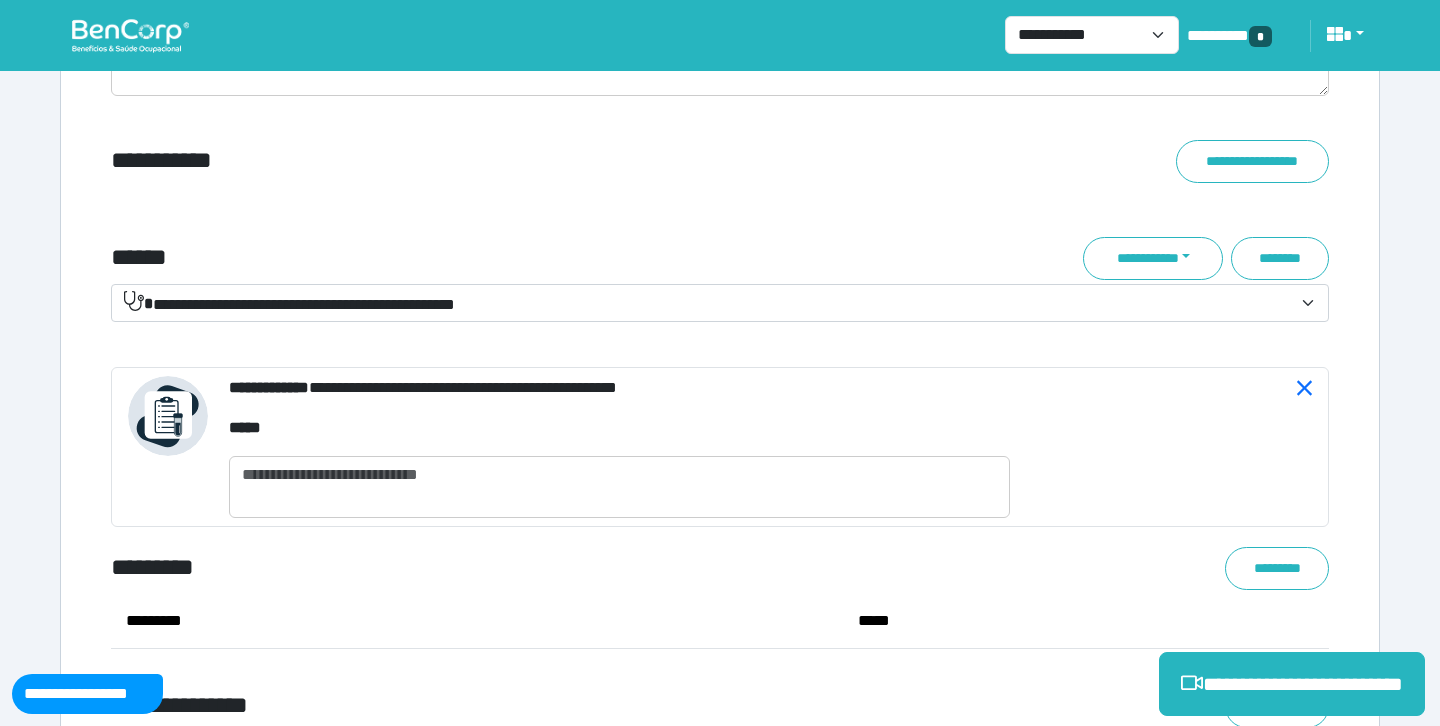 click on "**********" at bounding box center [720, 303] 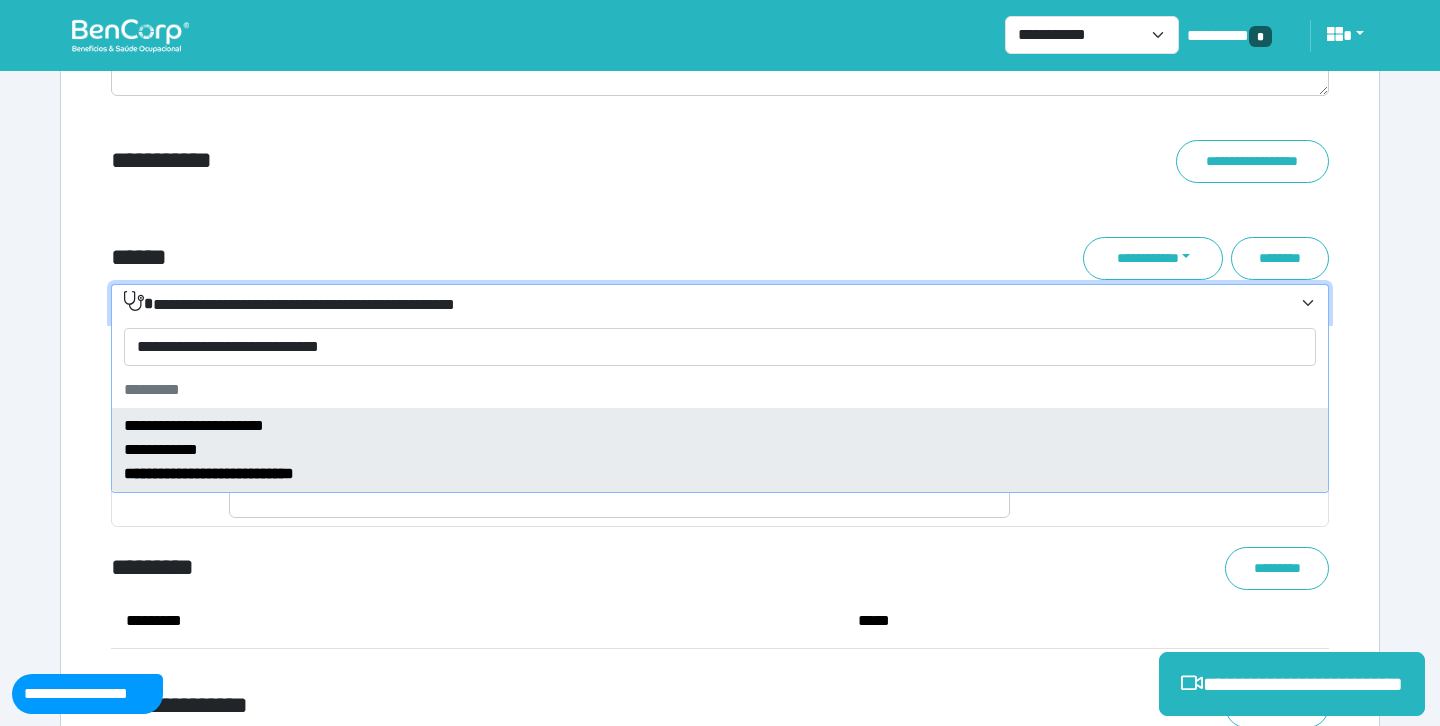 type on "**********" 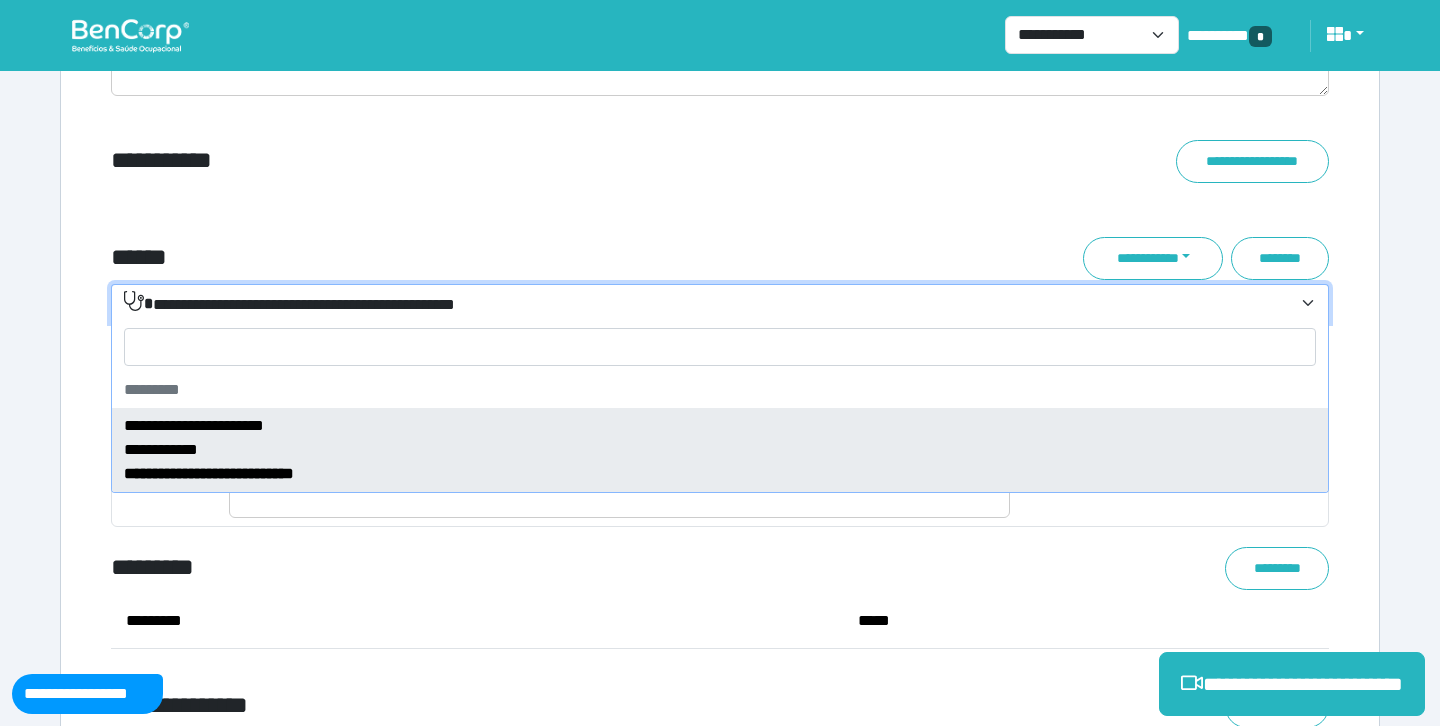 select on "**********" 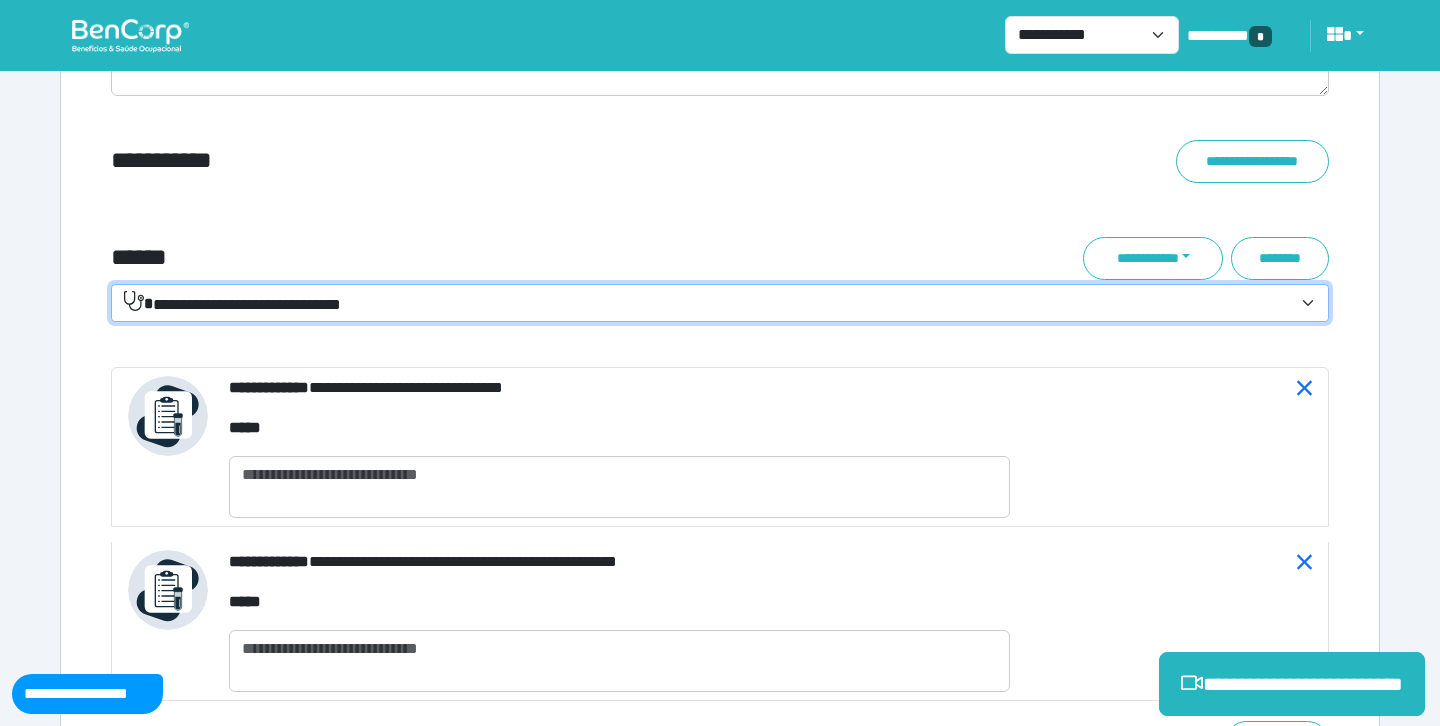 click on "**********" at bounding box center [708, 304] 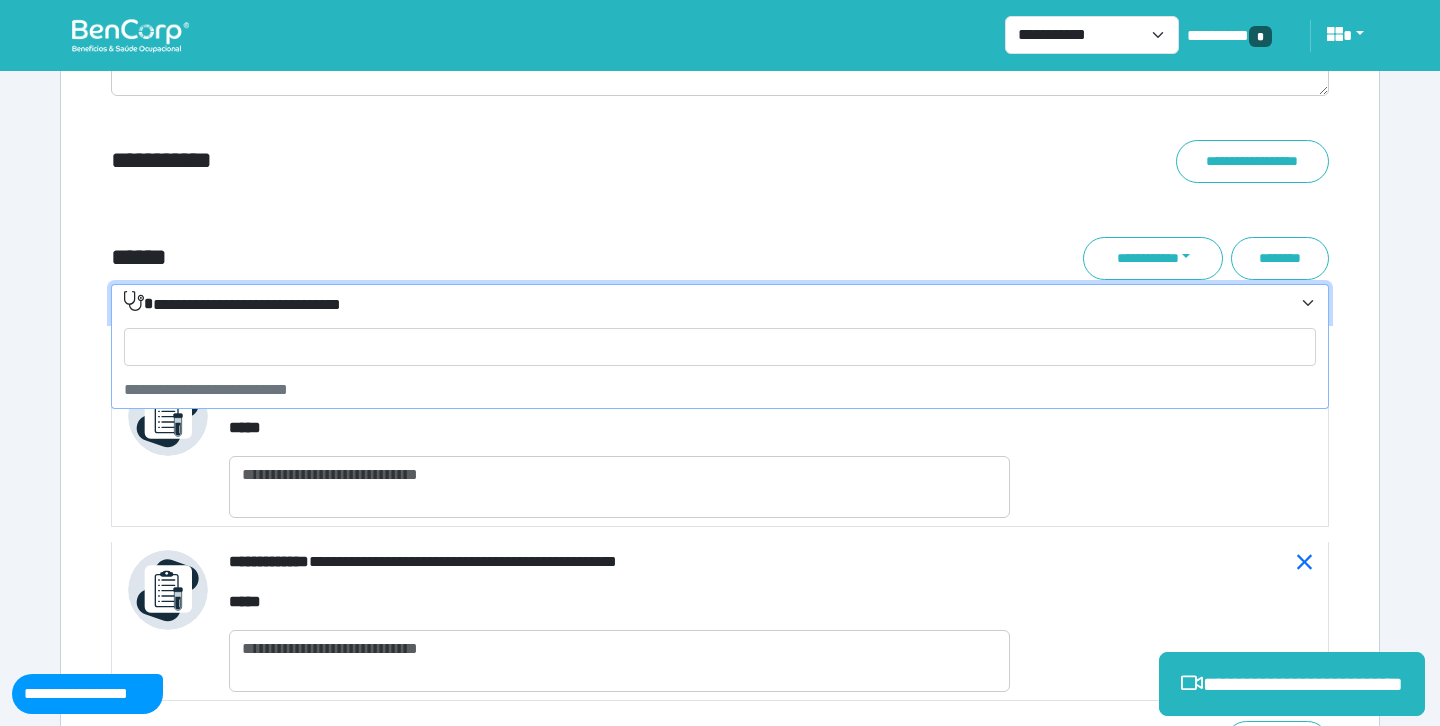 type on "**********" 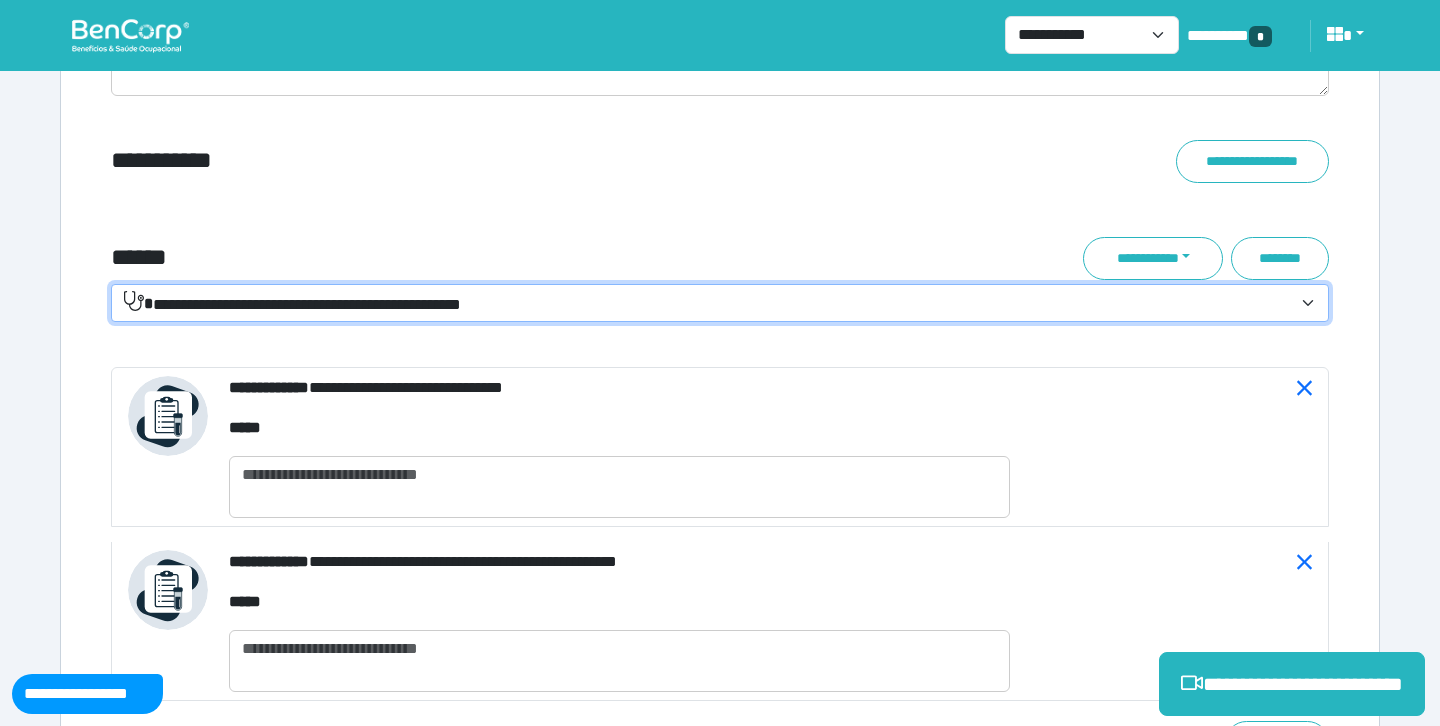 select on "**********" 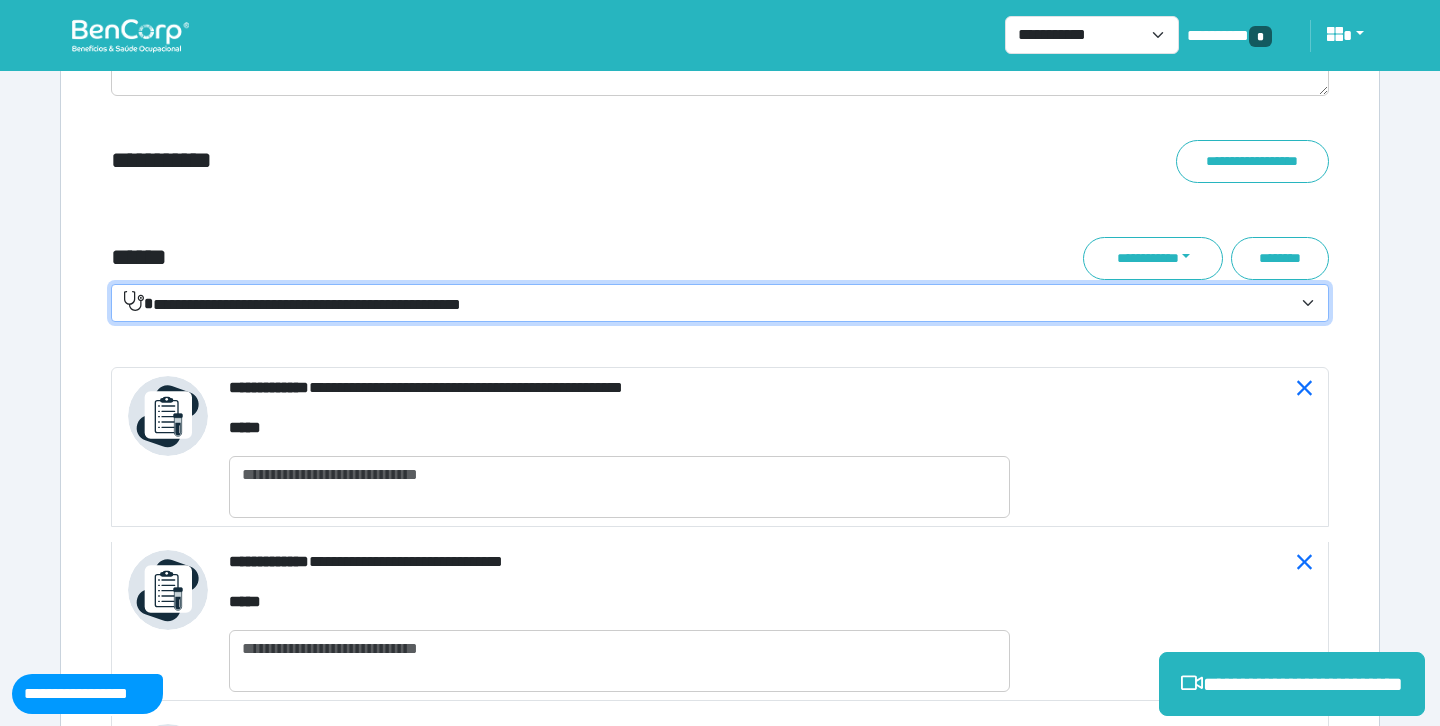 click on "[NAME] [LAST_NAME] [FIRST_NAME]   [MIDDLE_NAME]" at bounding box center (619, 447) 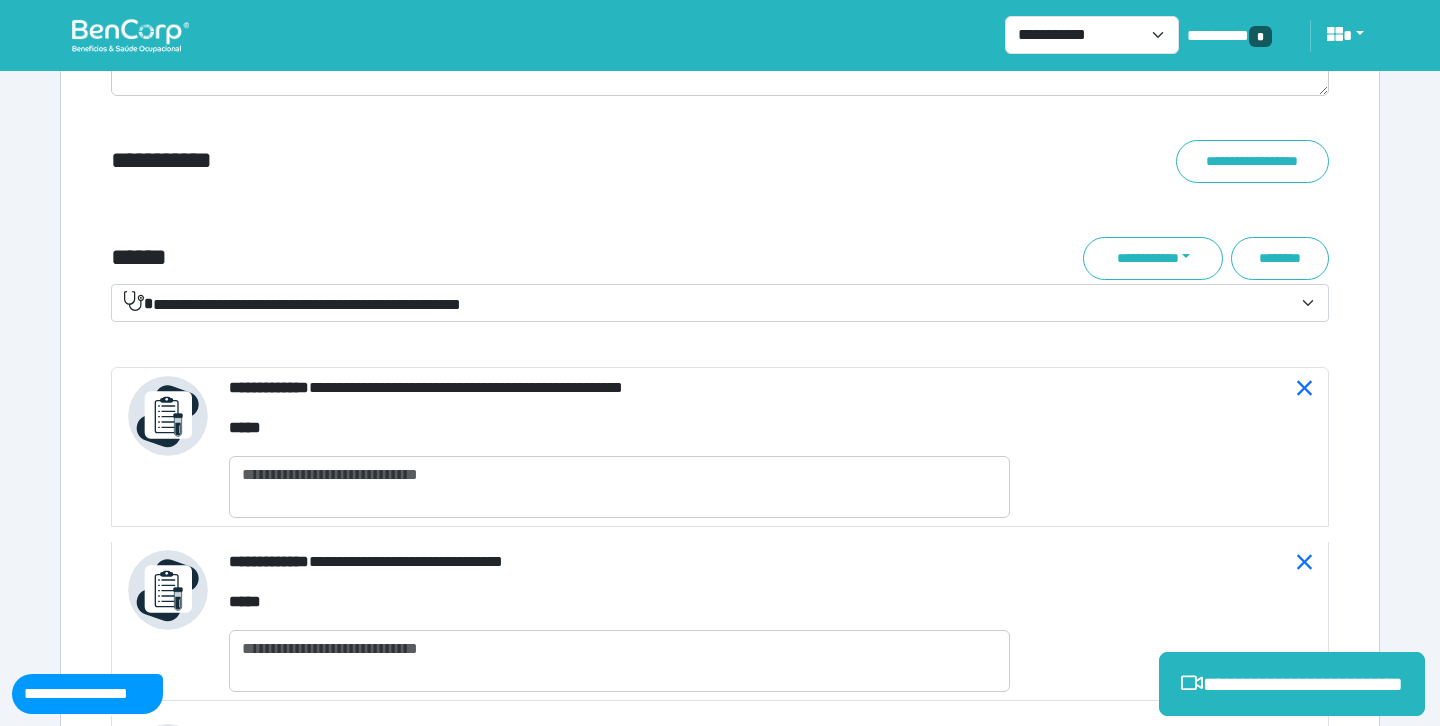 click on "**********" at bounding box center (708, 304) 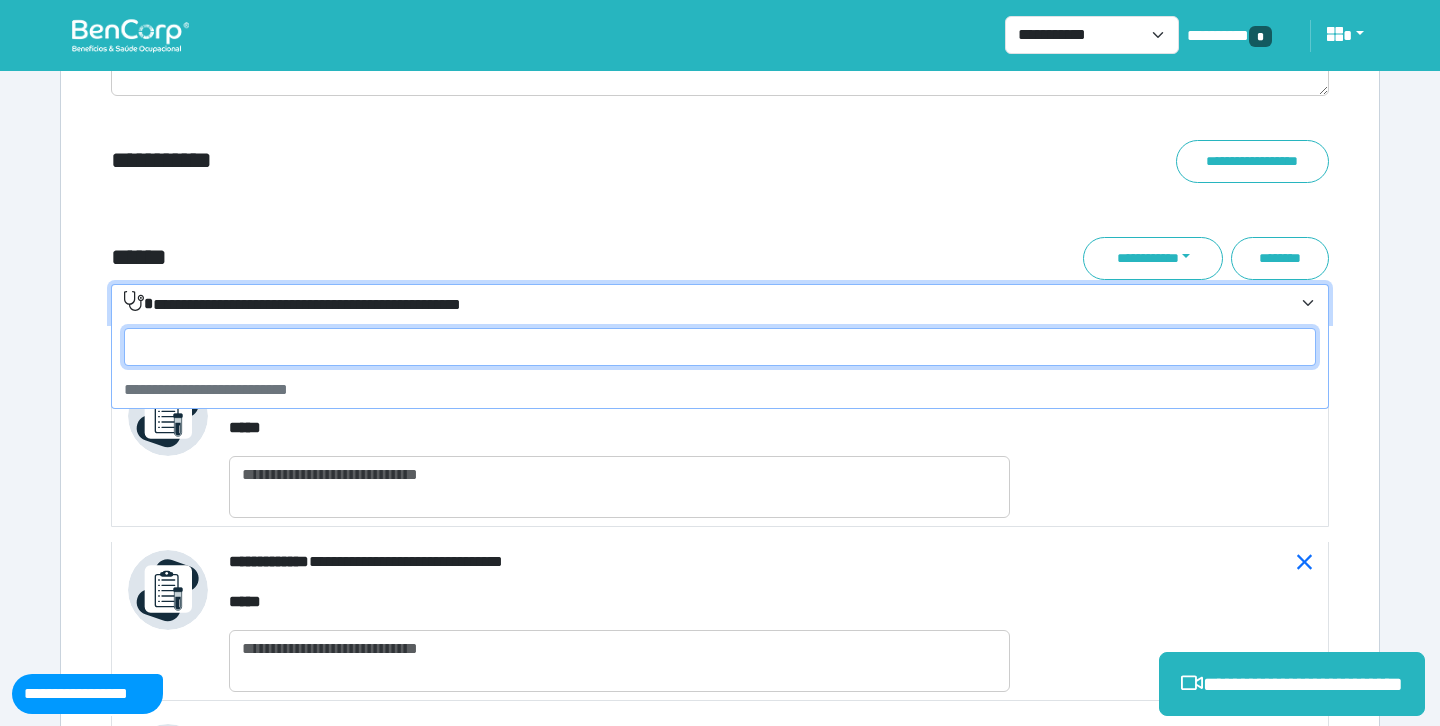 click at bounding box center [720, 347] 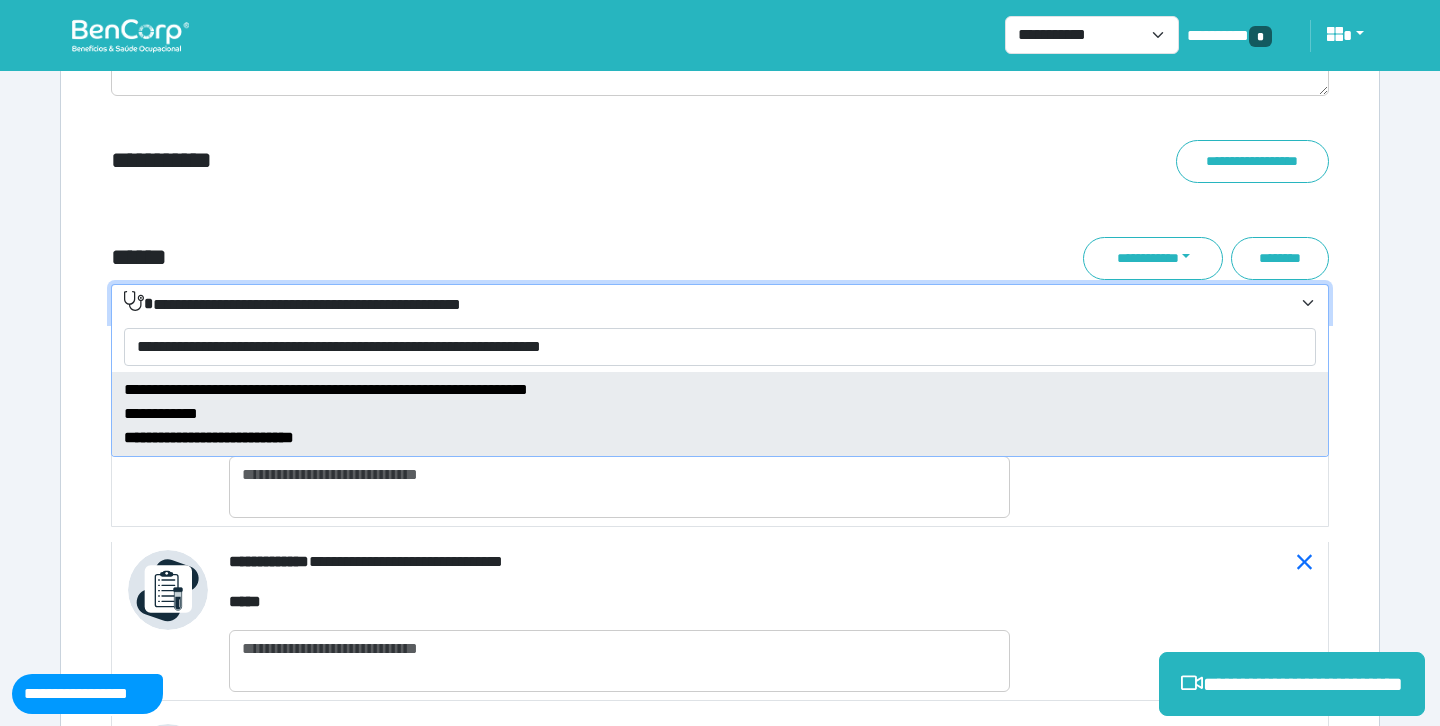 select on "**********" 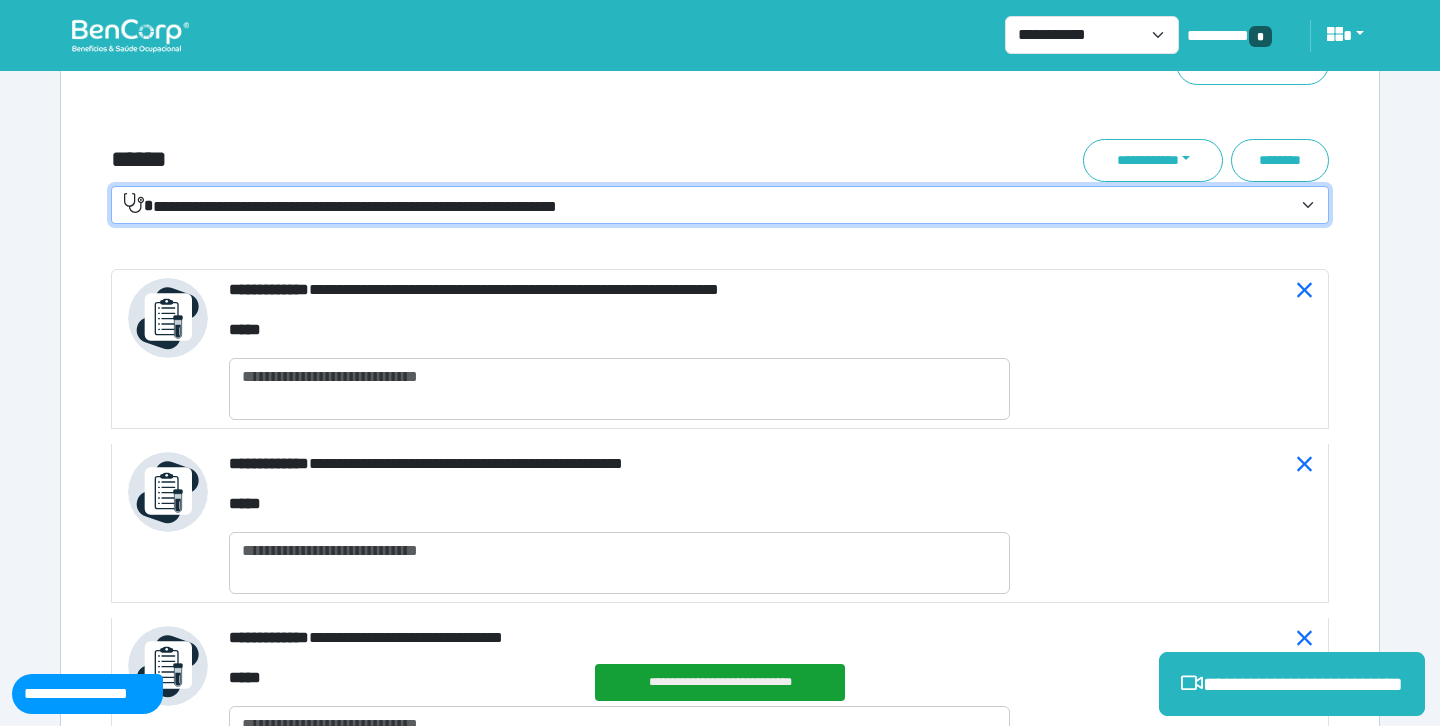 scroll, scrollTop: 7270, scrollLeft: 0, axis: vertical 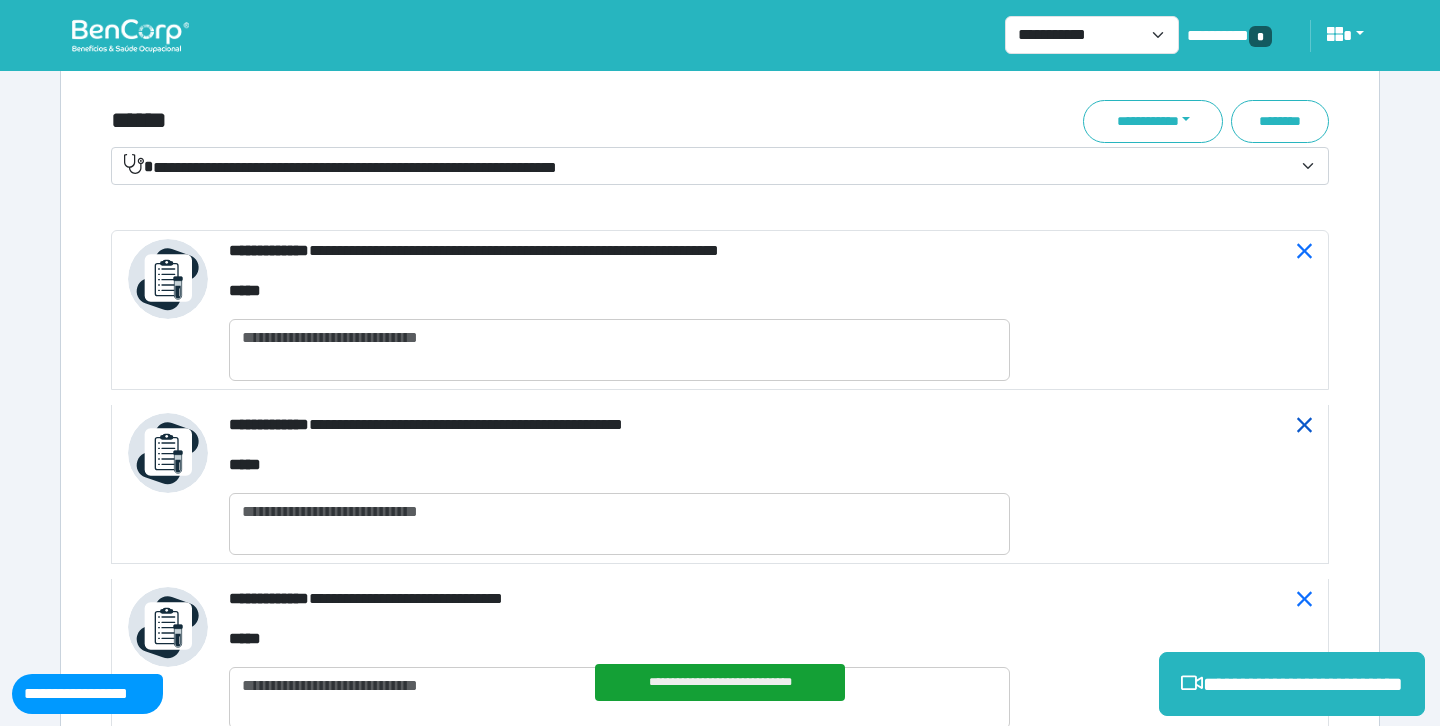 click 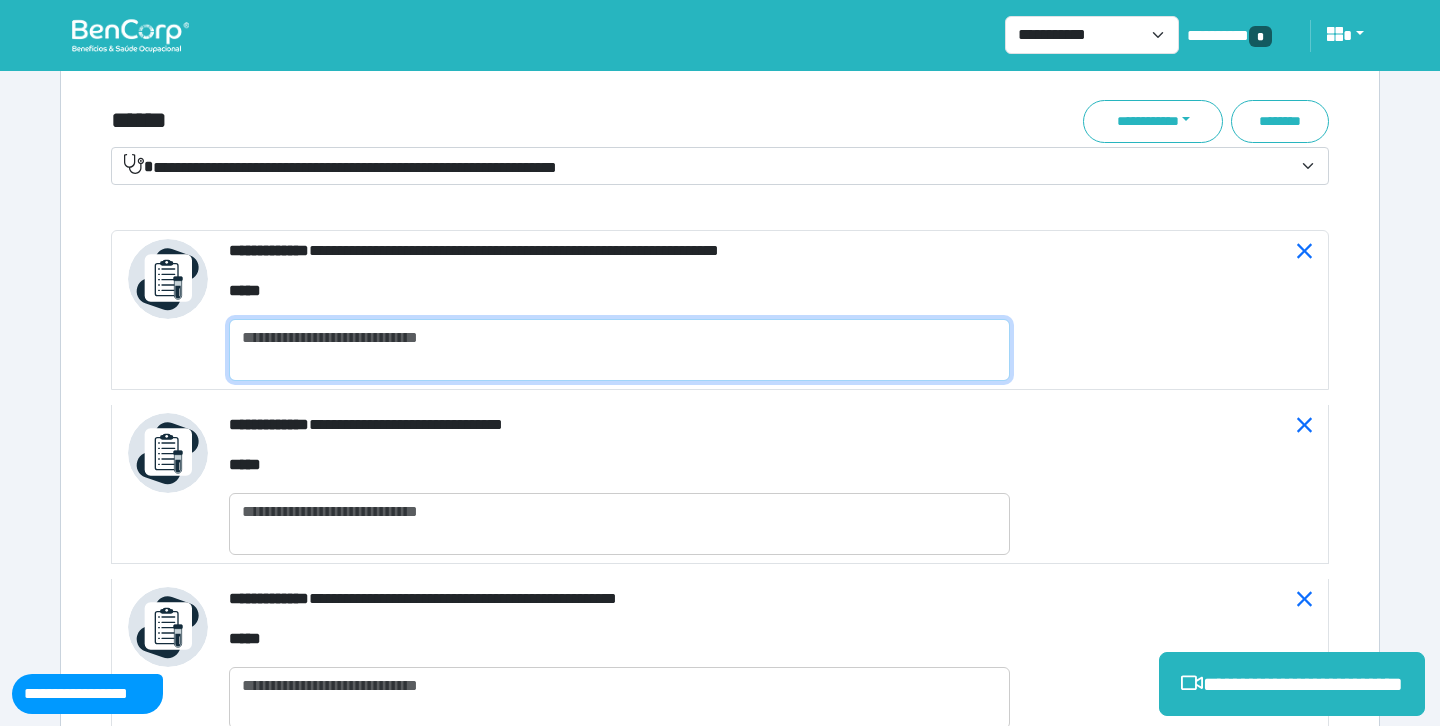 click at bounding box center (619, 350) 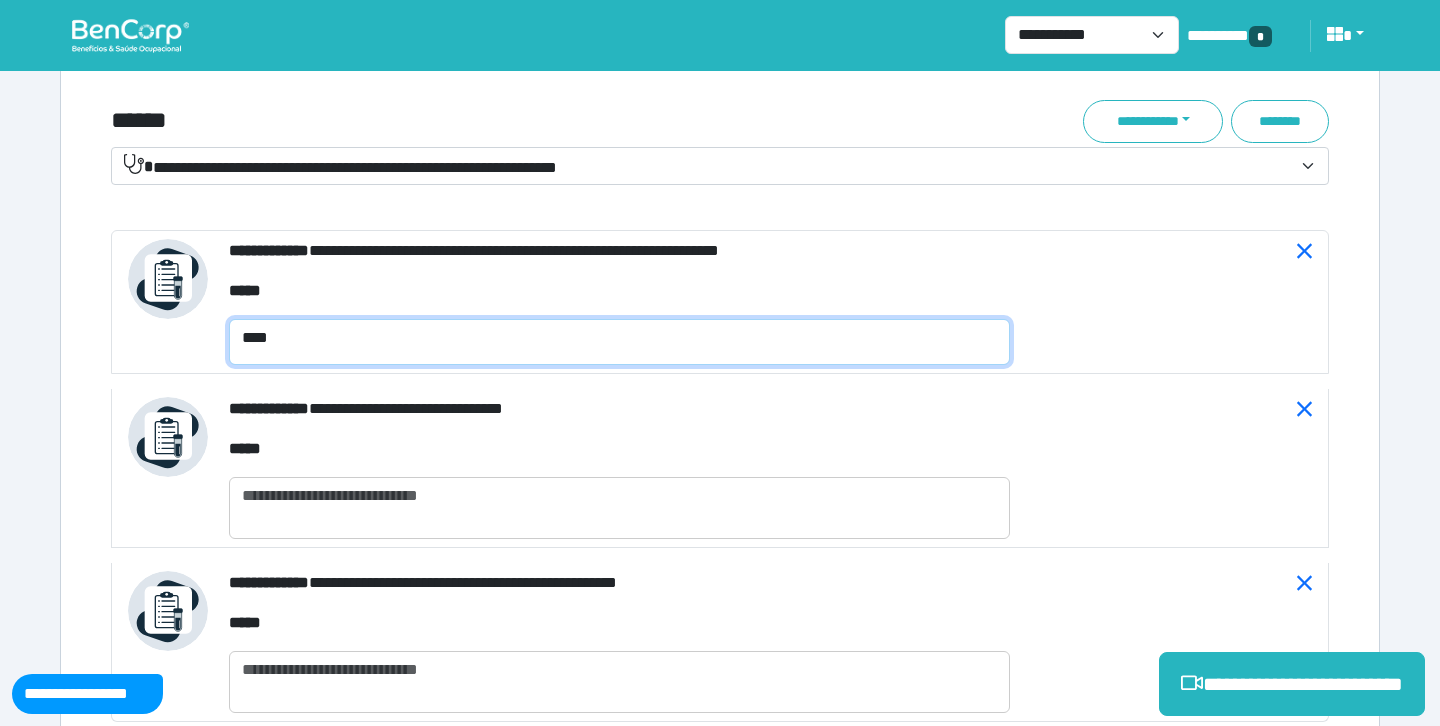 paste on "***" 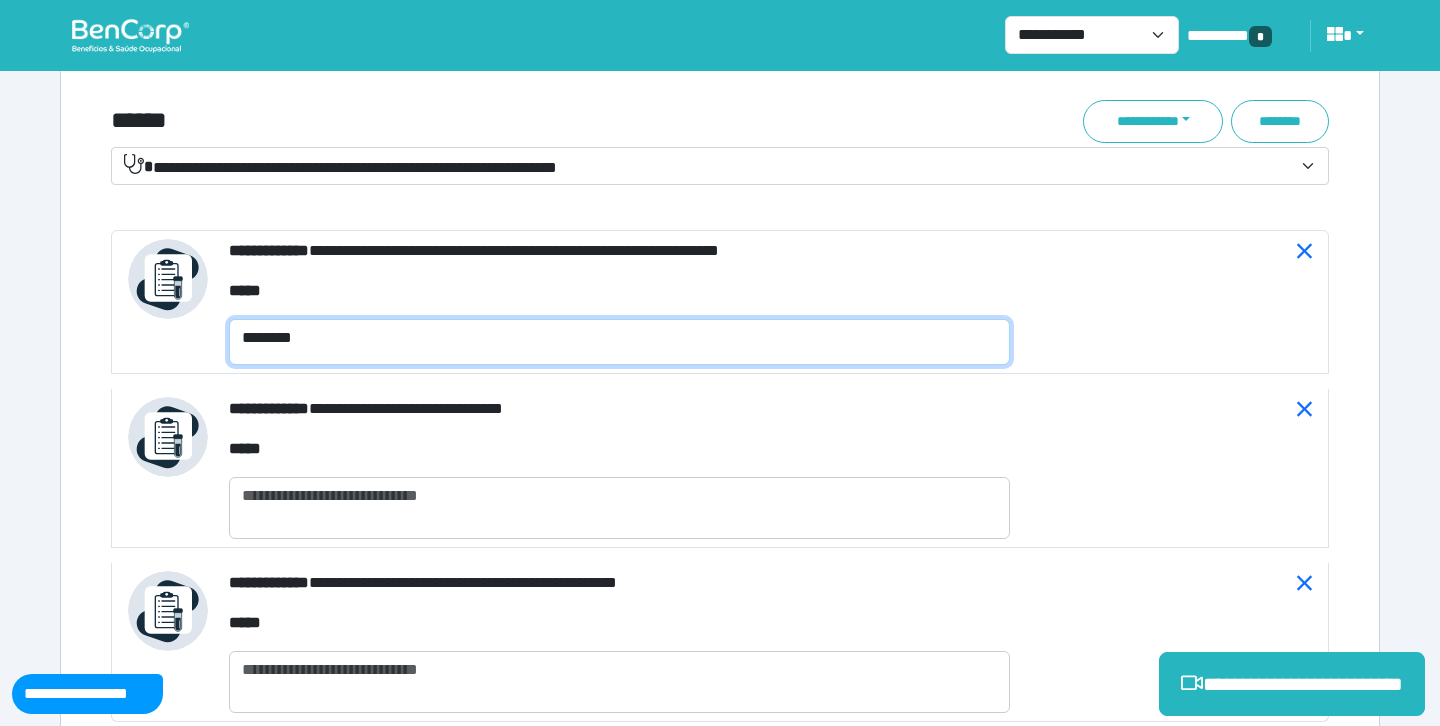 drag, startPoint x: 342, startPoint y: 345, endPoint x: 193, endPoint y: 343, distance: 149.01343 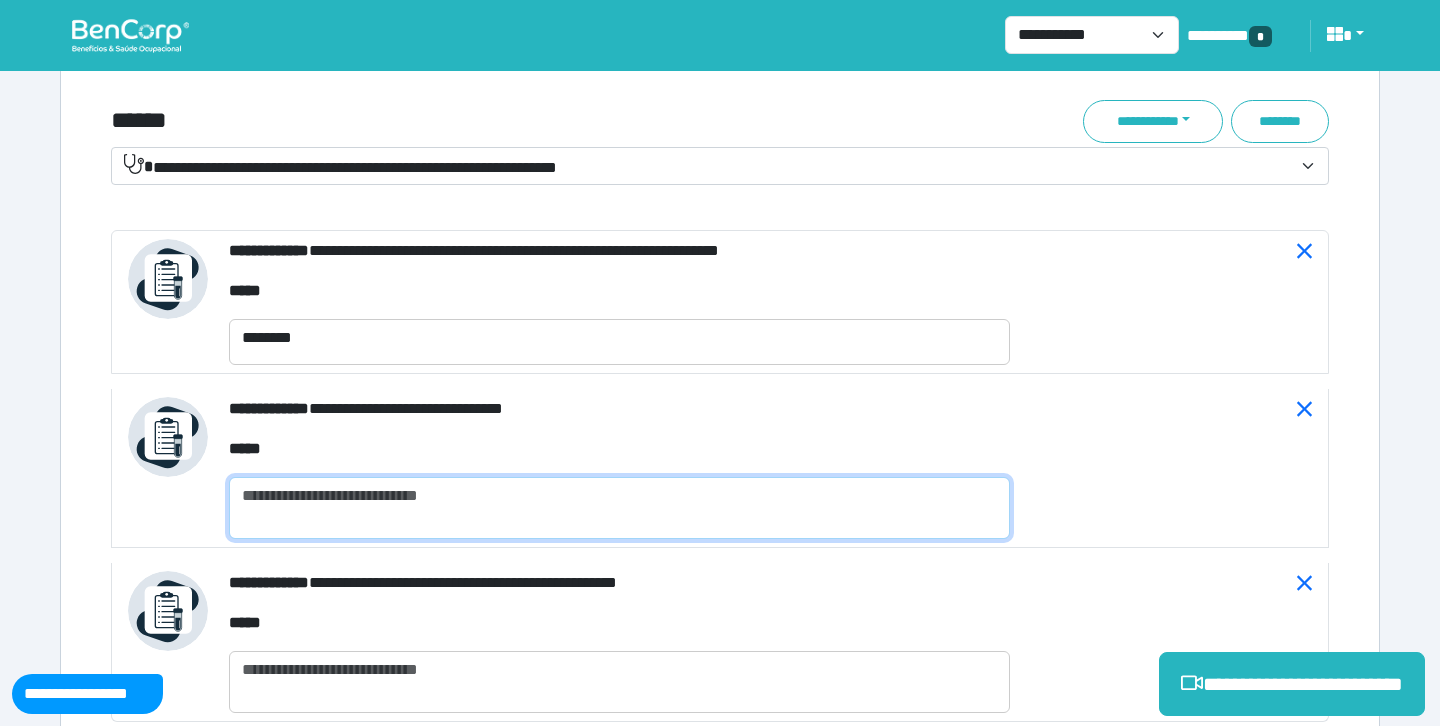 click at bounding box center (619, 508) 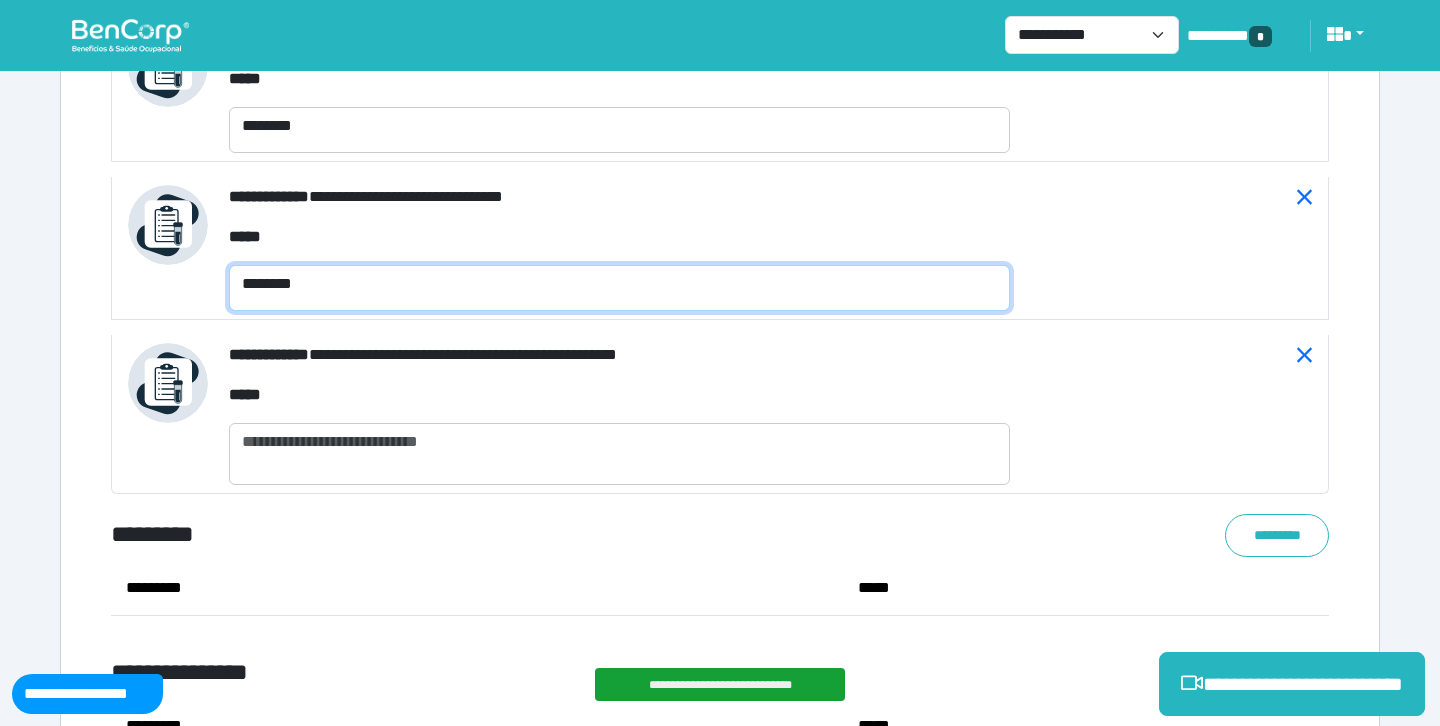 scroll, scrollTop: 7537, scrollLeft: 0, axis: vertical 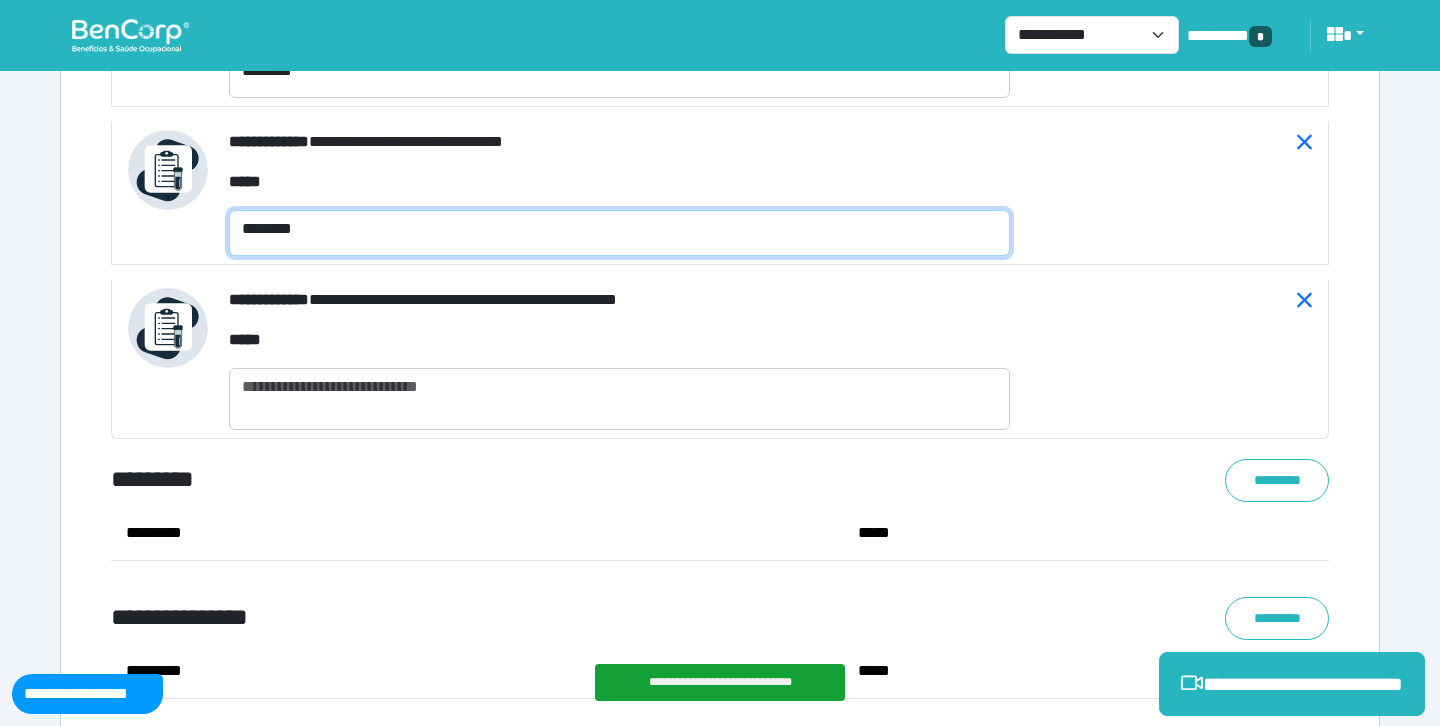 type on "*******" 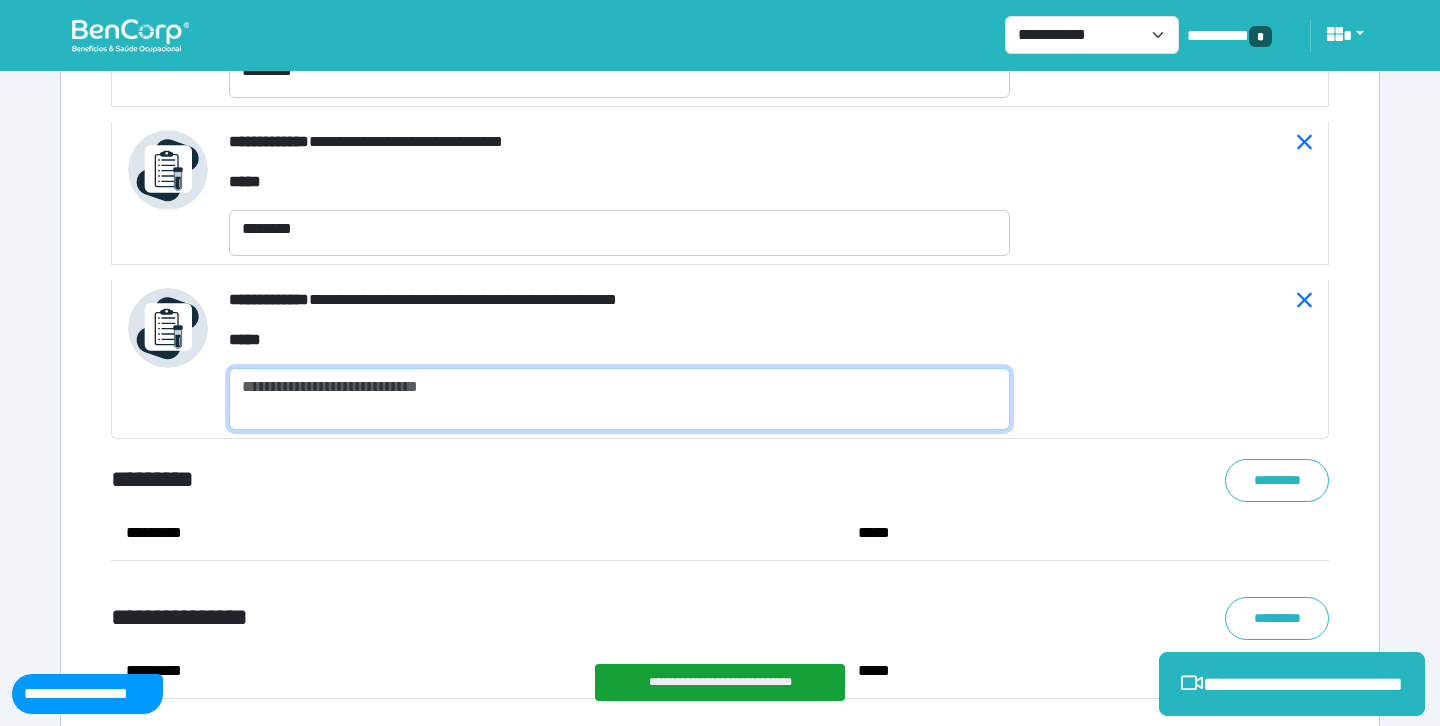 click at bounding box center [619, 399] 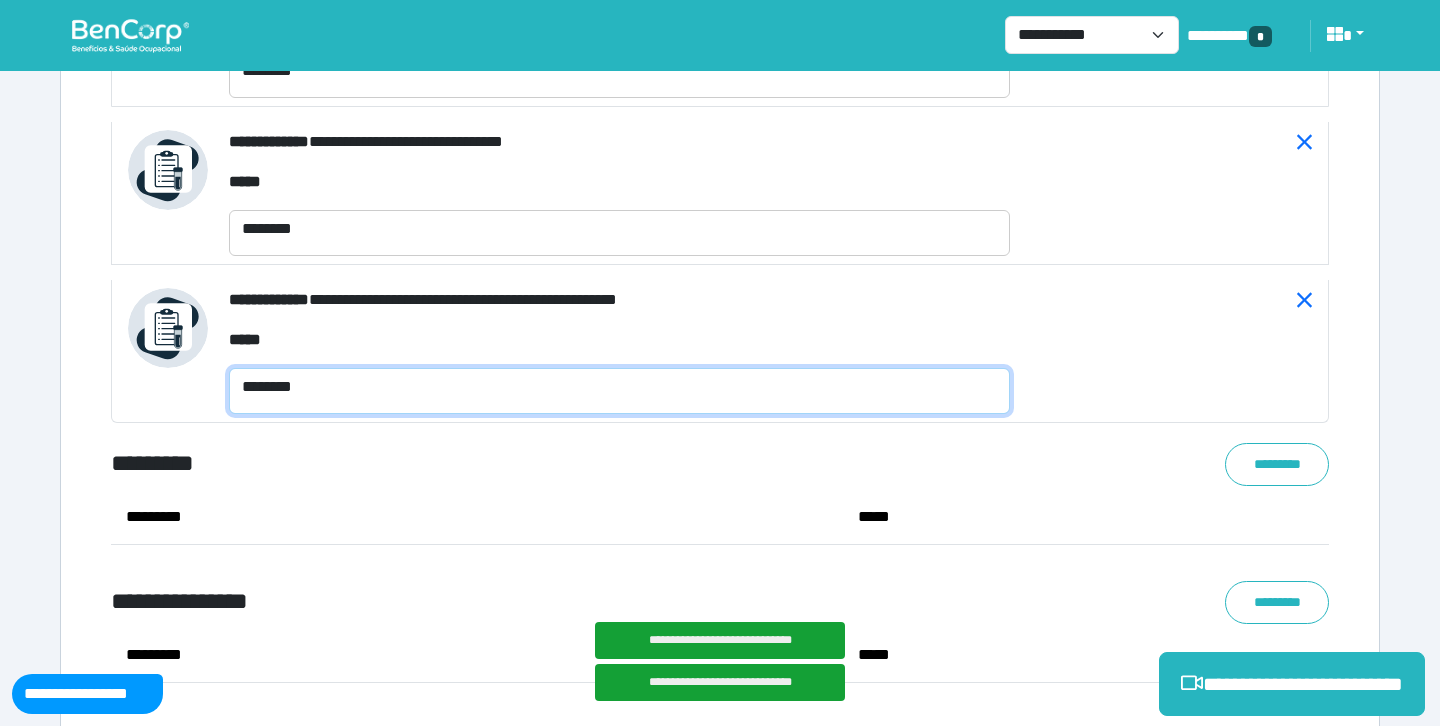 type on "*******" 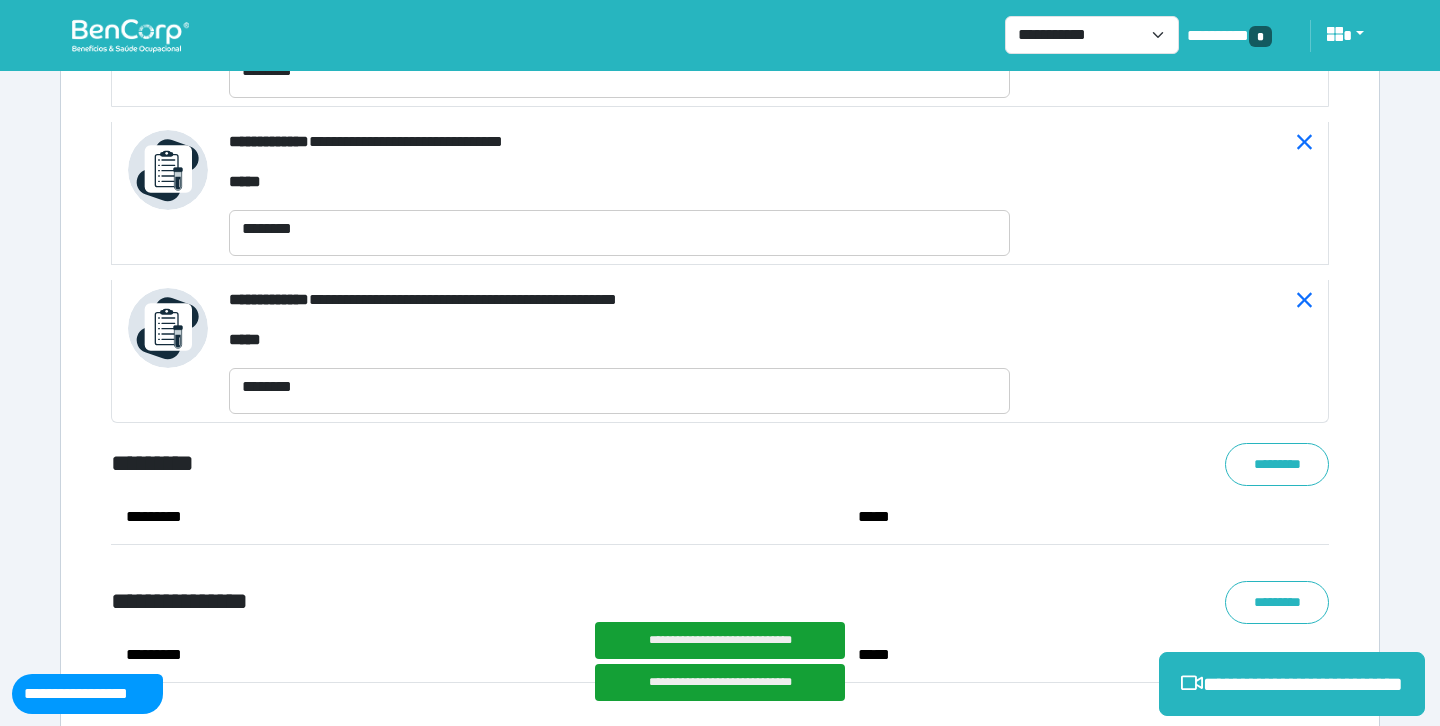 click on "[NAME]
[ADDRESS]
[NAME]
[ADDRESS]" at bounding box center [720, 502] 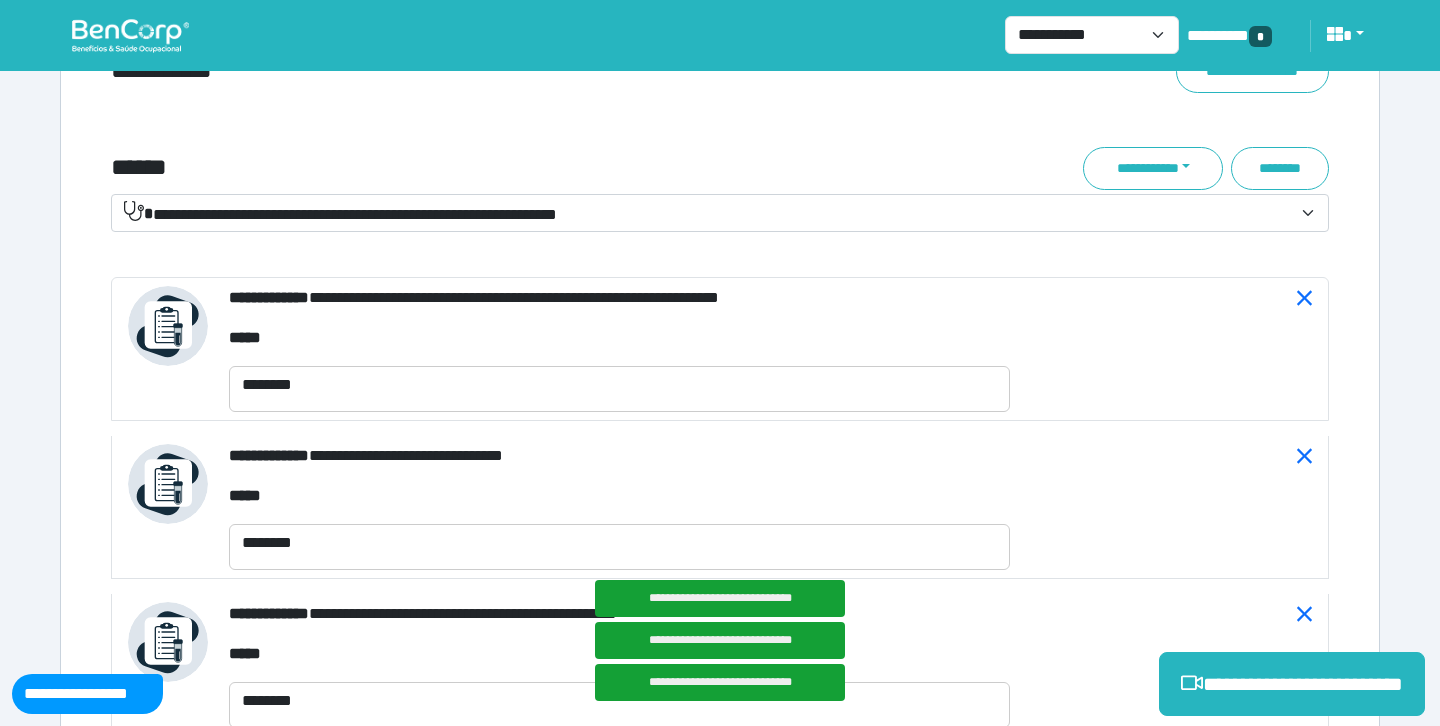 scroll, scrollTop: 7222, scrollLeft: 0, axis: vertical 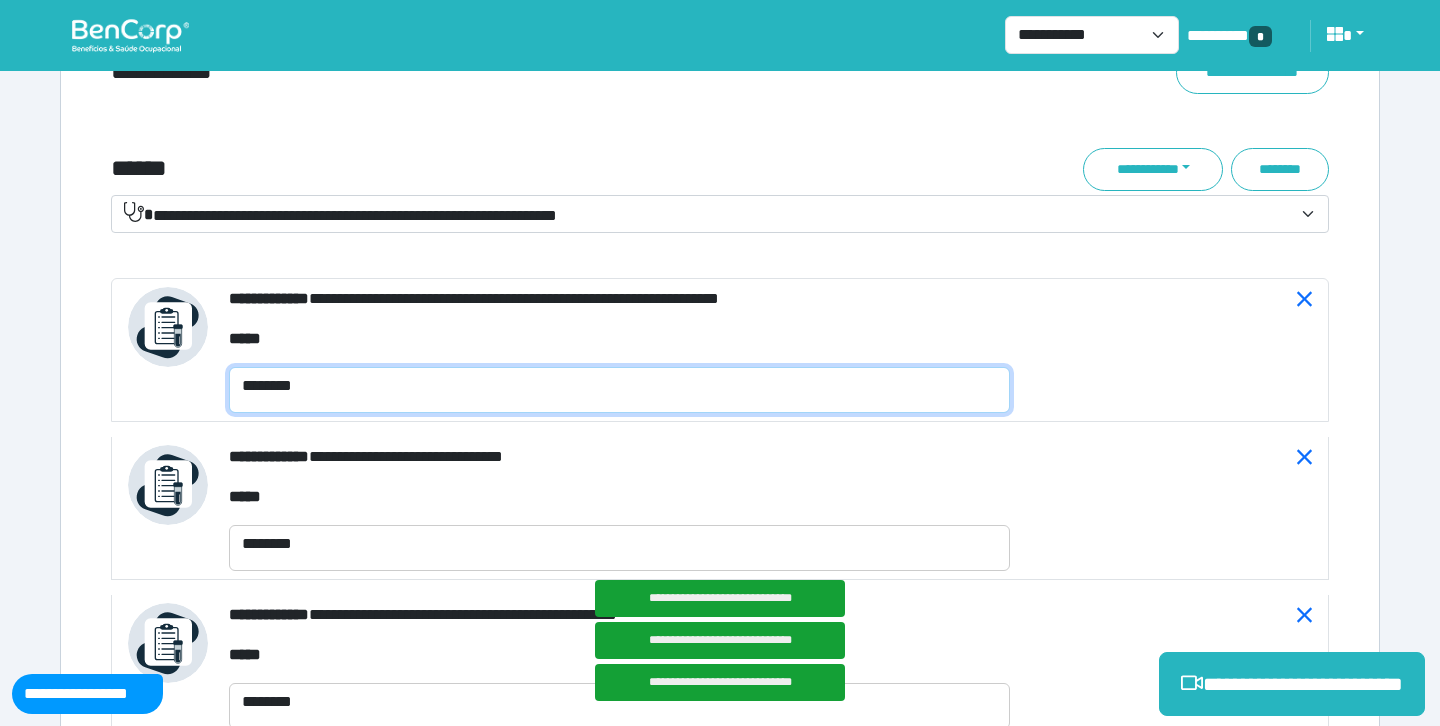 click on "*******" at bounding box center [619, 390] 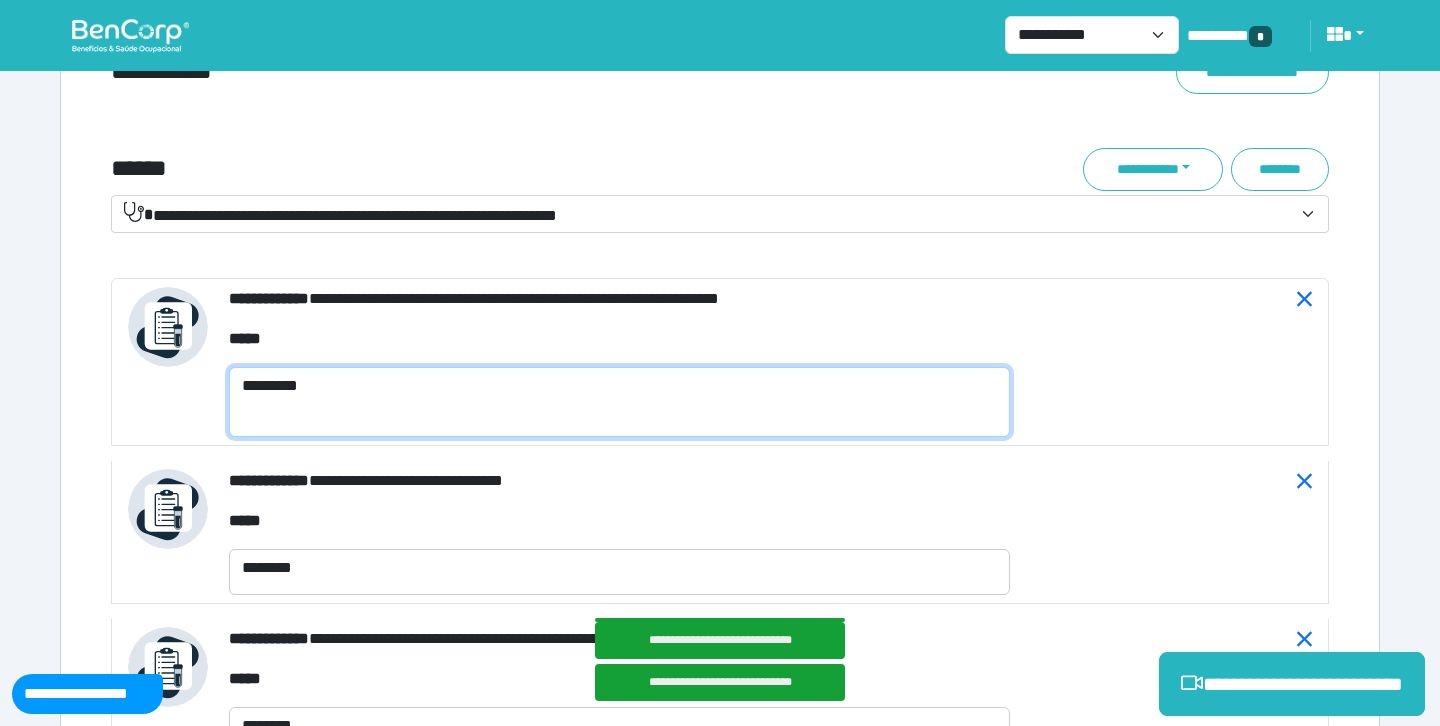 scroll, scrollTop: 0, scrollLeft: 0, axis: both 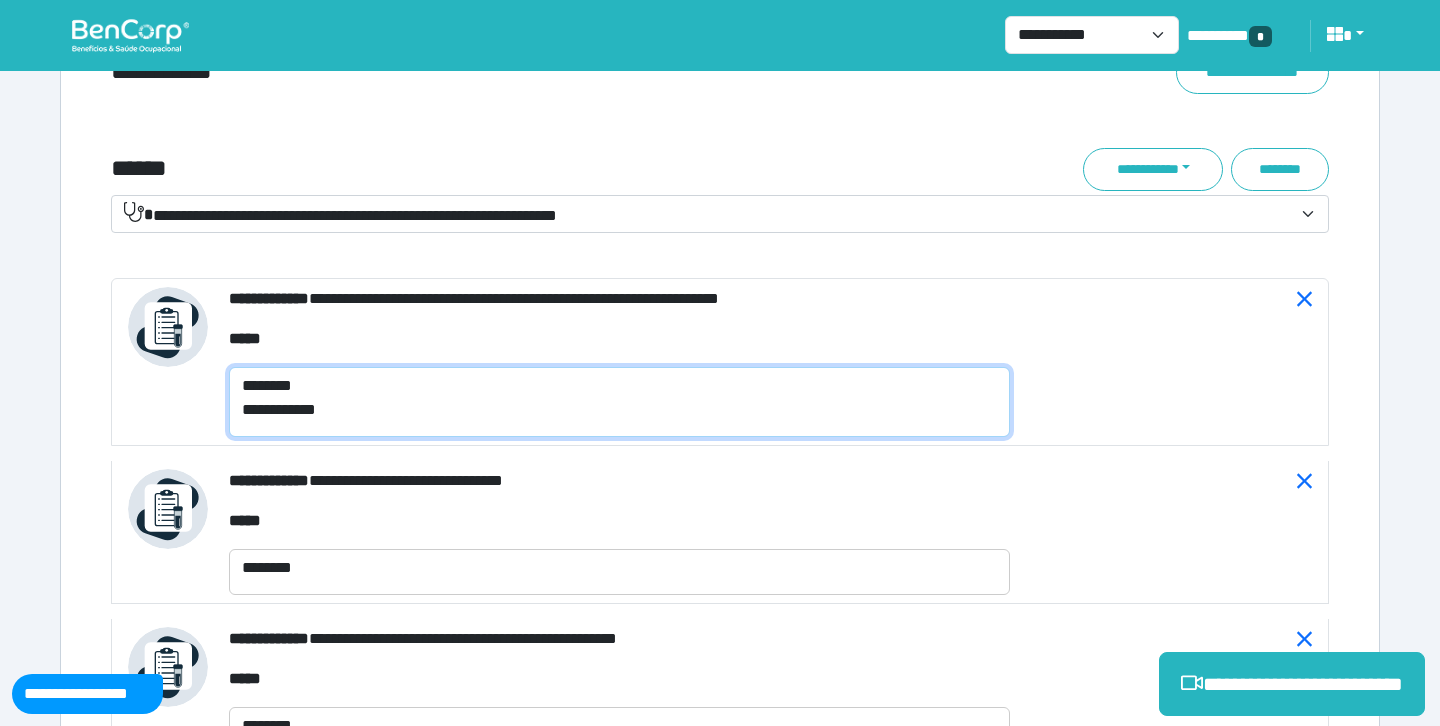 drag, startPoint x: 354, startPoint y: 417, endPoint x: 225, endPoint y: 415, distance: 129.0155 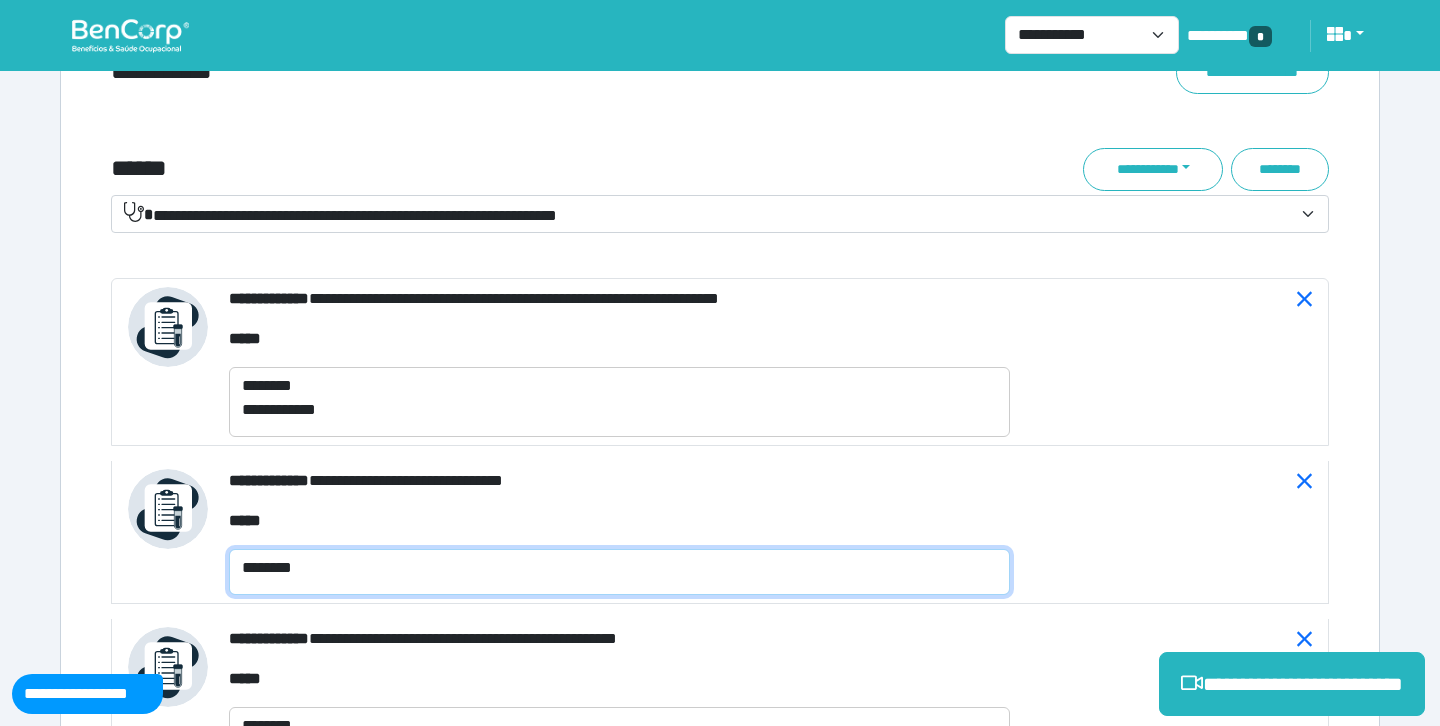 click on "*******" at bounding box center (619, 572) 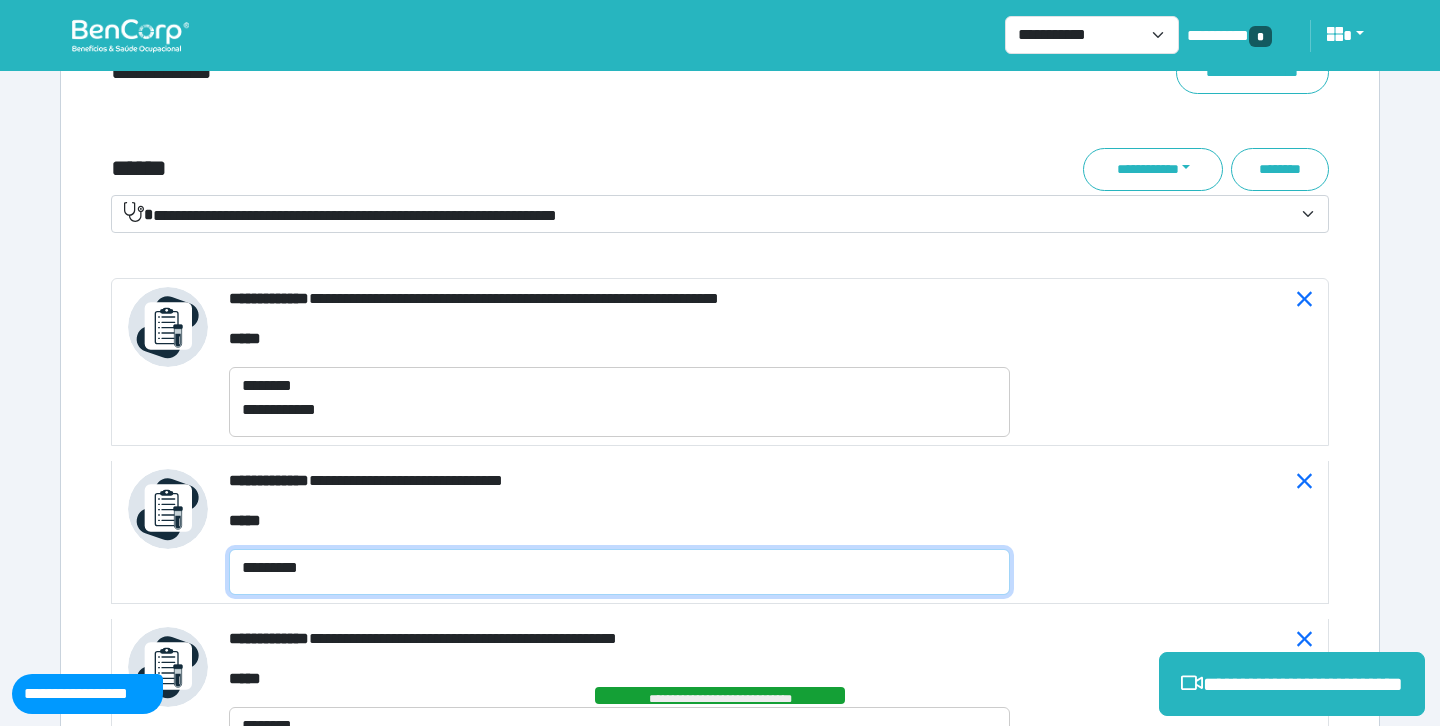 scroll, scrollTop: 0, scrollLeft: 0, axis: both 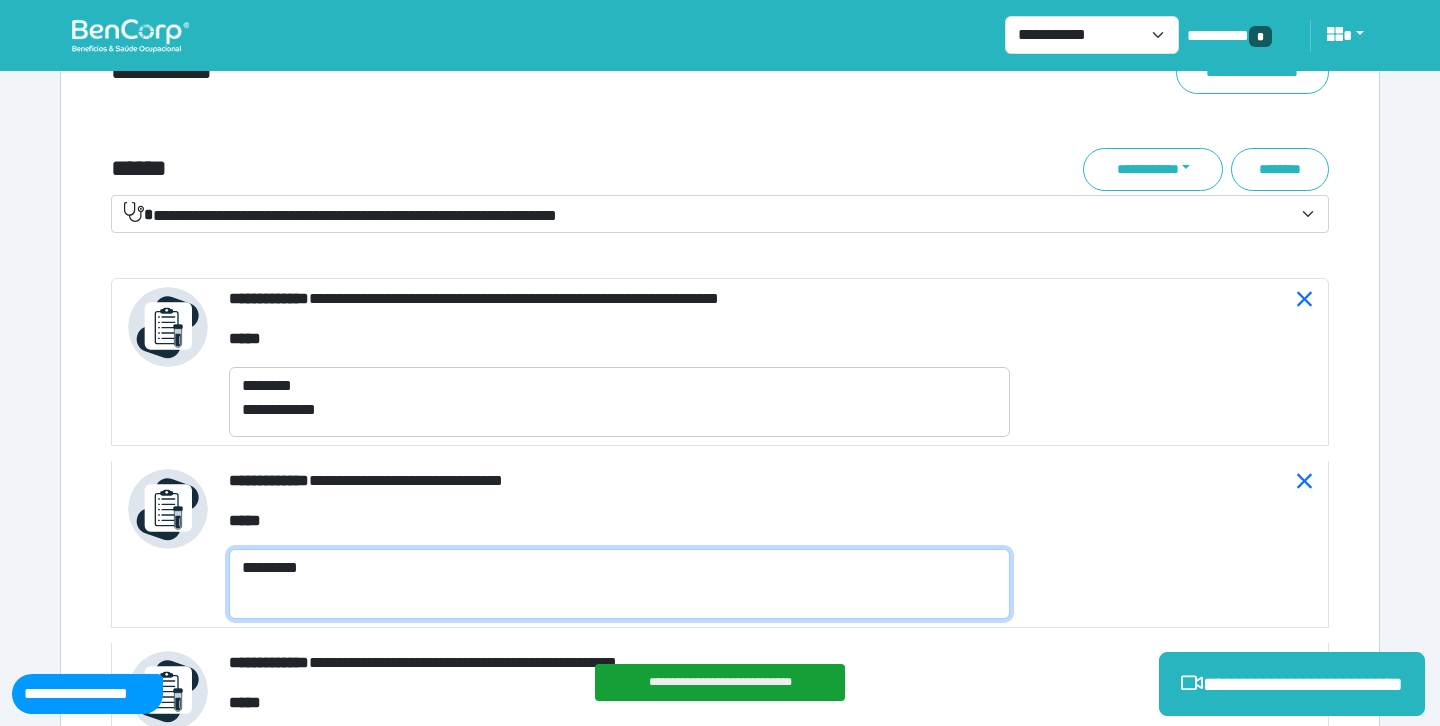 paste on "**********" 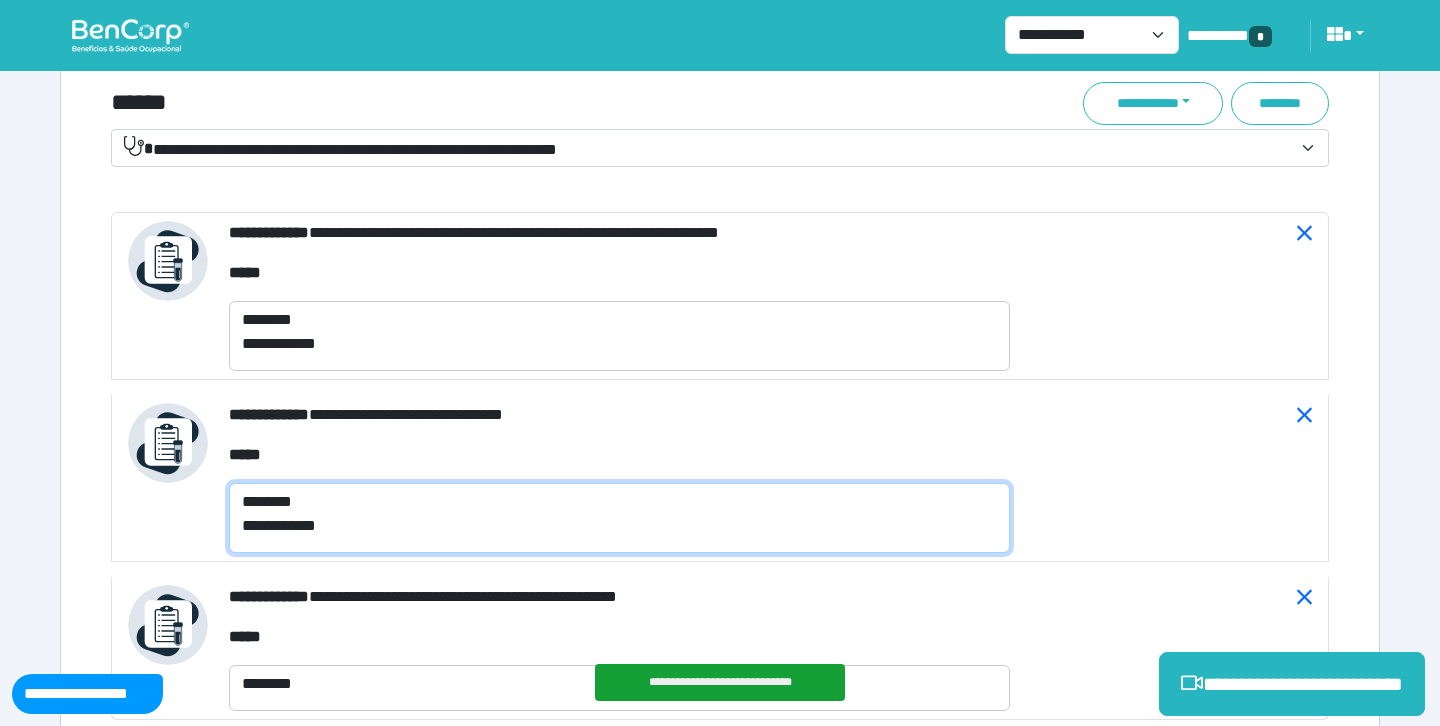 scroll, scrollTop: 7379, scrollLeft: 0, axis: vertical 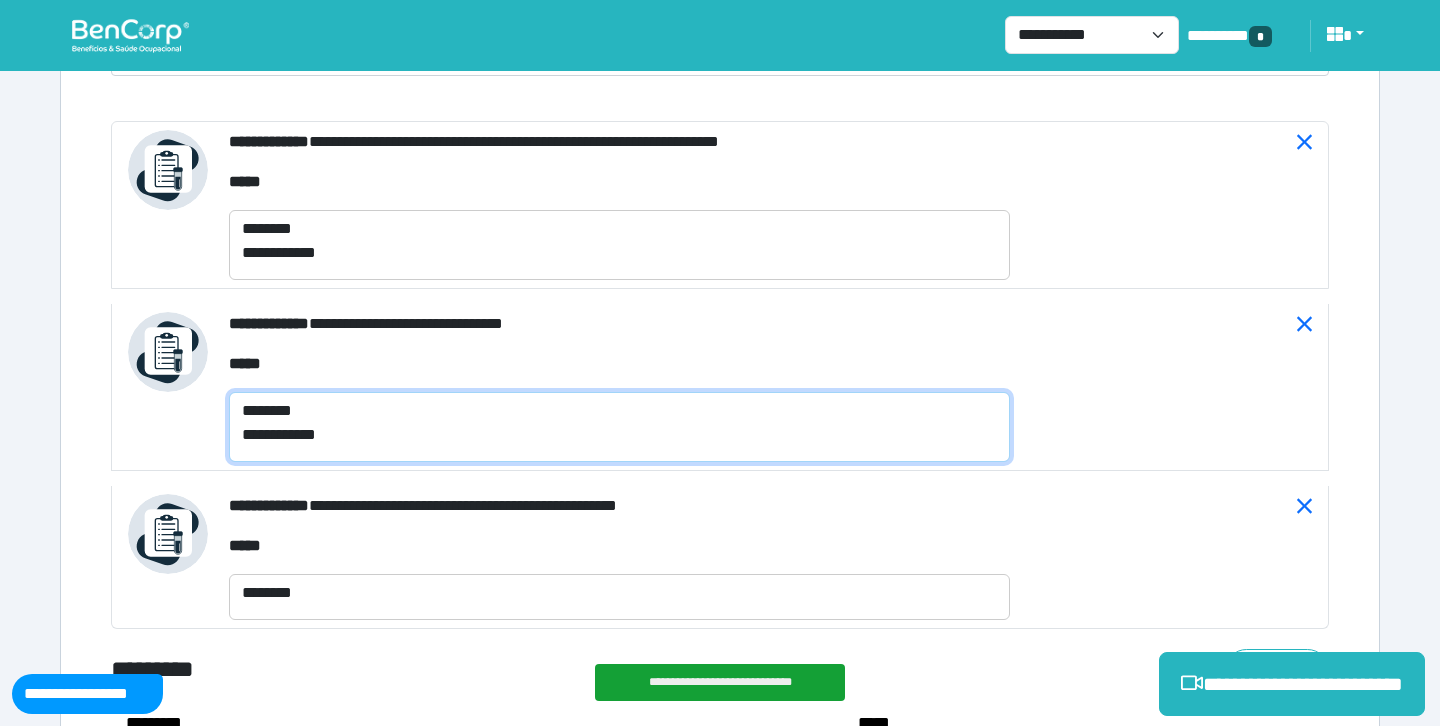 type on "[NAME]
[ADDRESS]" 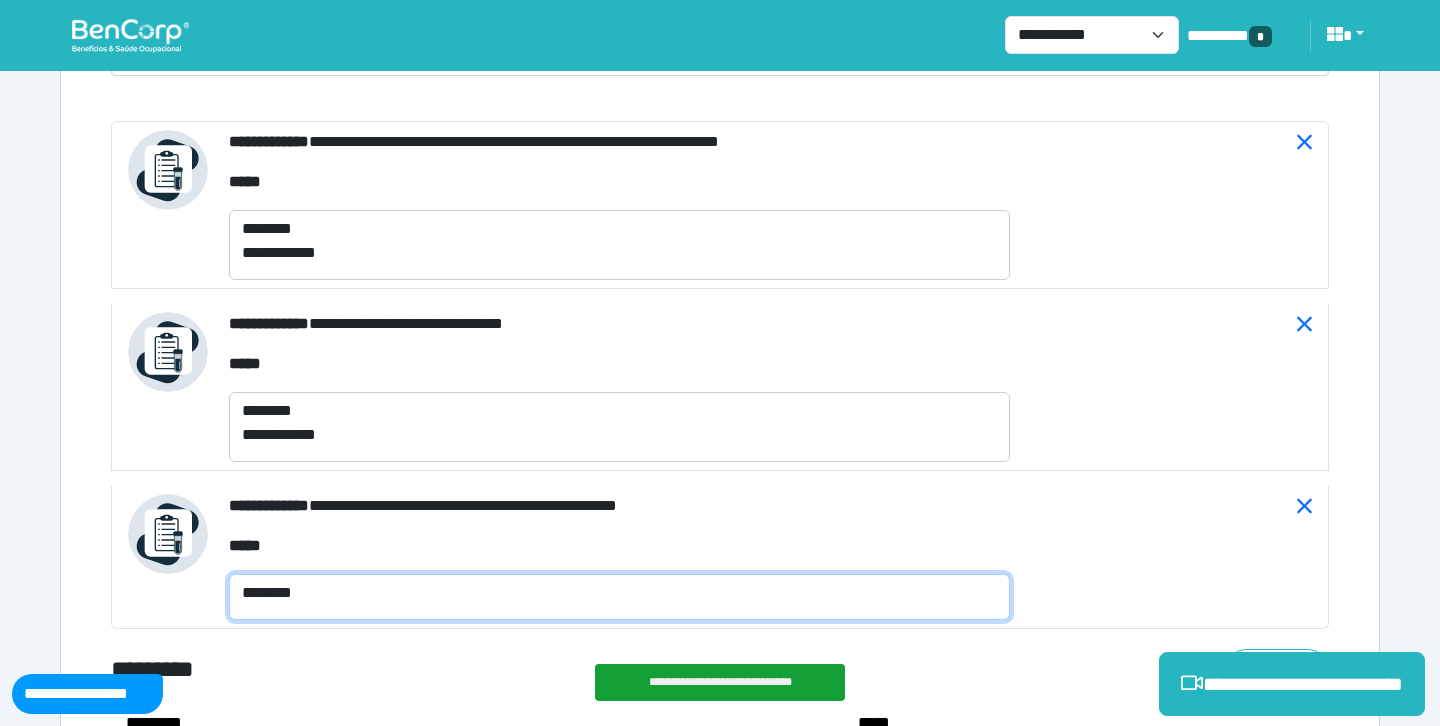 click on "*******" at bounding box center (619, 597) 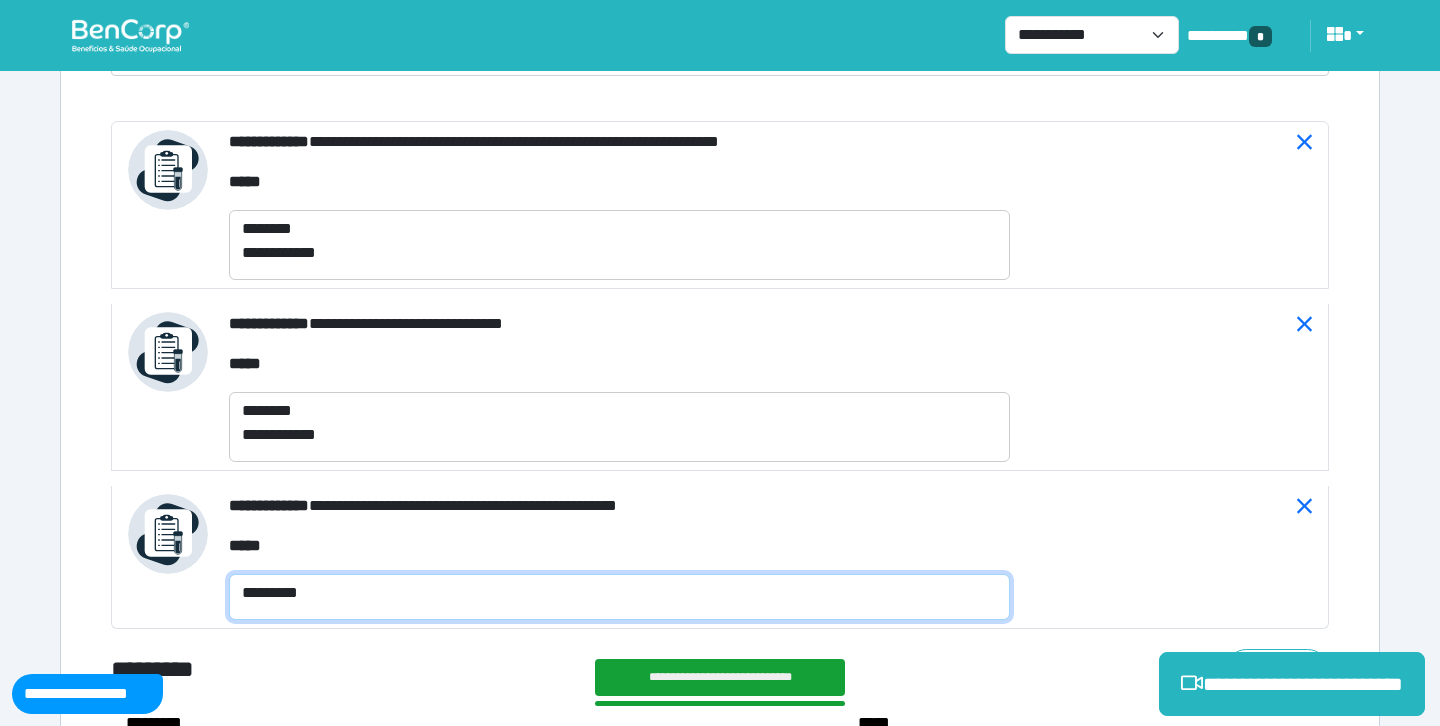 scroll, scrollTop: 0, scrollLeft: 0, axis: both 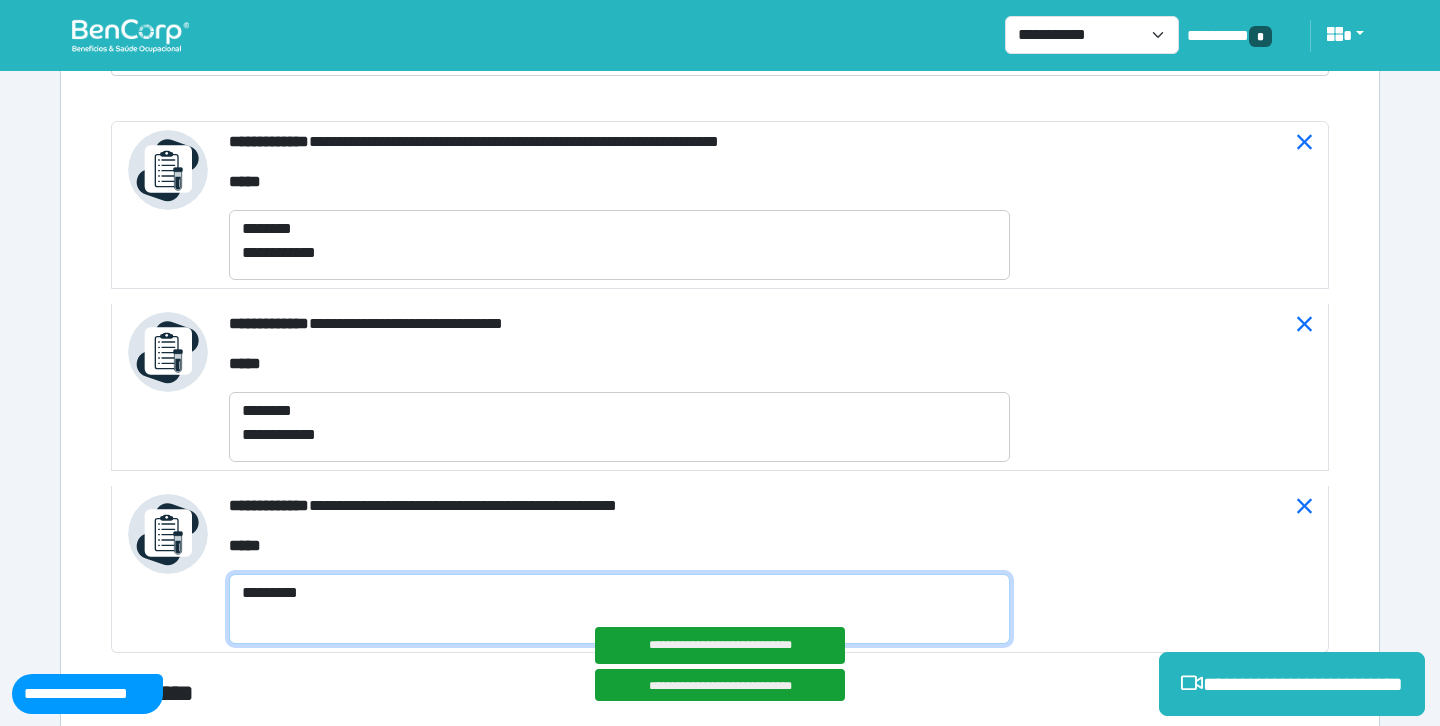 paste on "**********" 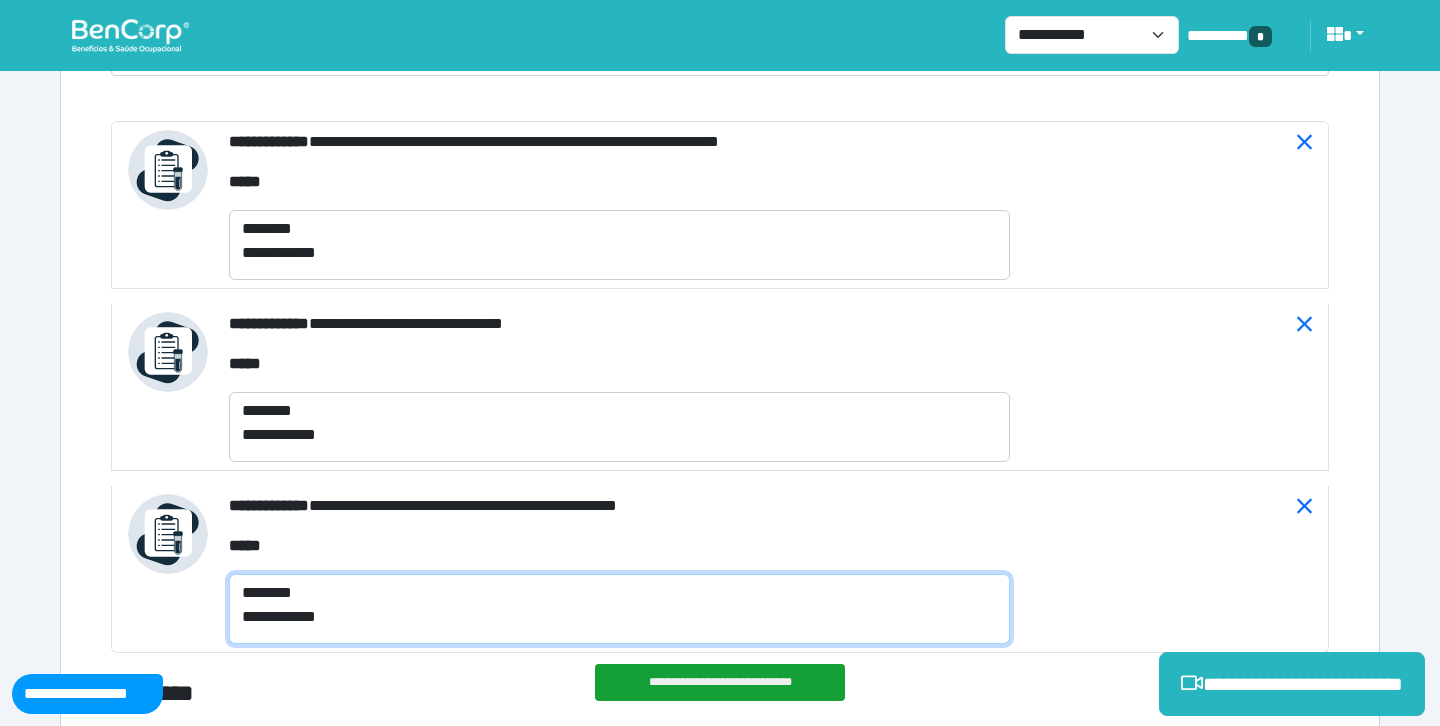 type on "[NAME]
[ADDRESS]" 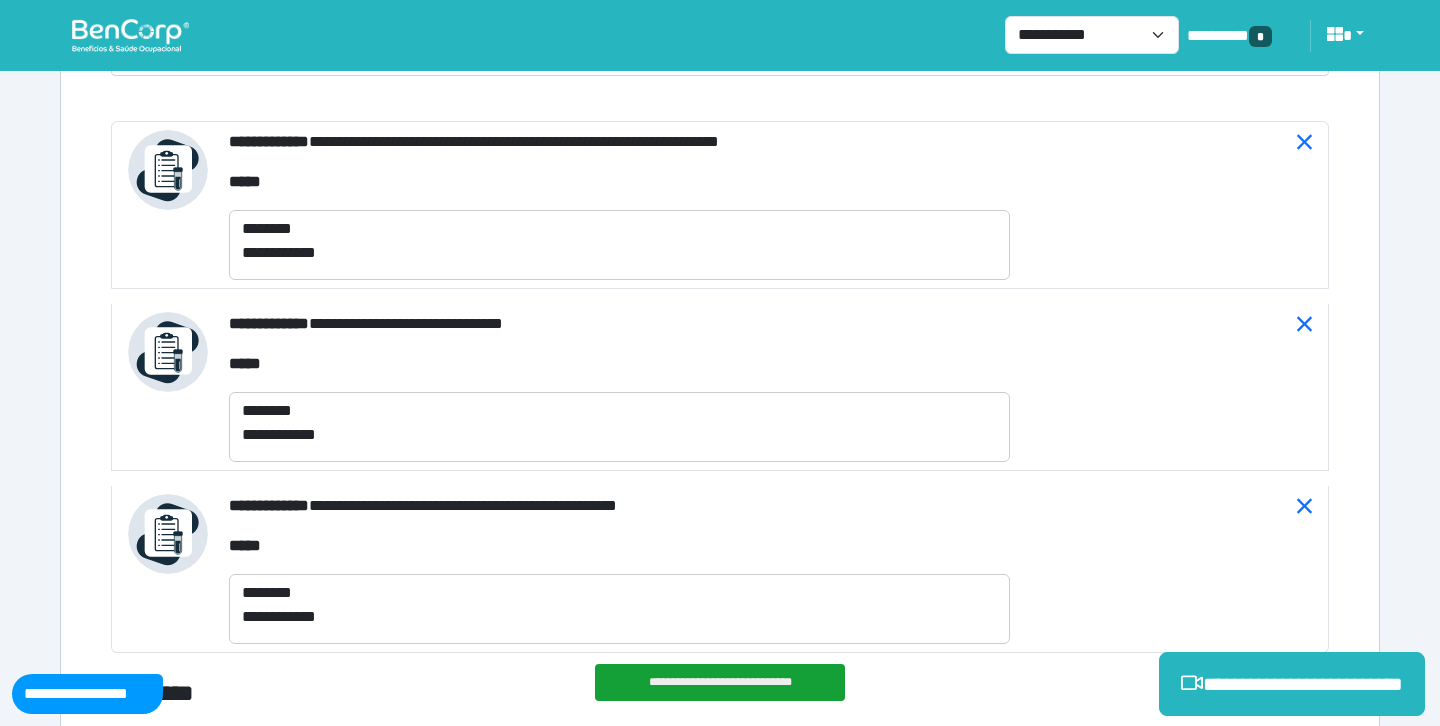click on "[NAME]
[ADDRESS]
[CITY]
[STATE]
[POSTAL_CODE]
[COUNTRY]
[ADDRESS]
[CITY]
[STATE]
[POSTAL_CODE]" at bounding box center [720, -2836] 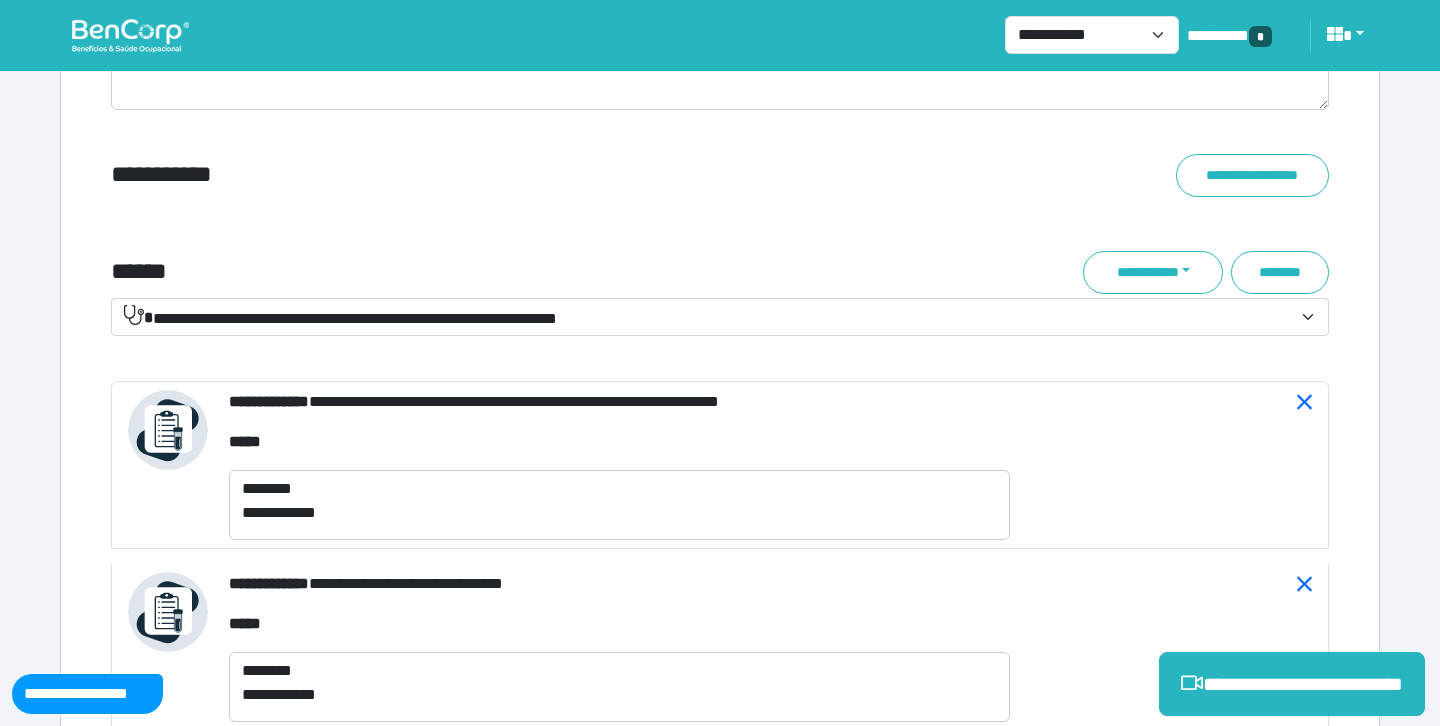 scroll, scrollTop: 7113, scrollLeft: 0, axis: vertical 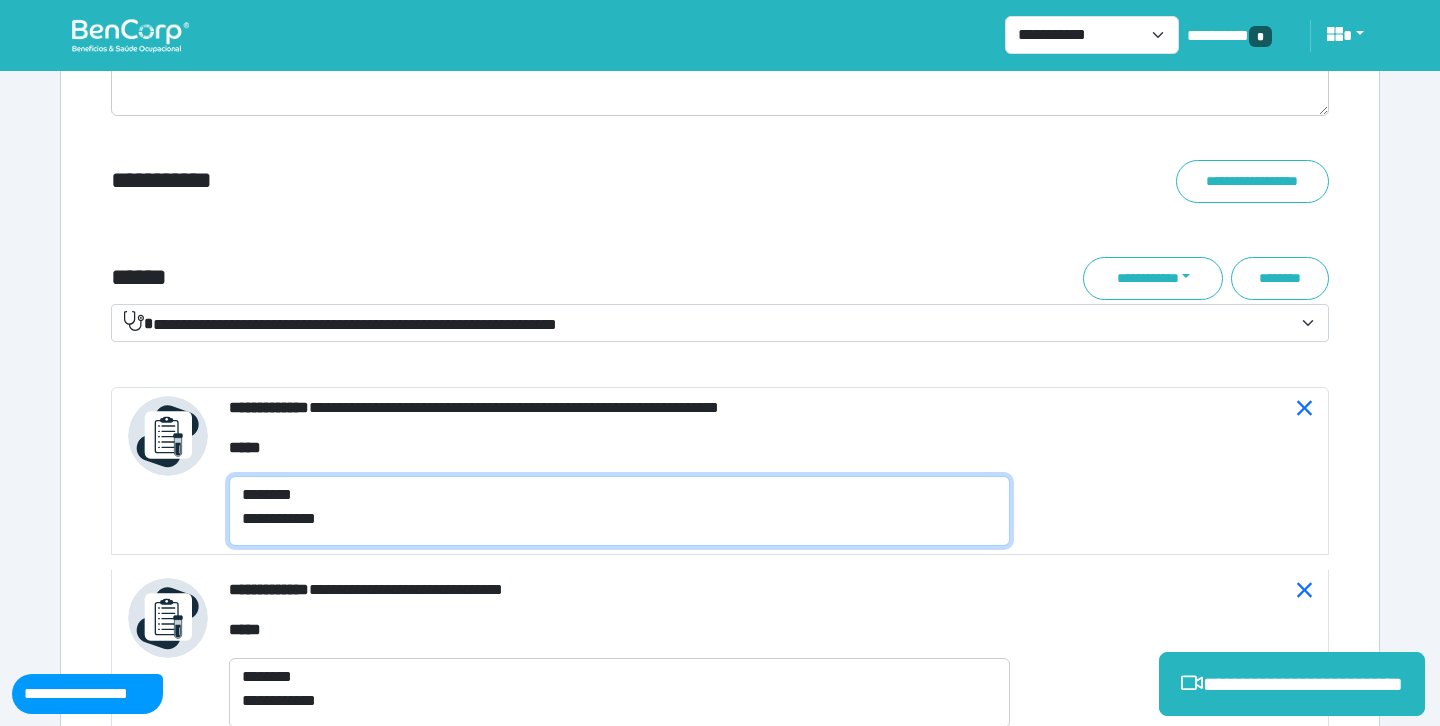 click on "[NAME]
[ADDRESS]" at bounding box center (619, 511) 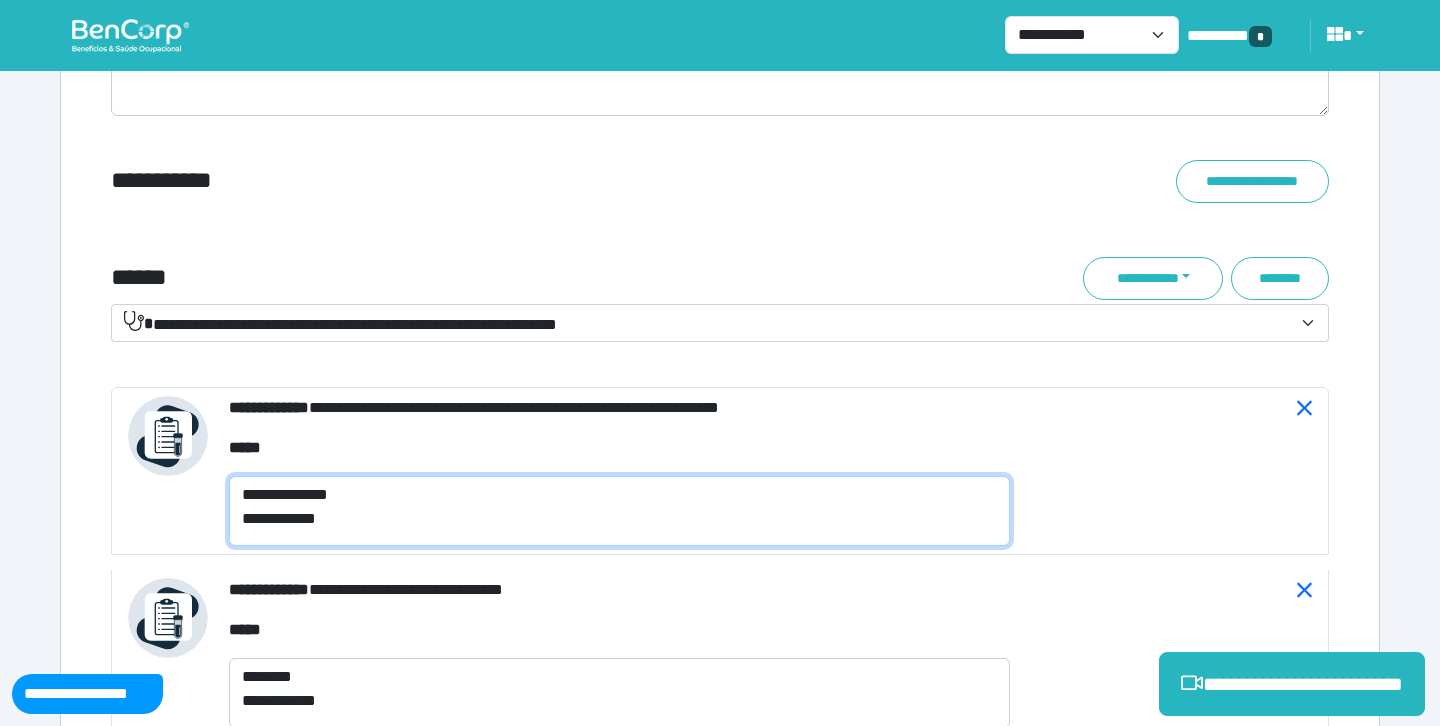 type on "[NAME]
[ADDRESS]" 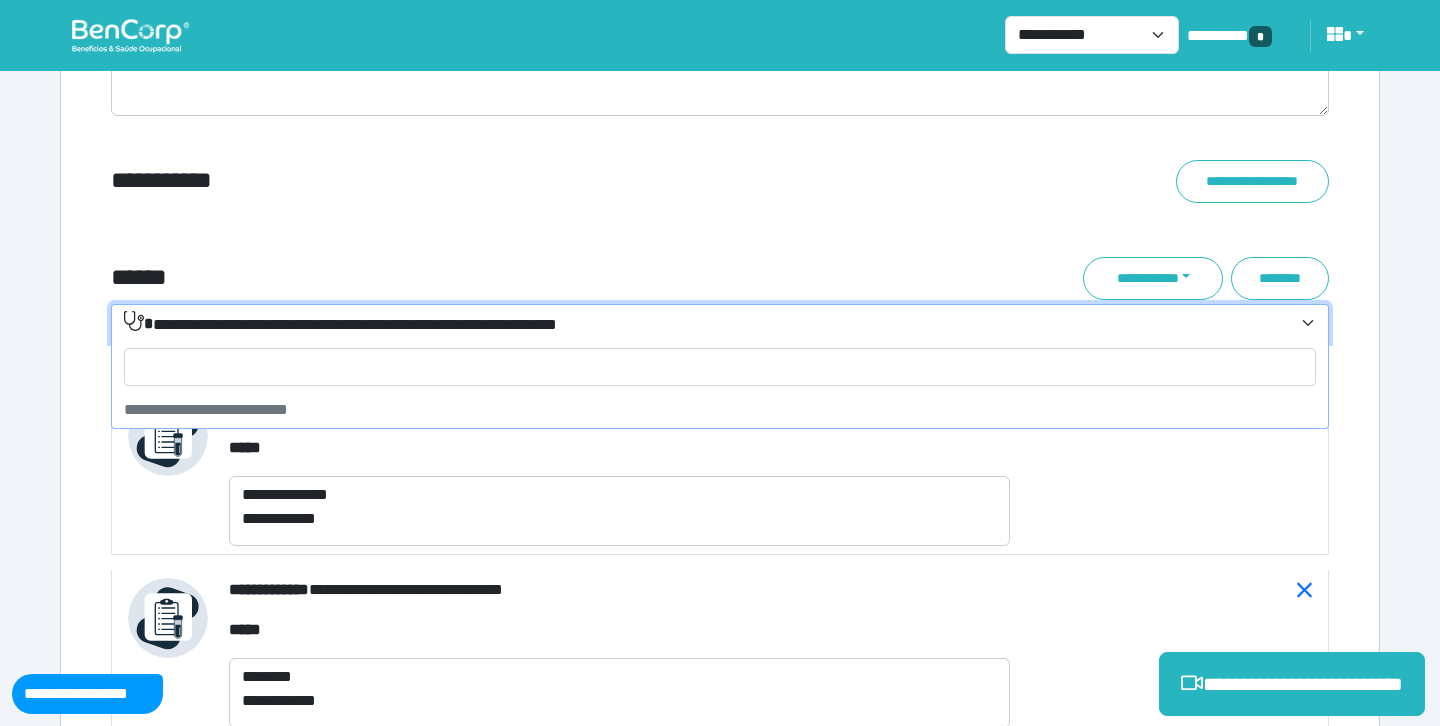 click on "**********" at bounding box center (340, 323) 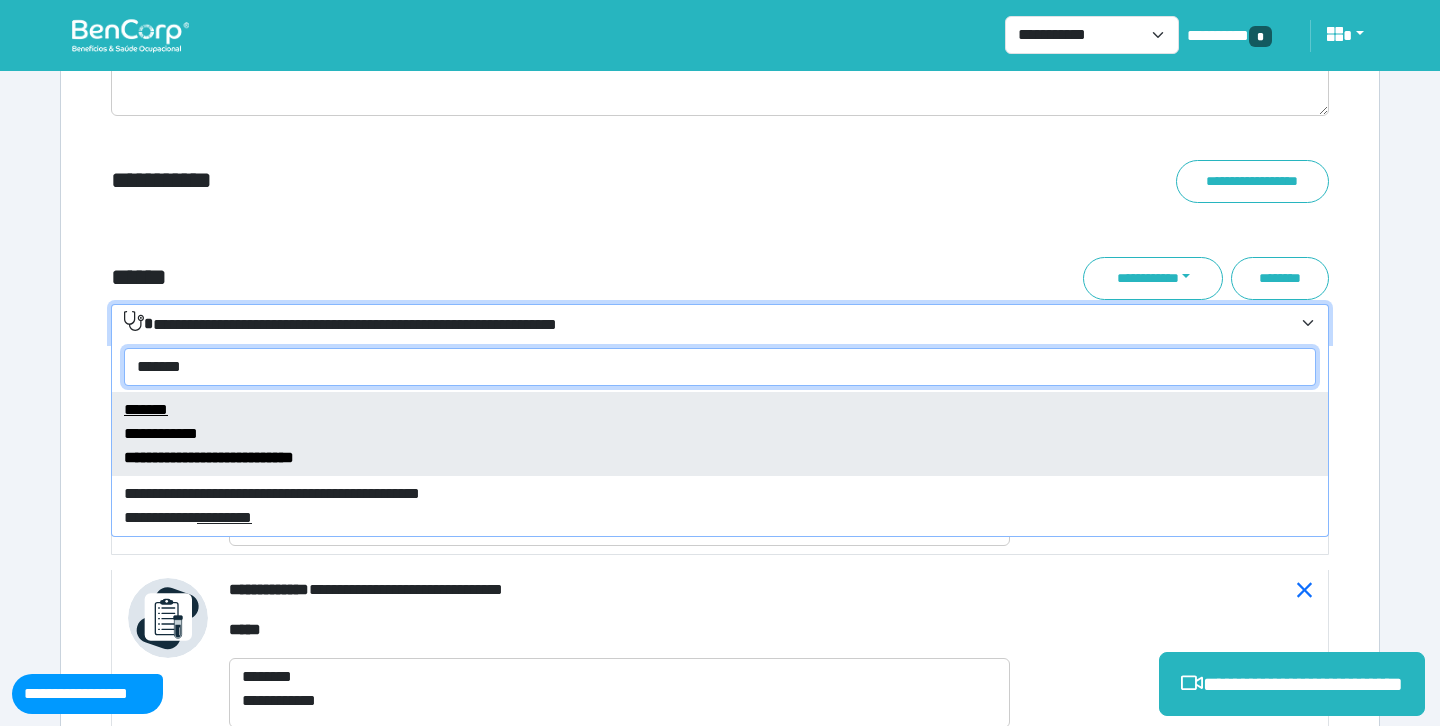 type on "********" 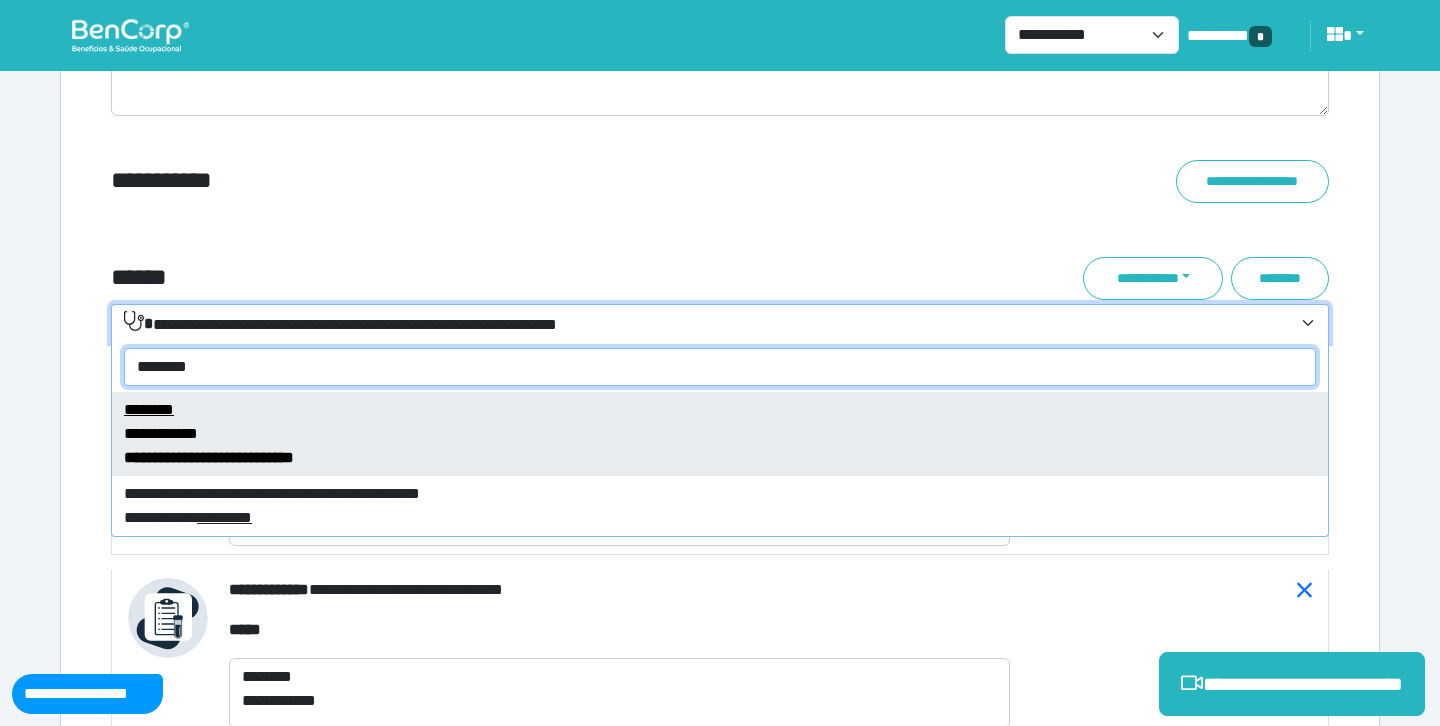 drag, startPoint x: 229, startPoint y: 367, endPoint x: 124, endPoint y: 365, distance: 105.01904 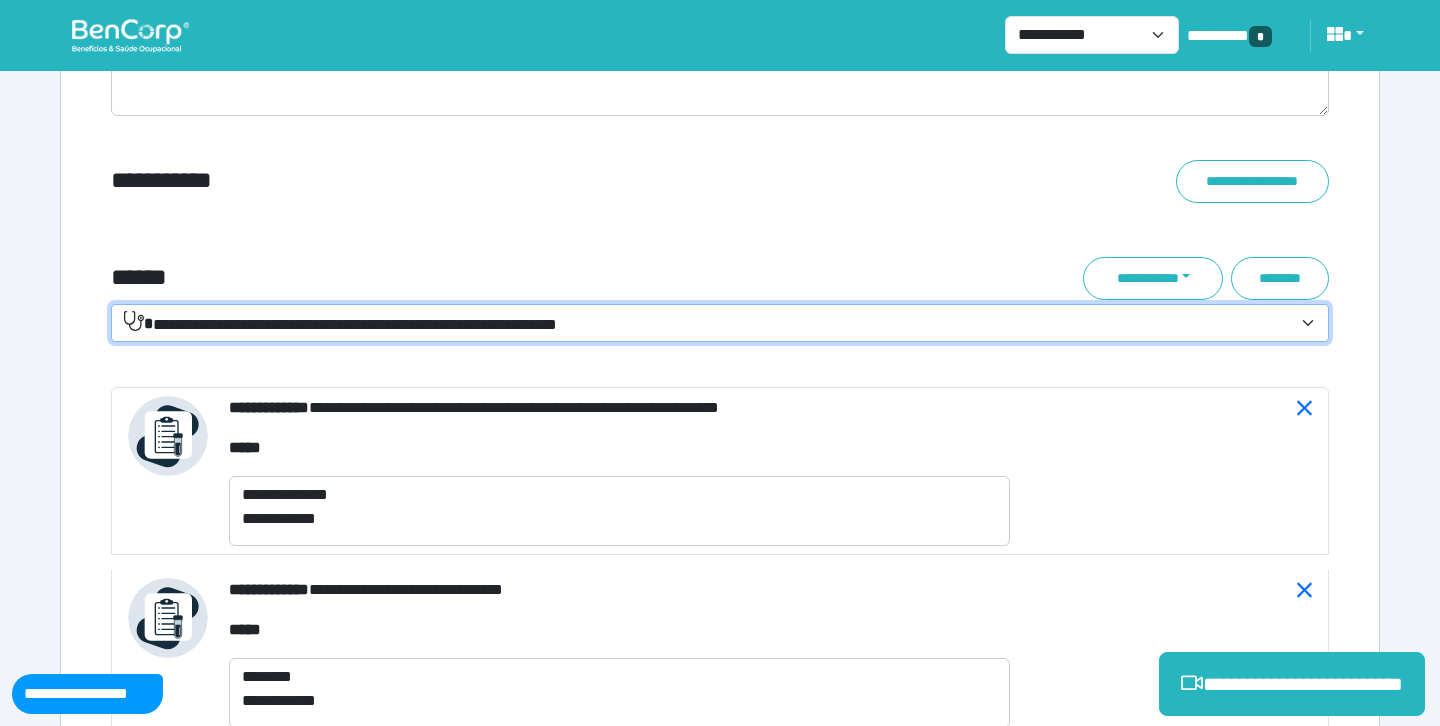click on "*****" at bounding box center (720, 57) 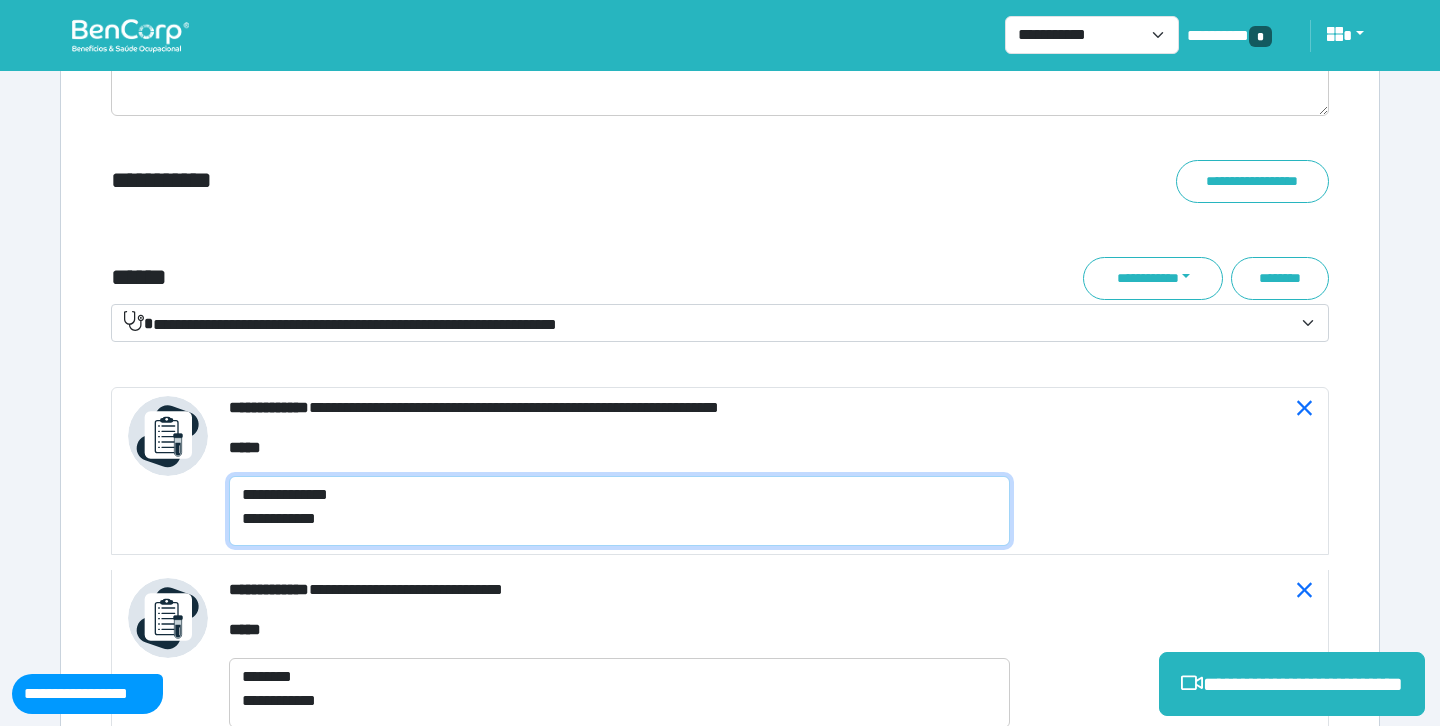 click on "[NAME]
[ADDRESS]" at bounding box center [619, 511] 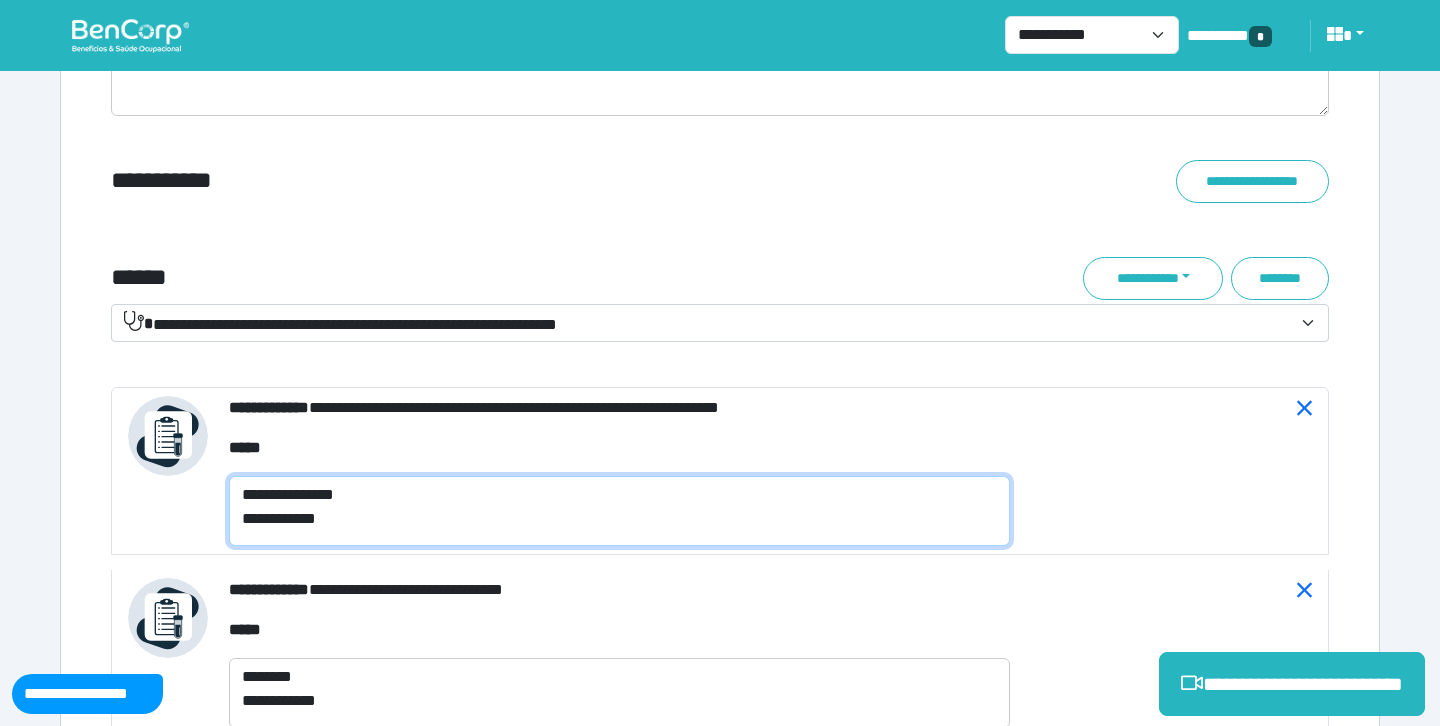 paste on "********" 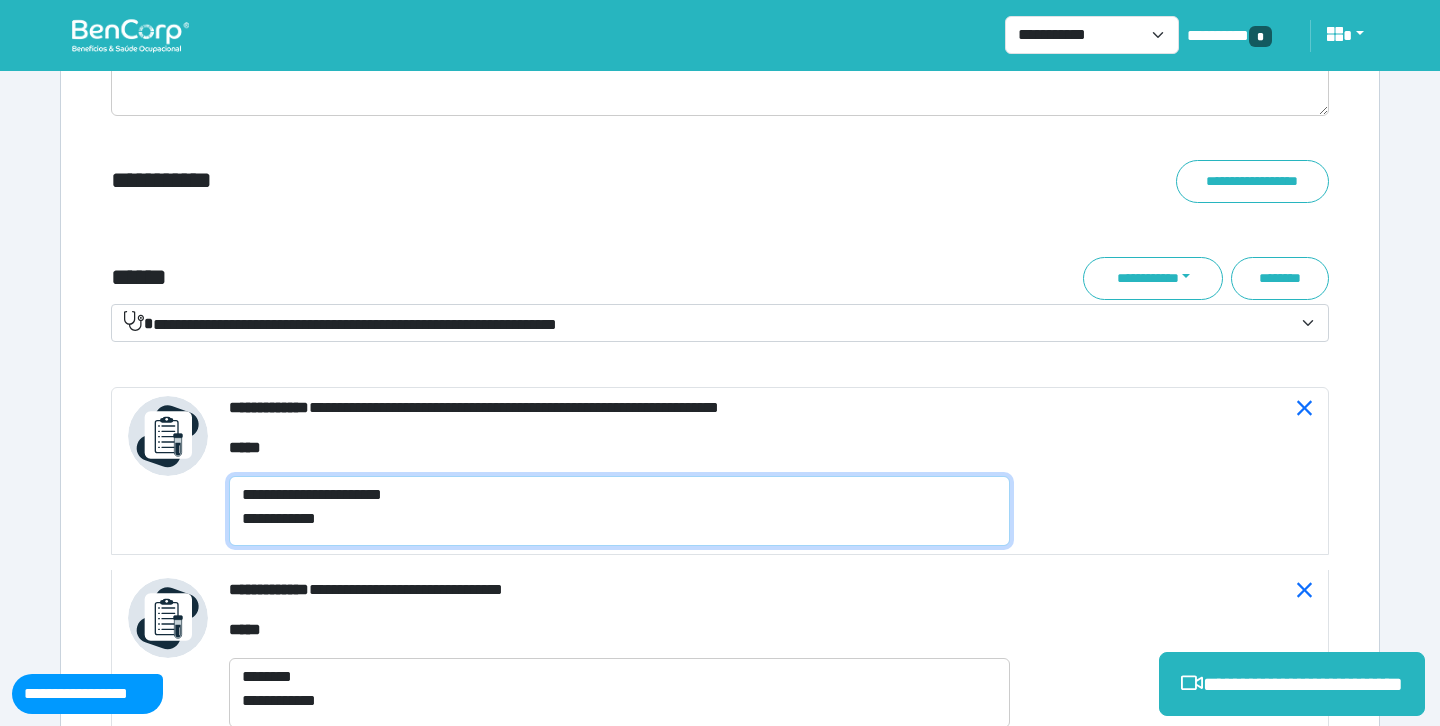 type on "[NAME]
[ADDRESS]" 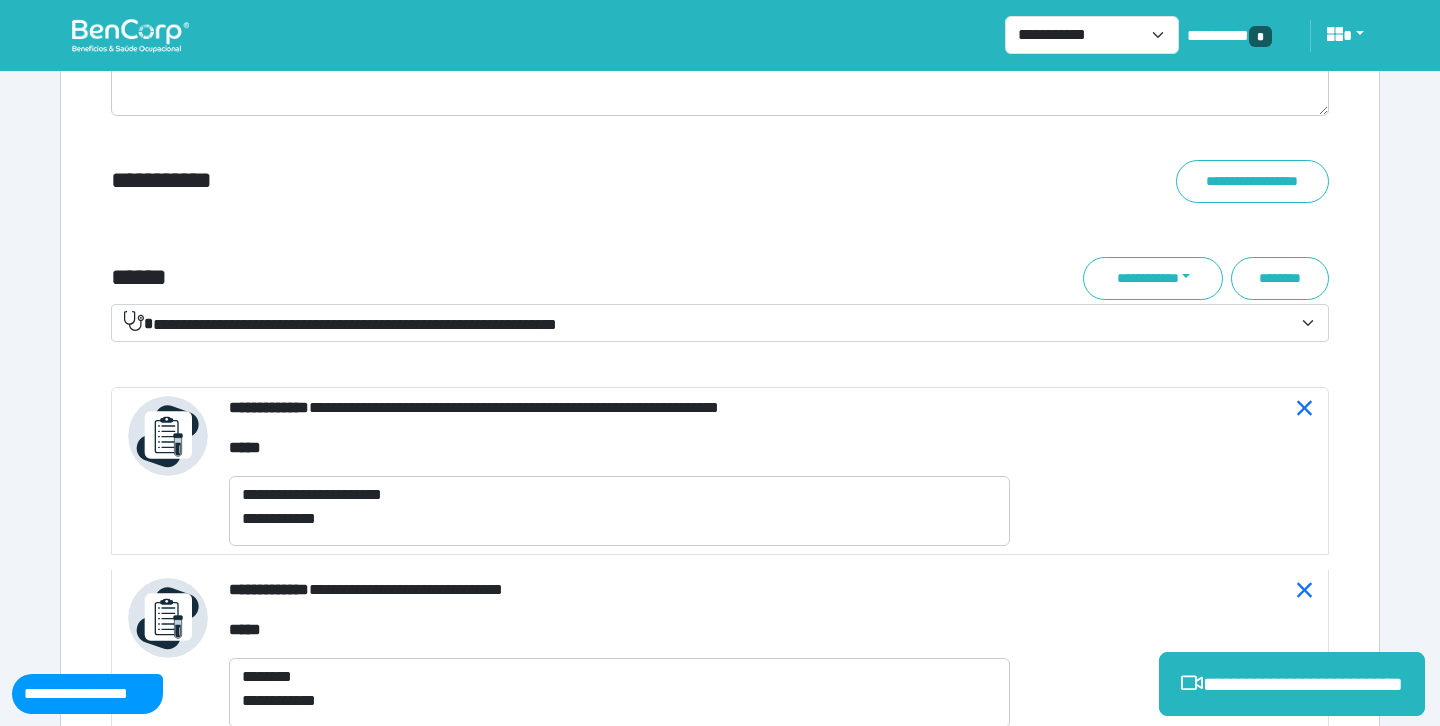click on "**********" at bounding box center (513, 181) 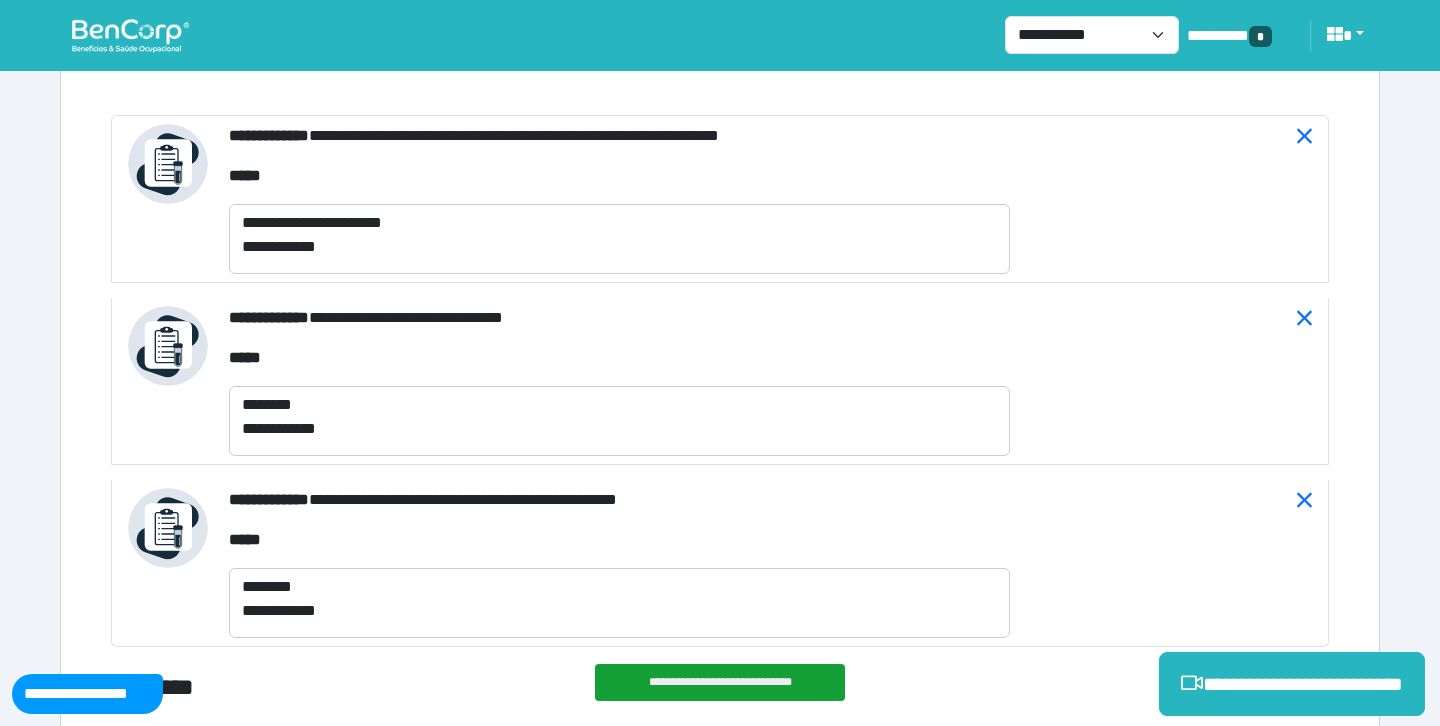 scroll, scrollTop: 7386, scrollLeft: 0, axis: vertical 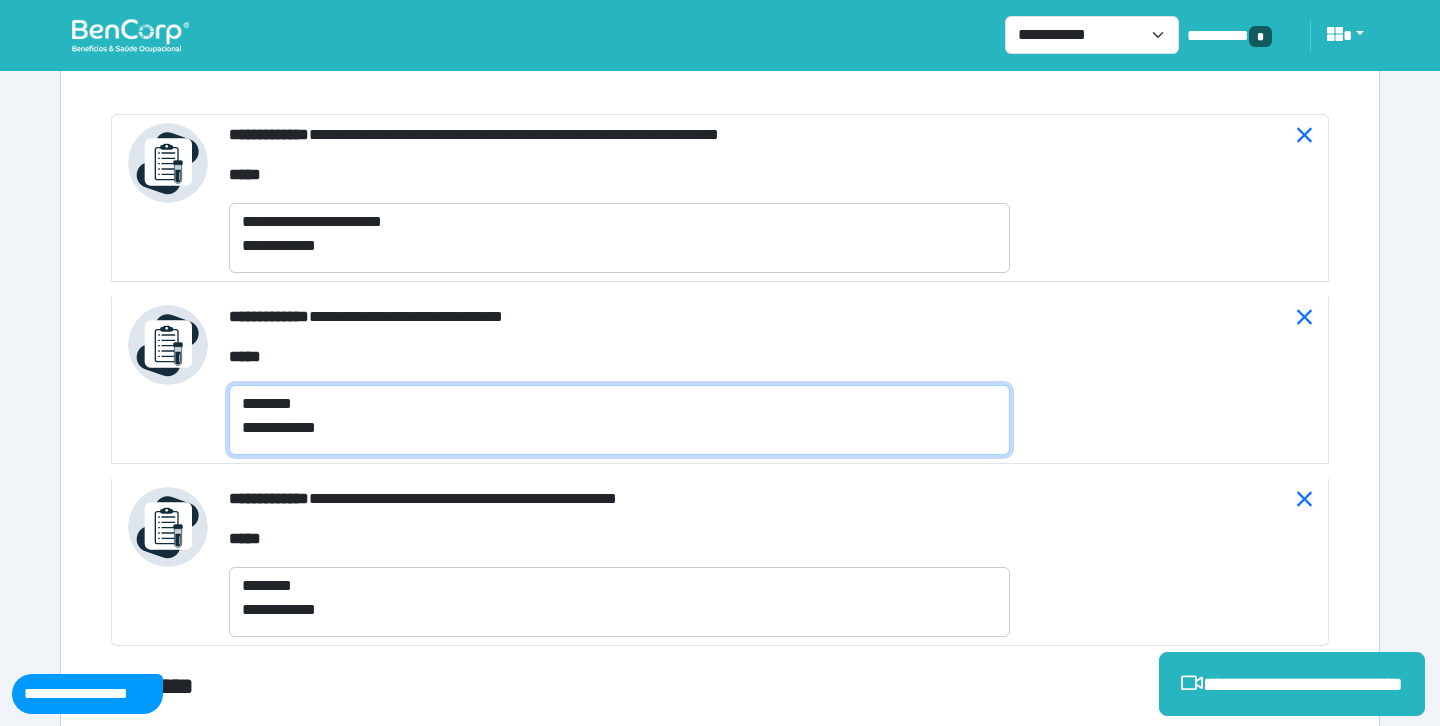 click on "[NAME]
[ADDRESS]" at bounding box center (619, 420) 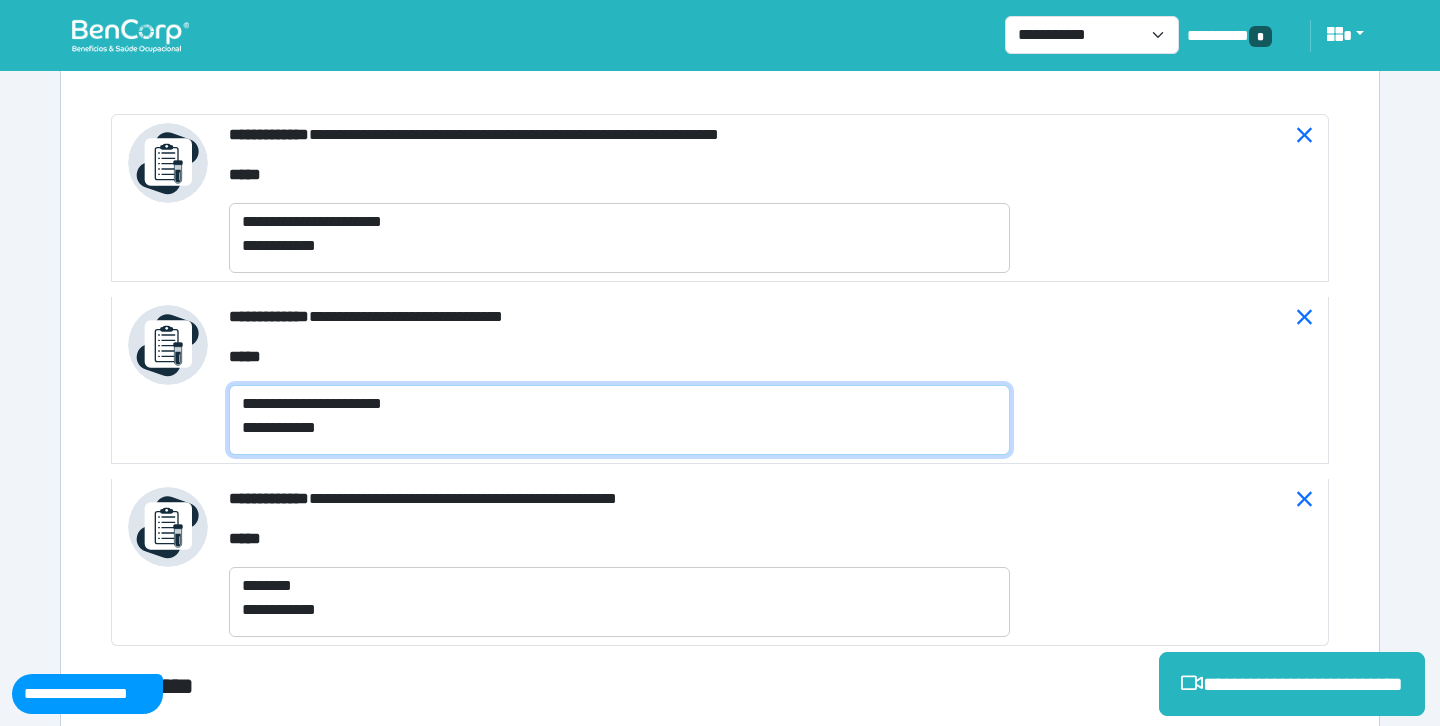 type on "[NAME]
[ADDRESS]" 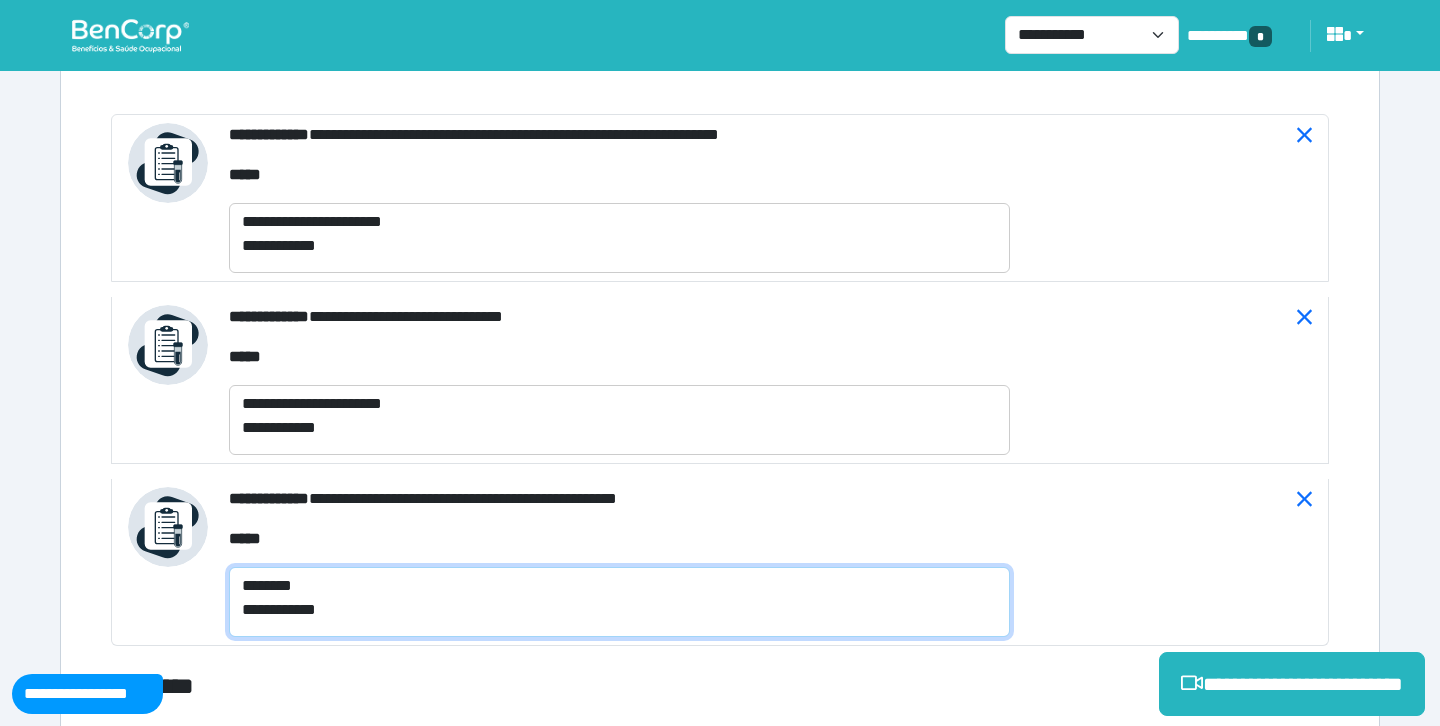 click on "[NAME]
[ADDRESS]" at bounding box center (619, 602) 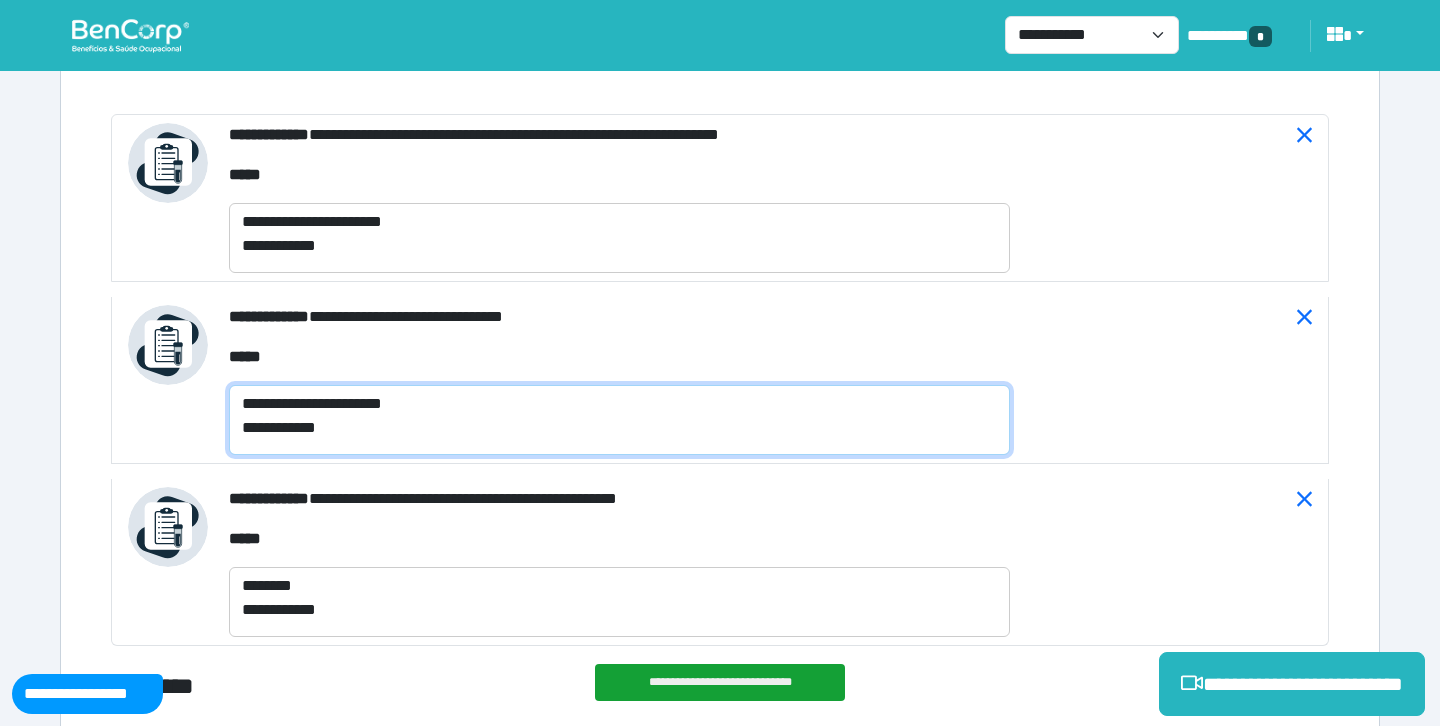 drag, startPoint x: 427, startPoint y: 404, endPoint x: 309, endPoint y: 404, distance: 118 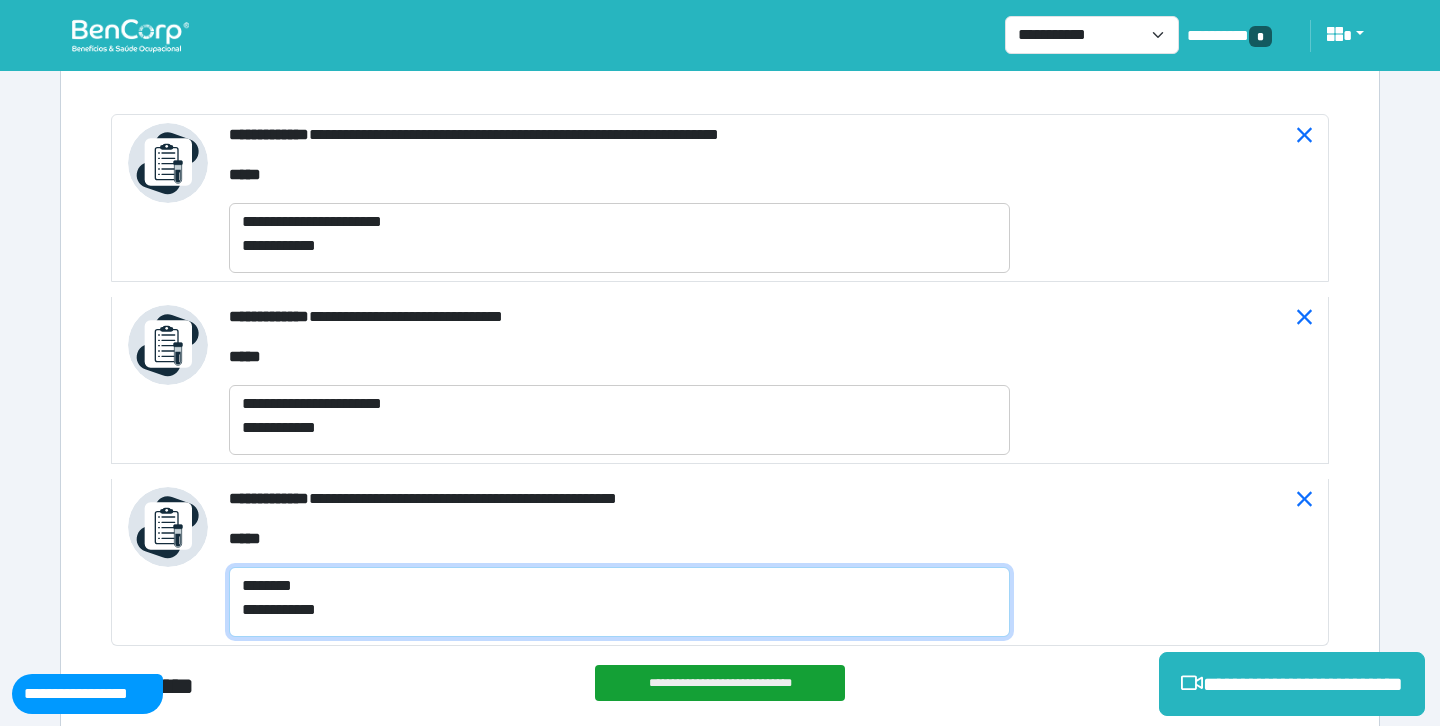 click on "[NAME]
[ADDRESS]" at bounding box center (619, 602) 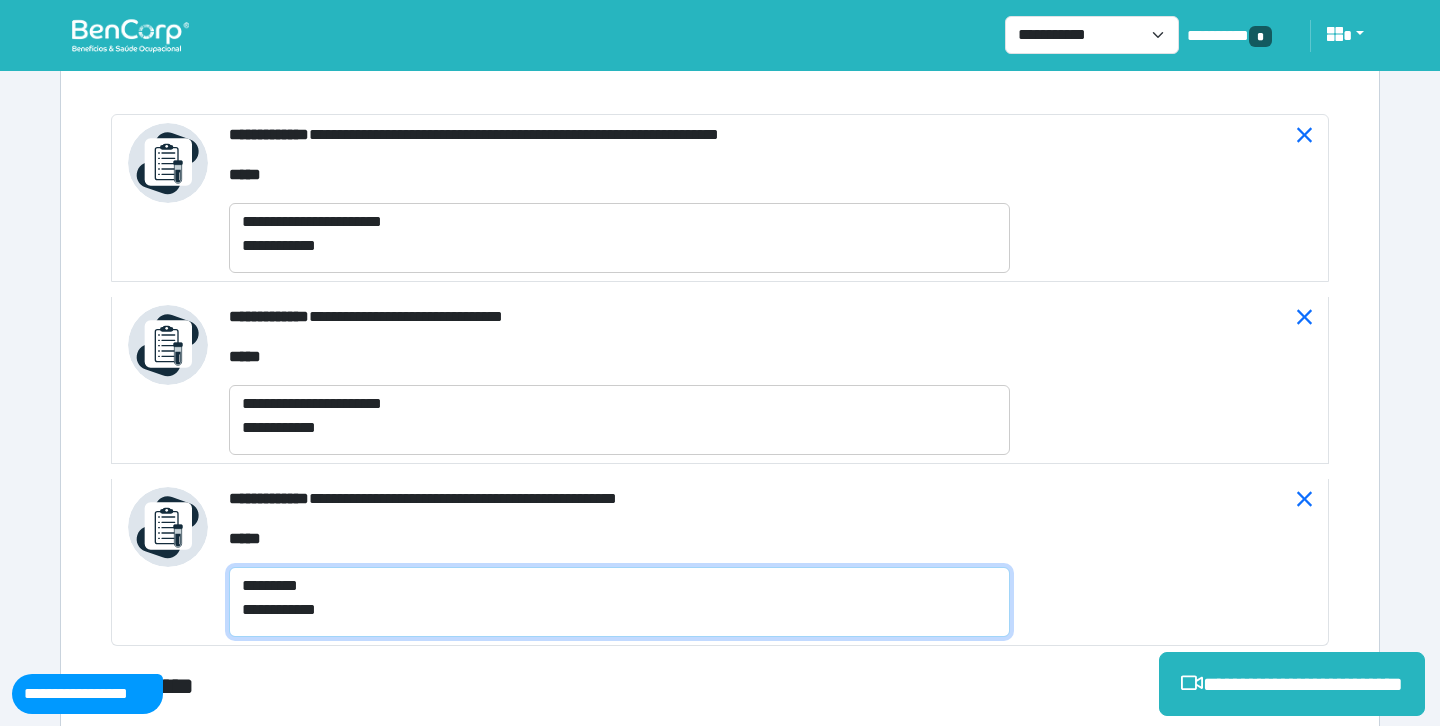 paste on "**********" 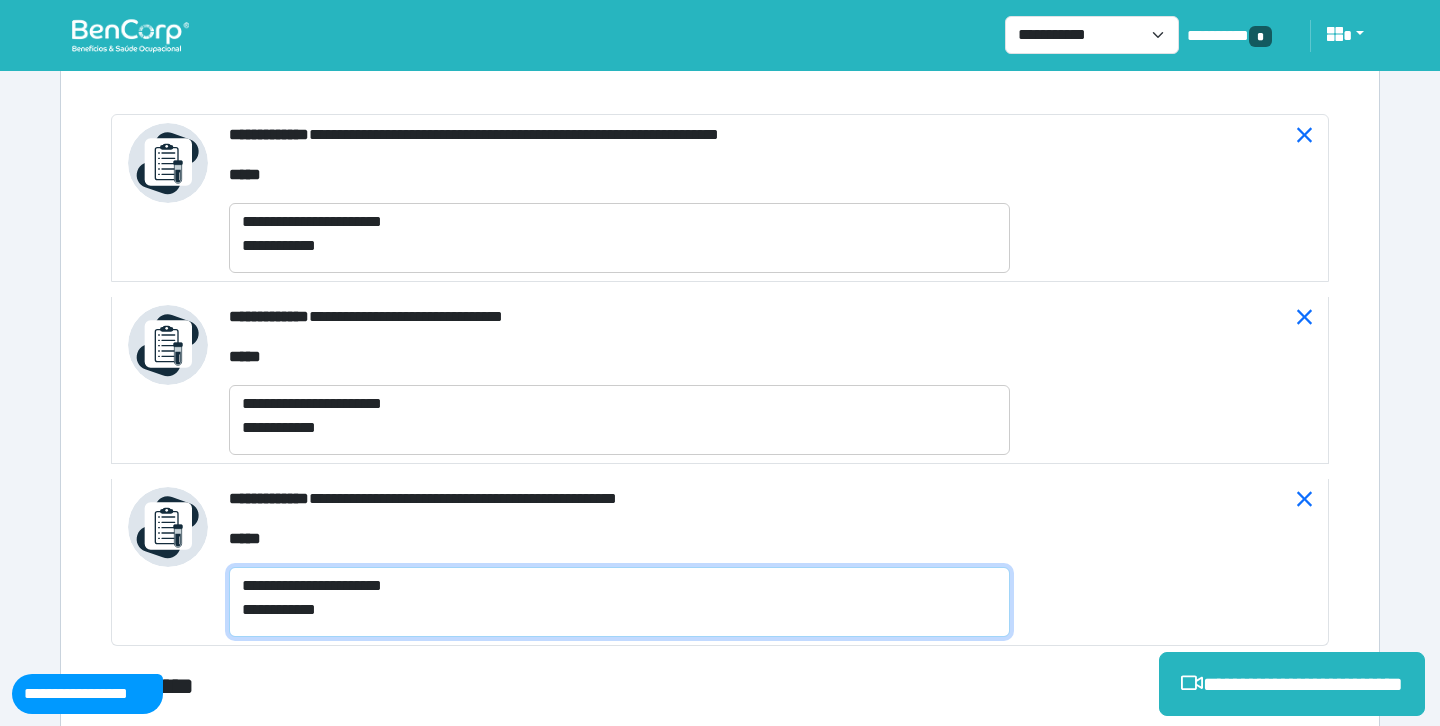type on "[NAME]
[ADDRESS]" 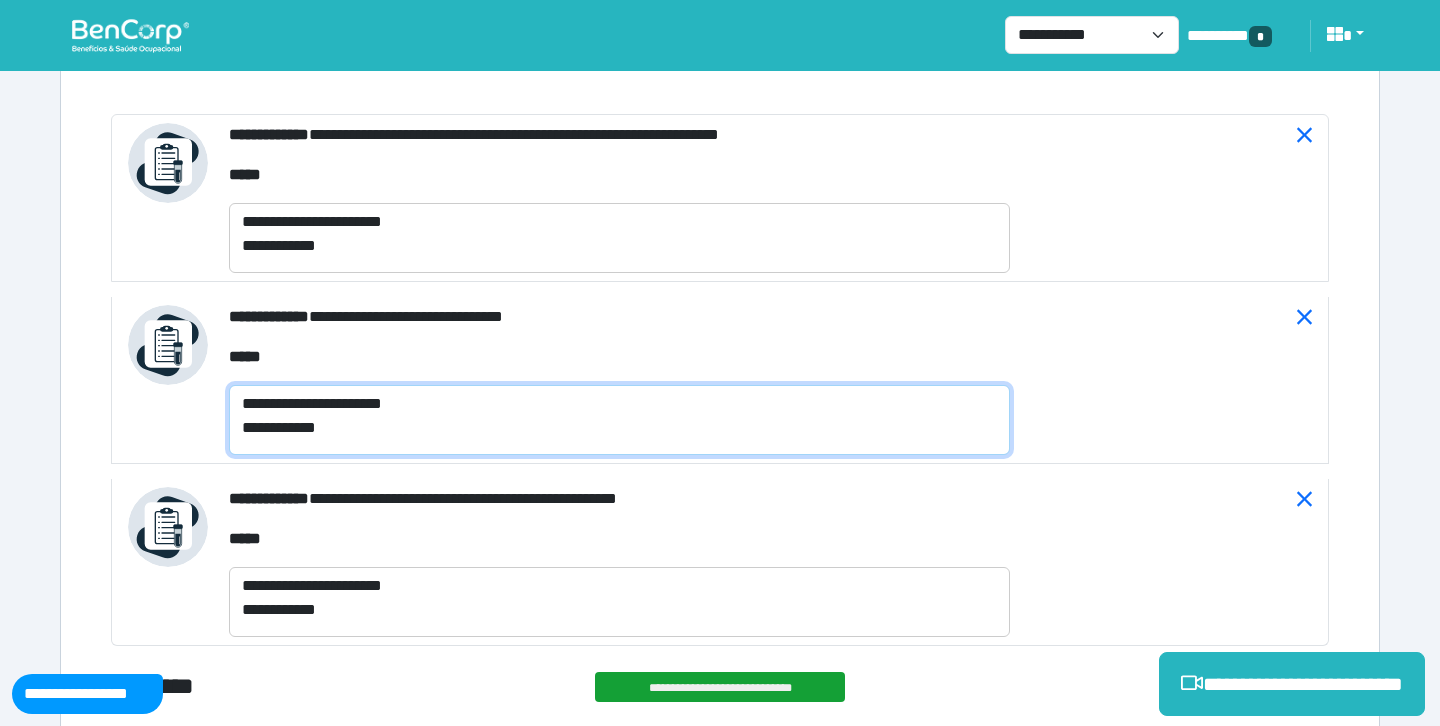 drag, startPoint x: 311, startPoint y: 405, endPoint x: 437, endPoint y: 404, distance: 126.00397 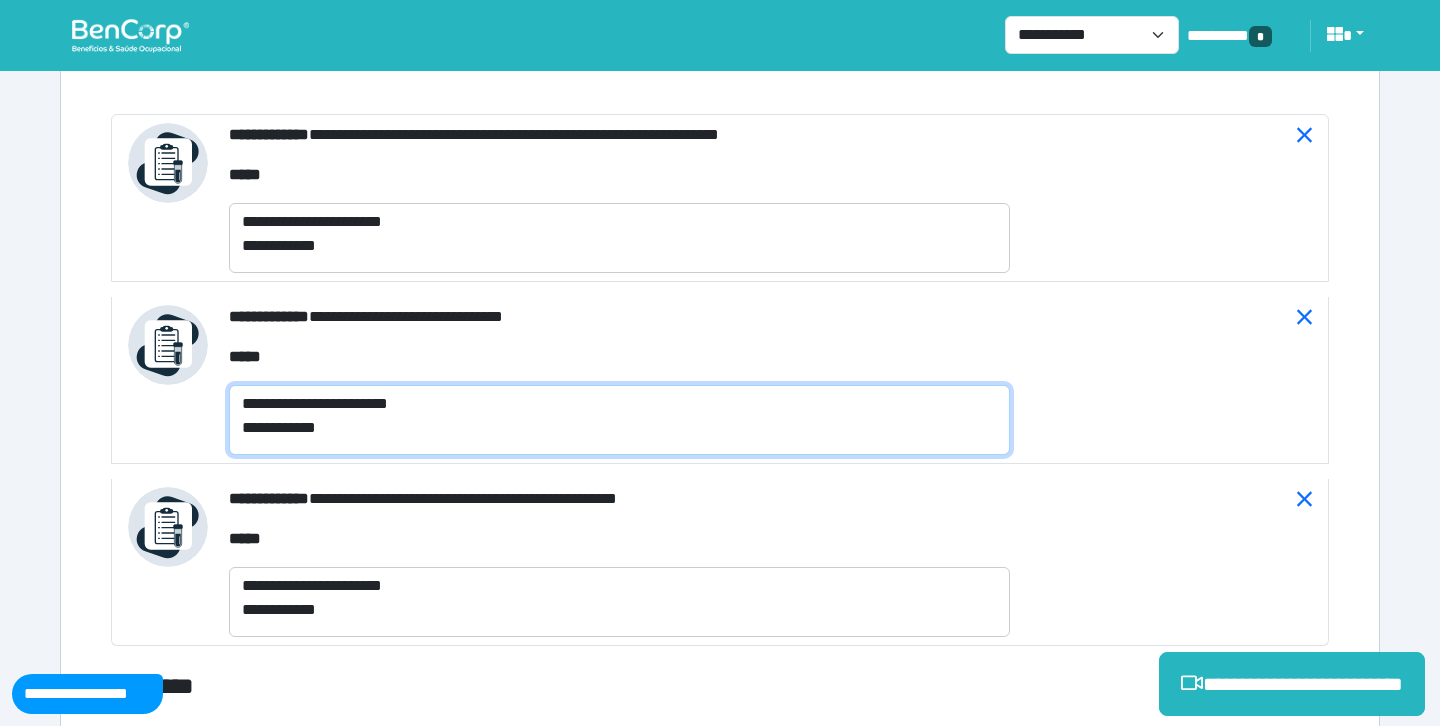 click on "[NAME]
[ADDRESS]" at bounding box center [619, 420] 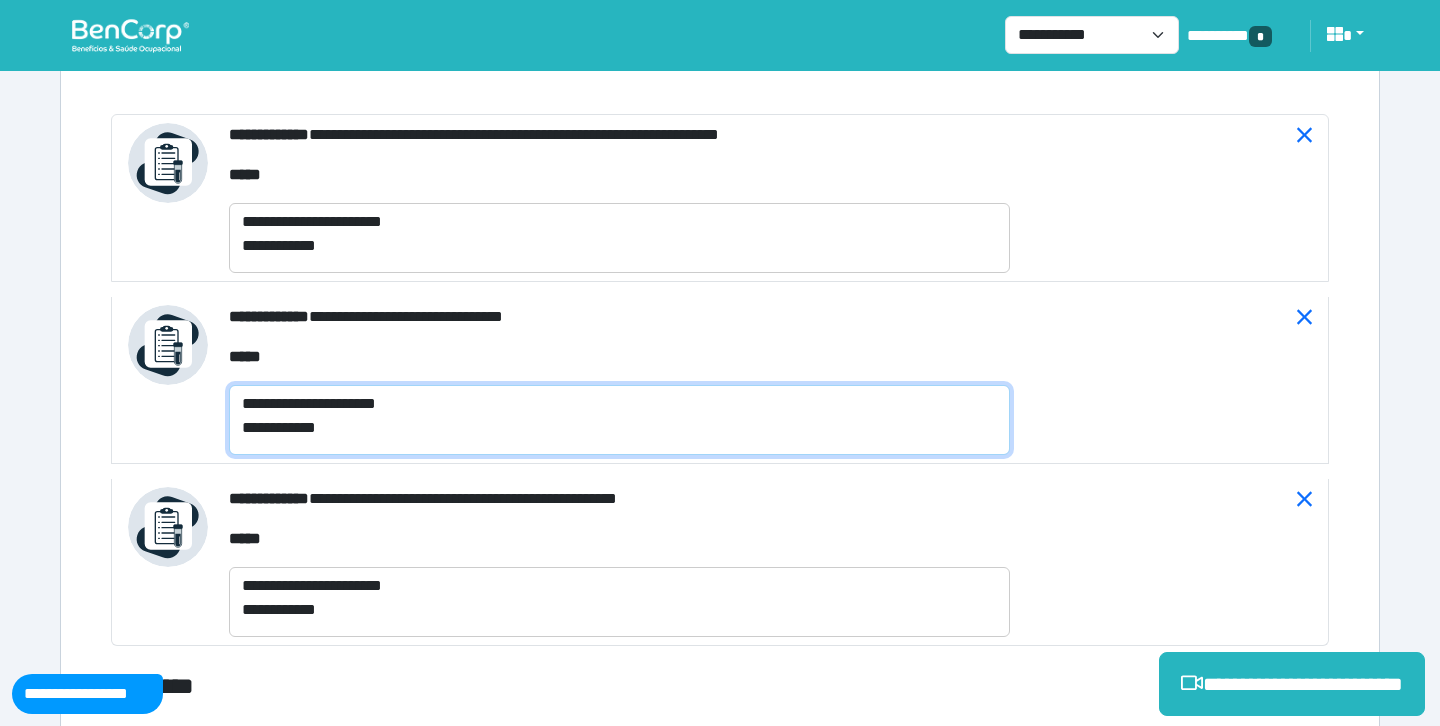 click on "[NAME]
[ADDRESS]" at bounding box center (619, 420) 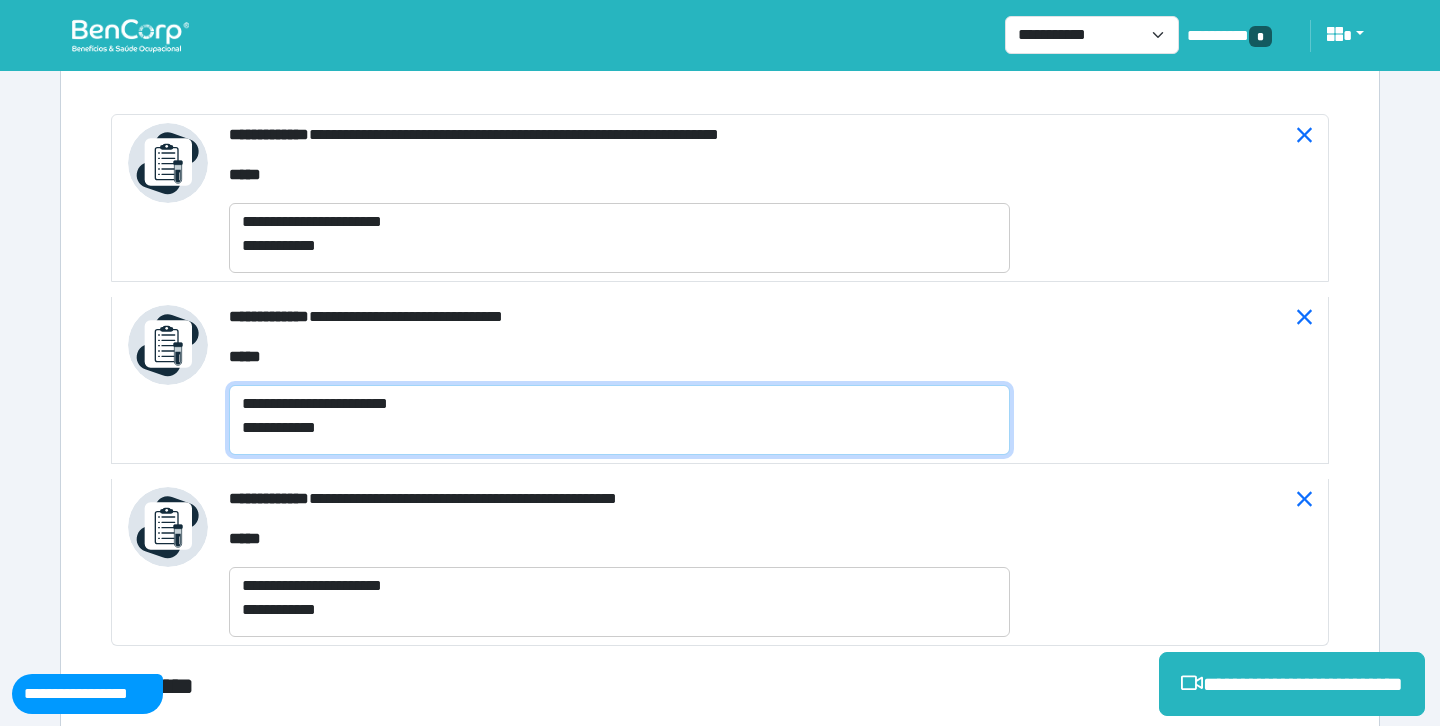 type on "[NAME]
[ADDRESS]" 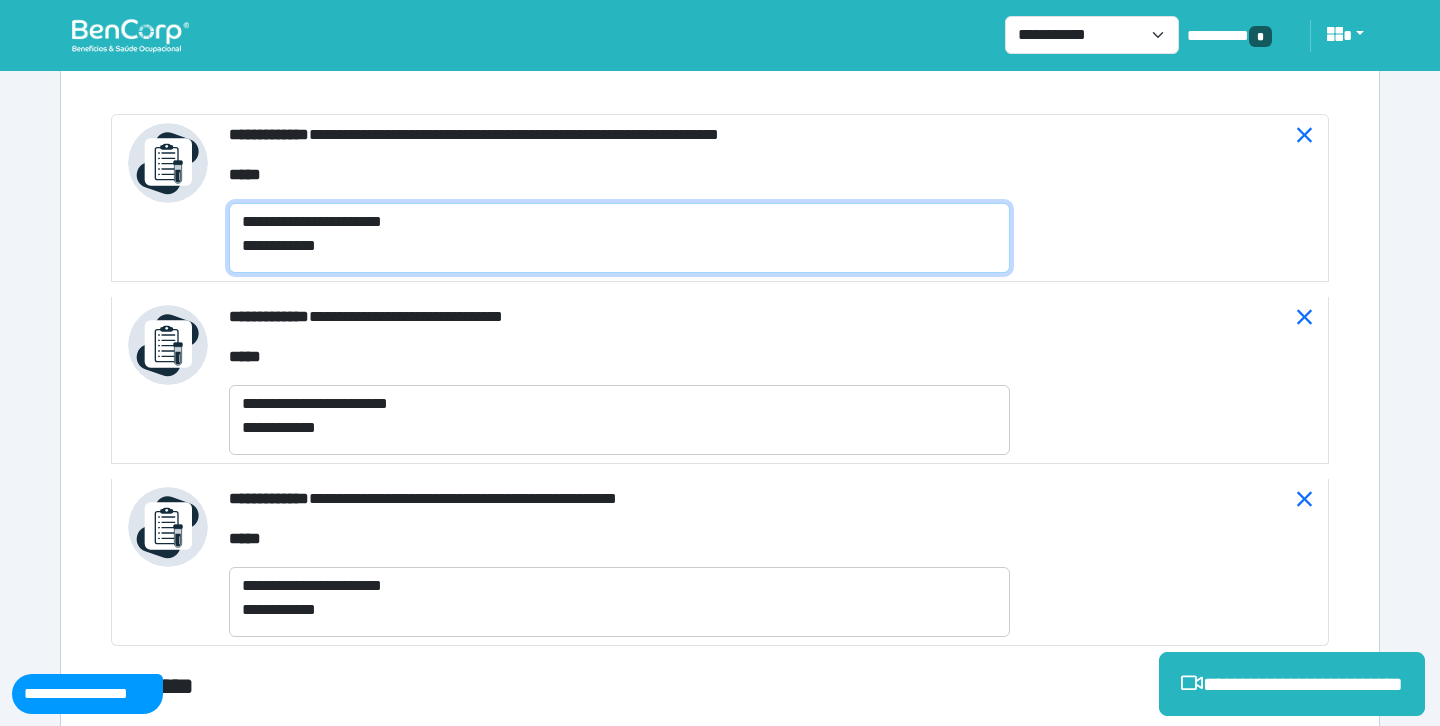 click on "[NAME]
[ADDRESS]" at bounding box center [619, 238] 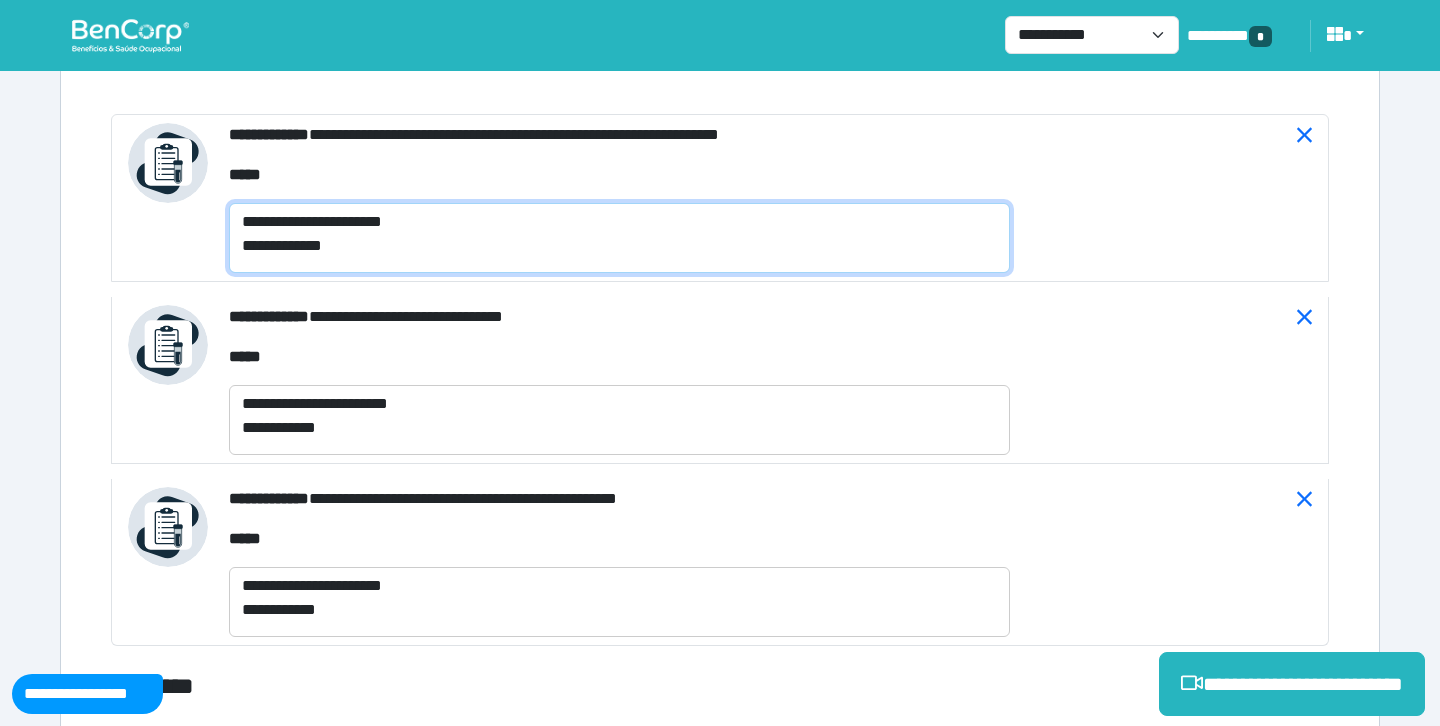 scroll, scrollTop: 0, scrollLeft: 0, axis: both 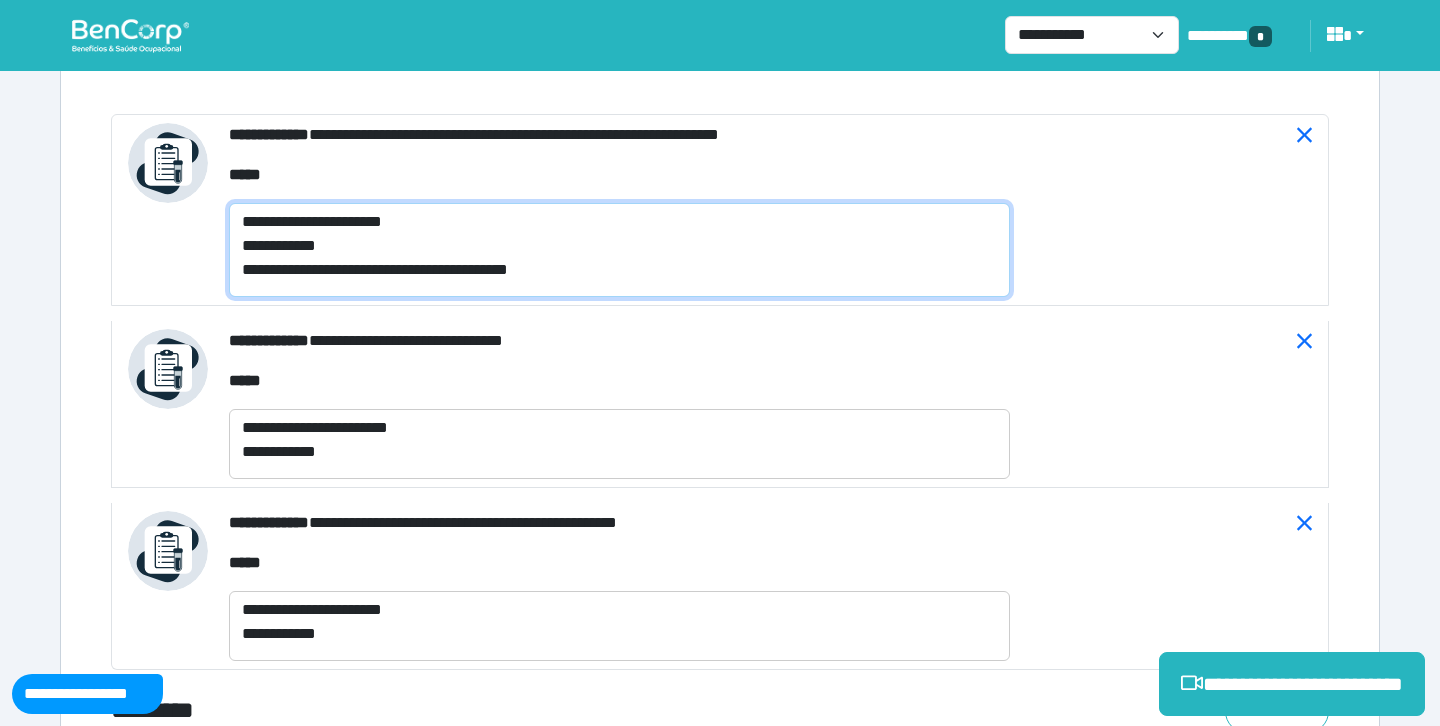 drag, startPoint x: 596, startPoint y: 271, endPoint x: 184, endPoint y: 276, distance: 412.03033 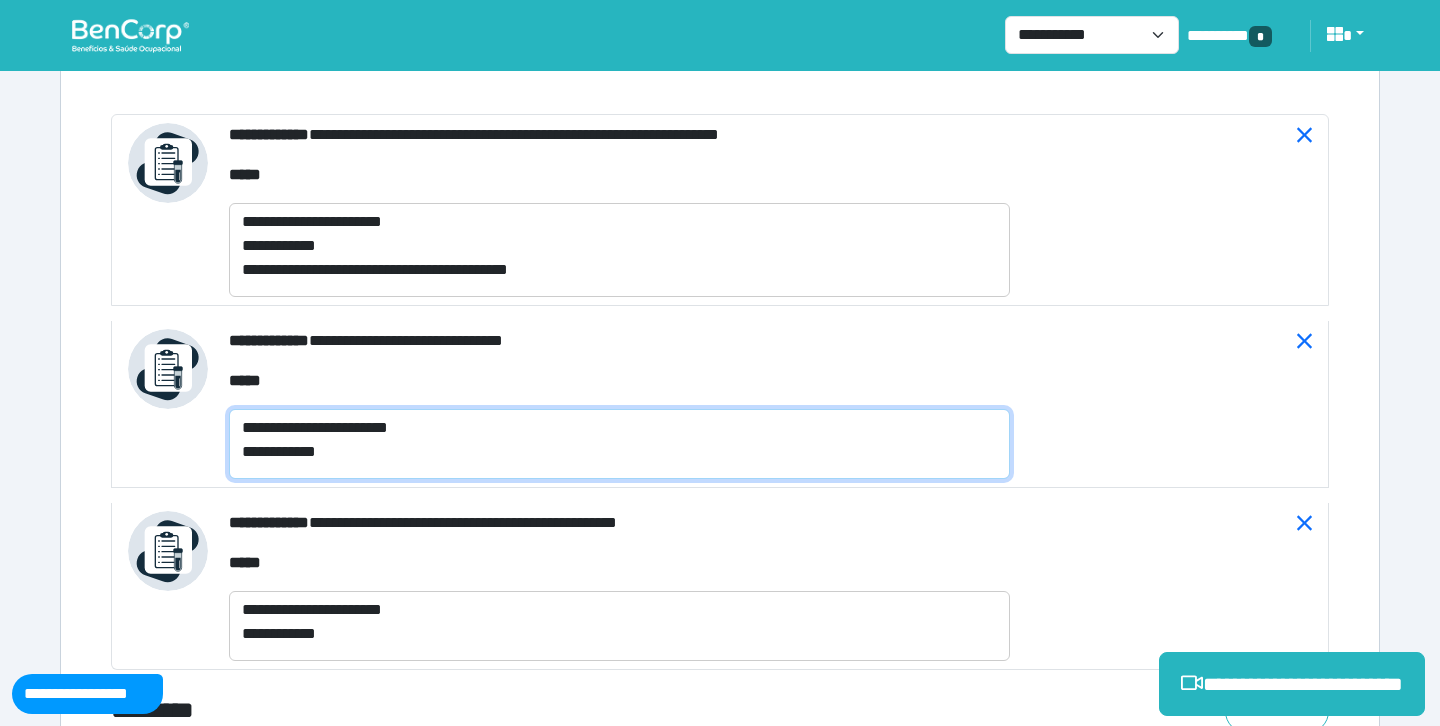 click on "[NAME]
[ADDRESS]" at bounding box center [619, 444] 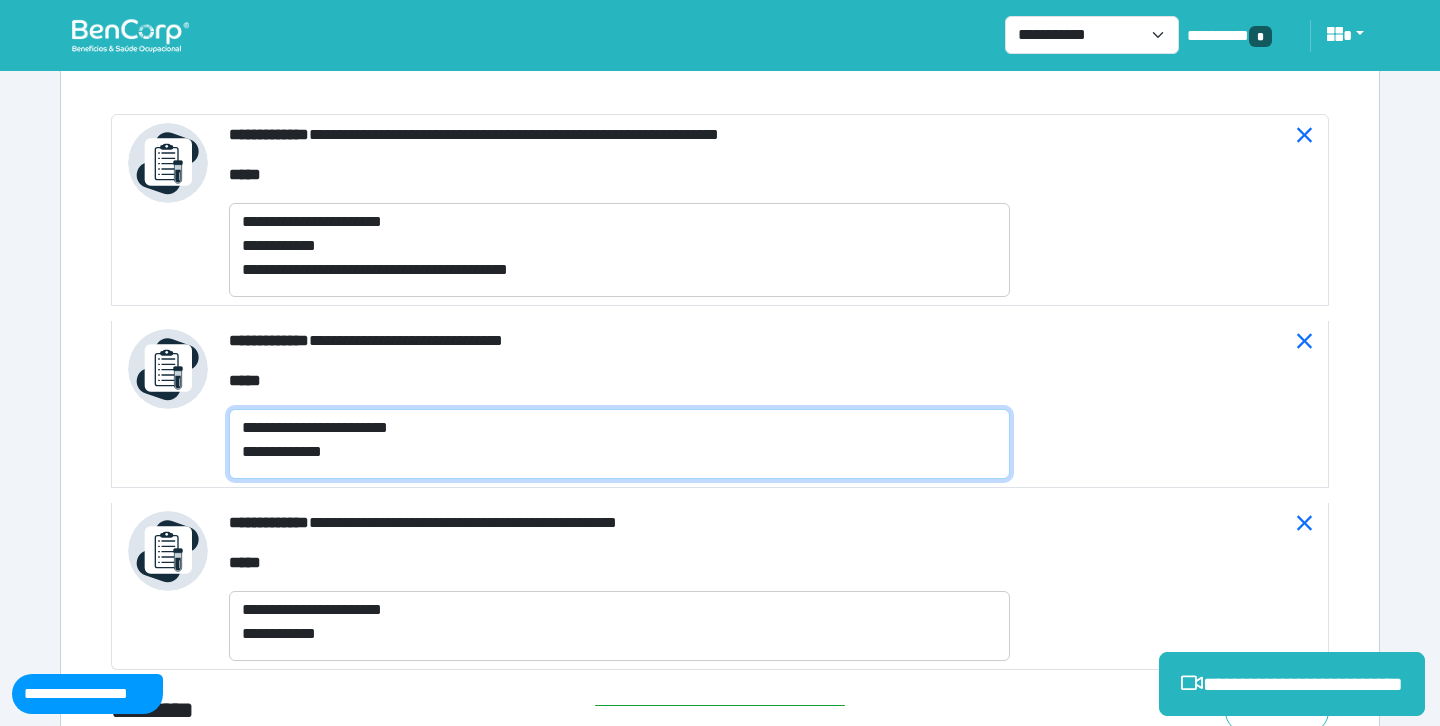 scroll, scrollTop: 0, scrollLeft: 0, axis: both 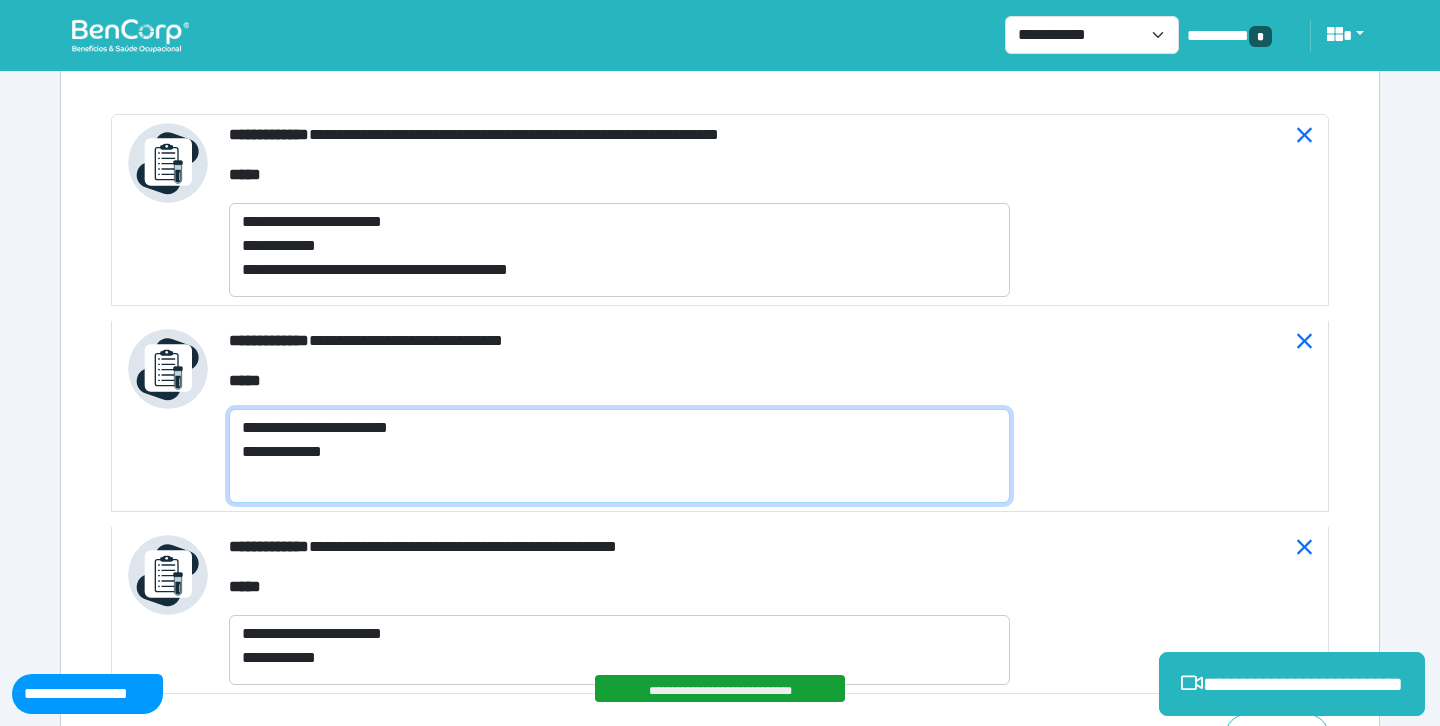 paste on "**********" 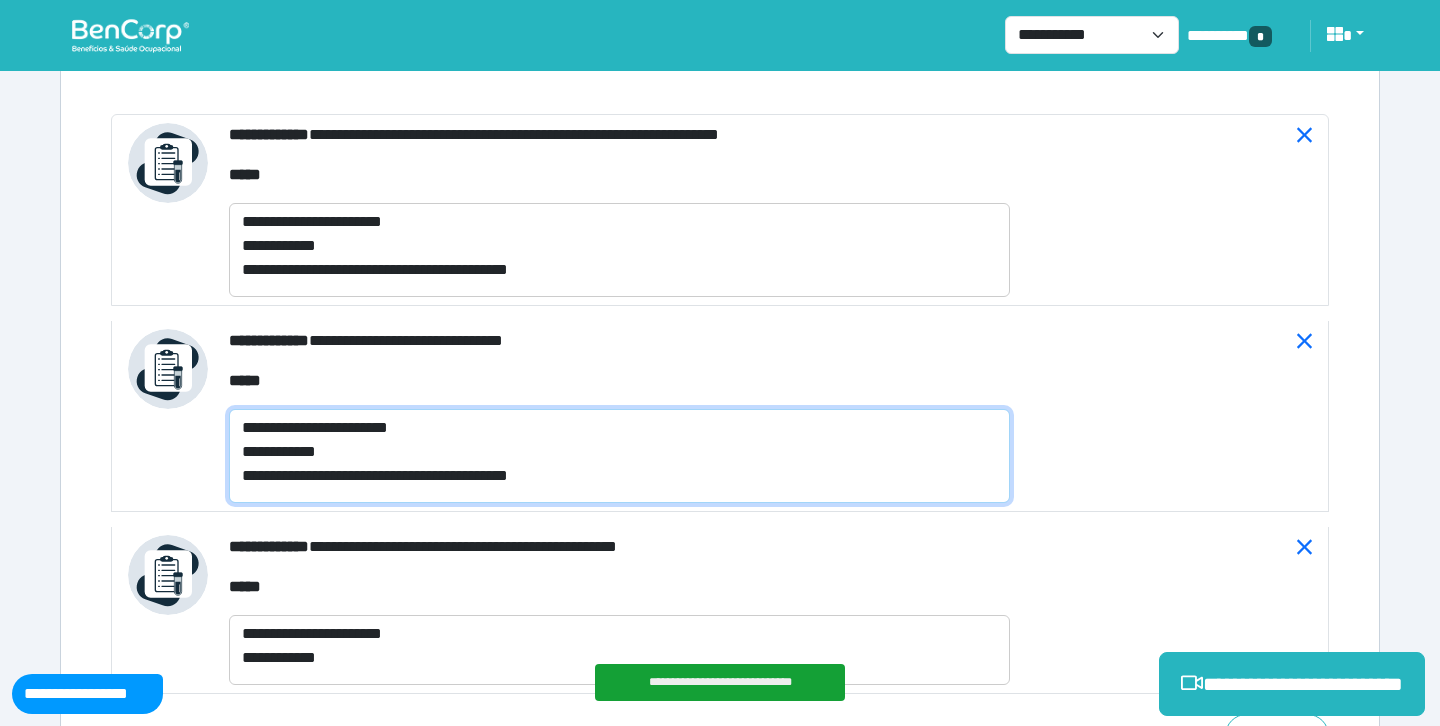 type on "[NAME]
[ADDRESS]
[CITY]" 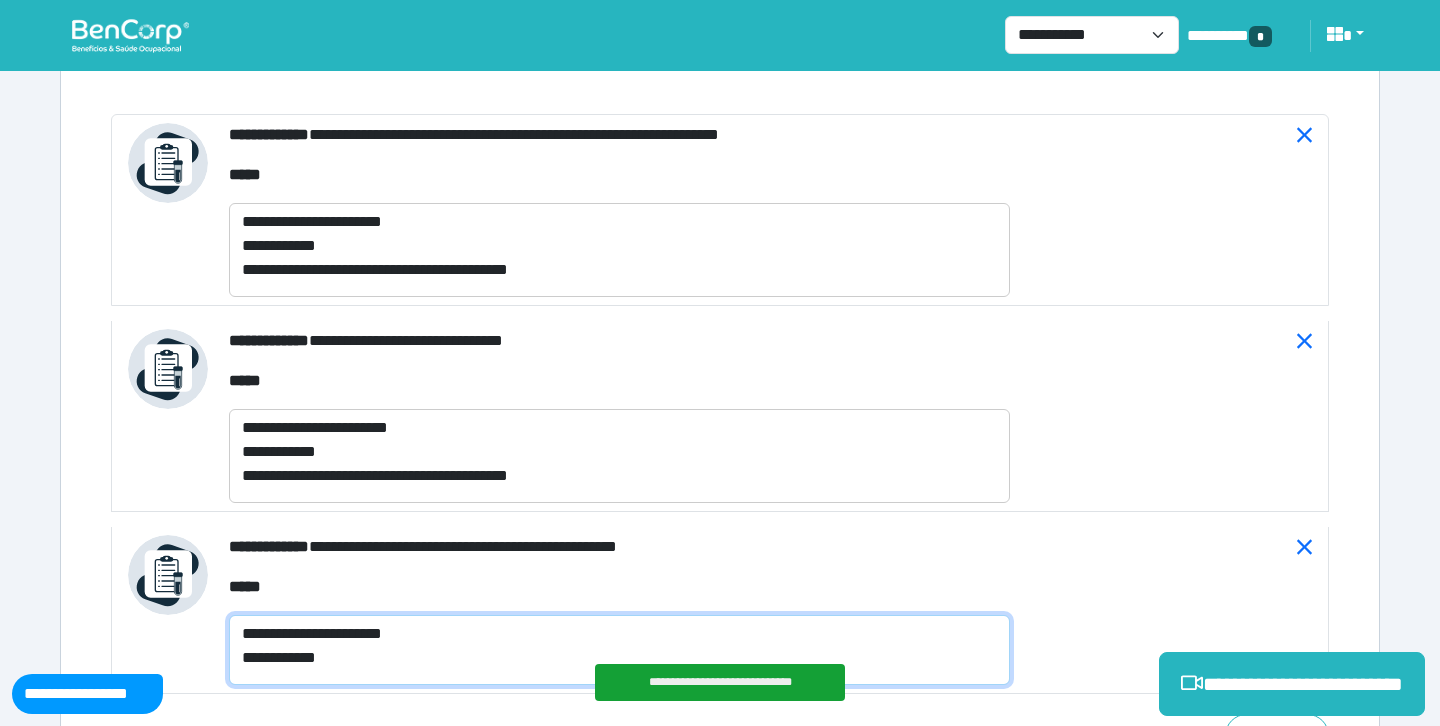 click on "[NAME]
[ADDRESS]" at bounding box center (619, 650) 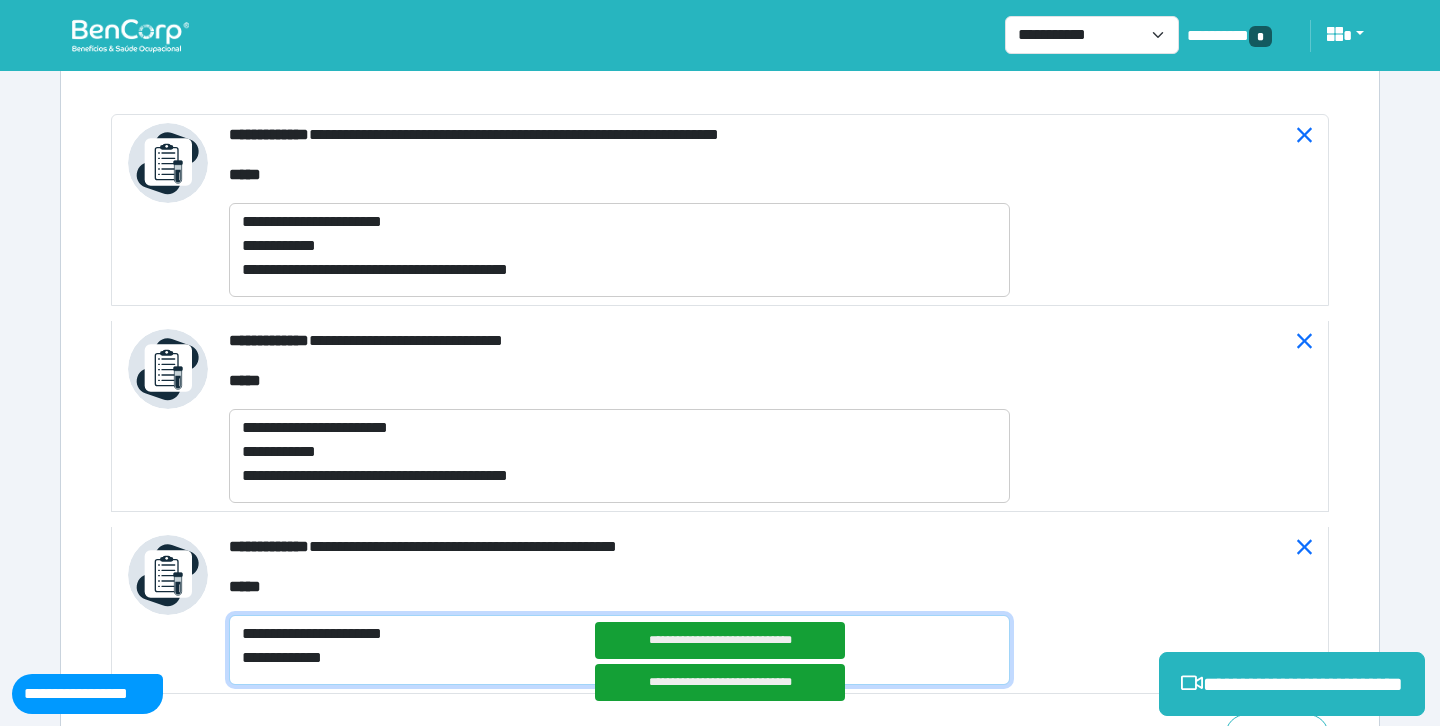 scroll, scrollTop: 0, scrollLeft: 0, axis: both 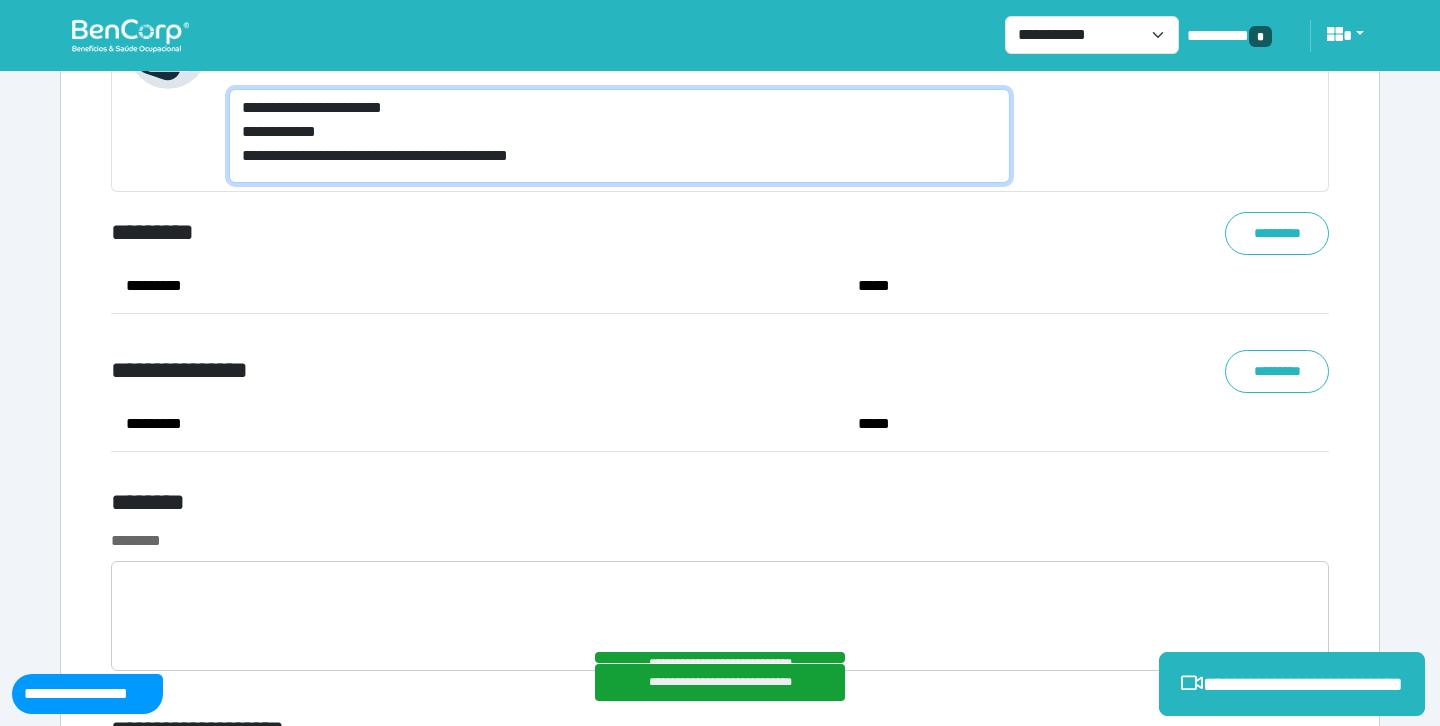 type on "[NAME]
[ADDRESS]
[CITY]" 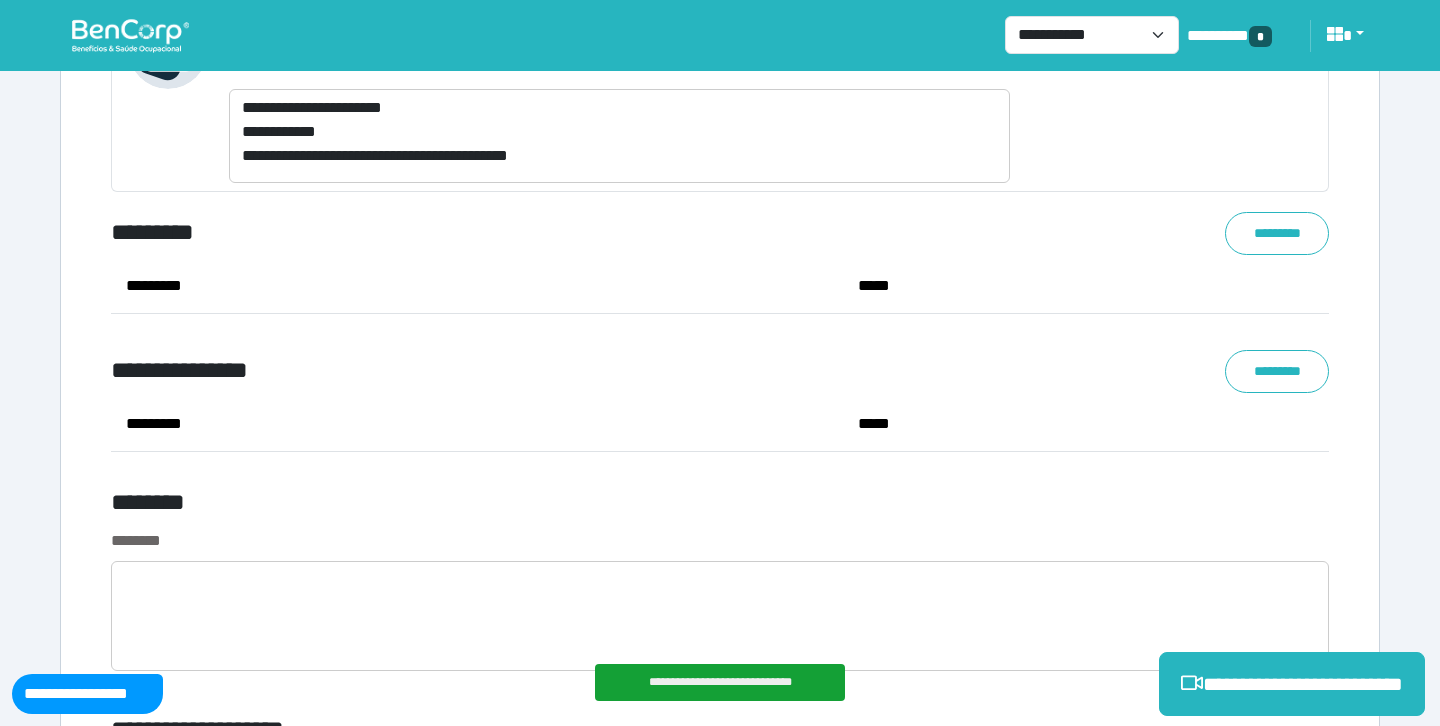 click on "*********" at bounding box center (477, 424) 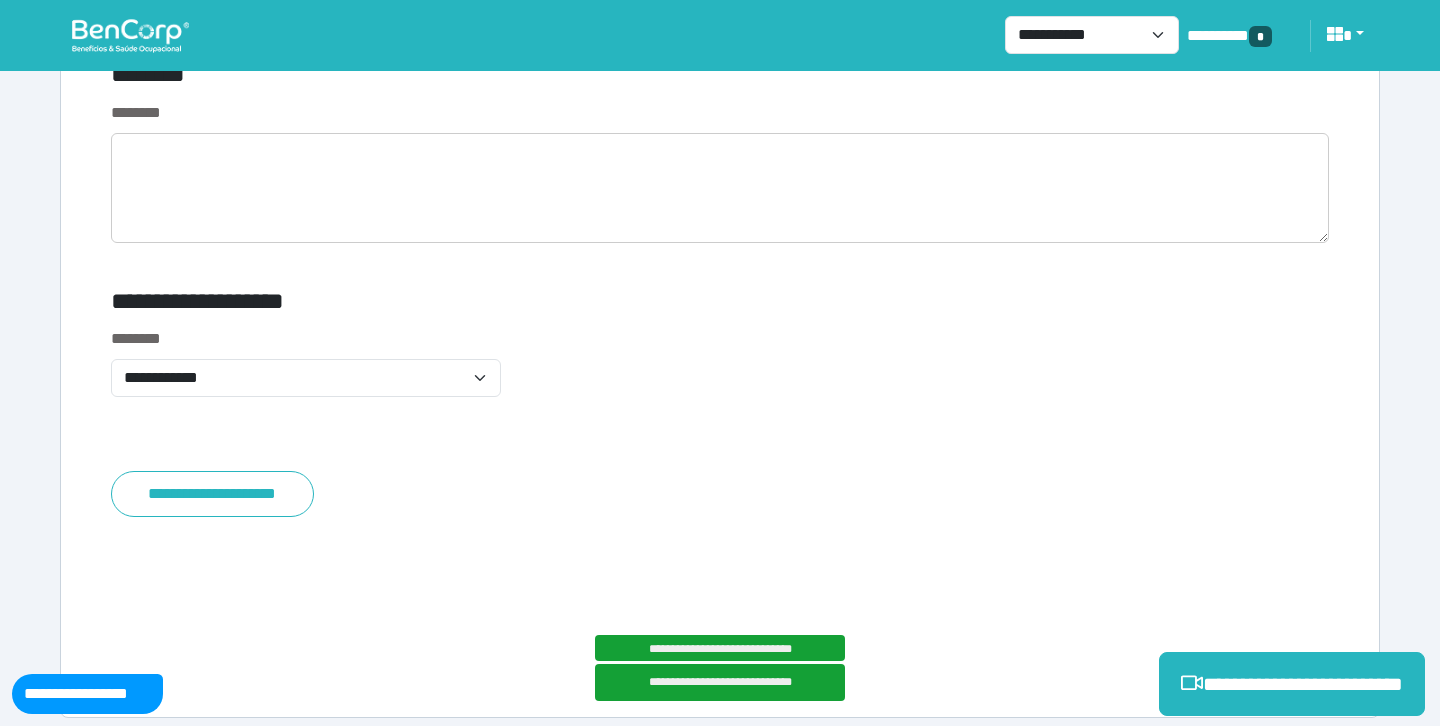 scroll, scrollTop: 8352, scrollLeft: 0, axis: vertical 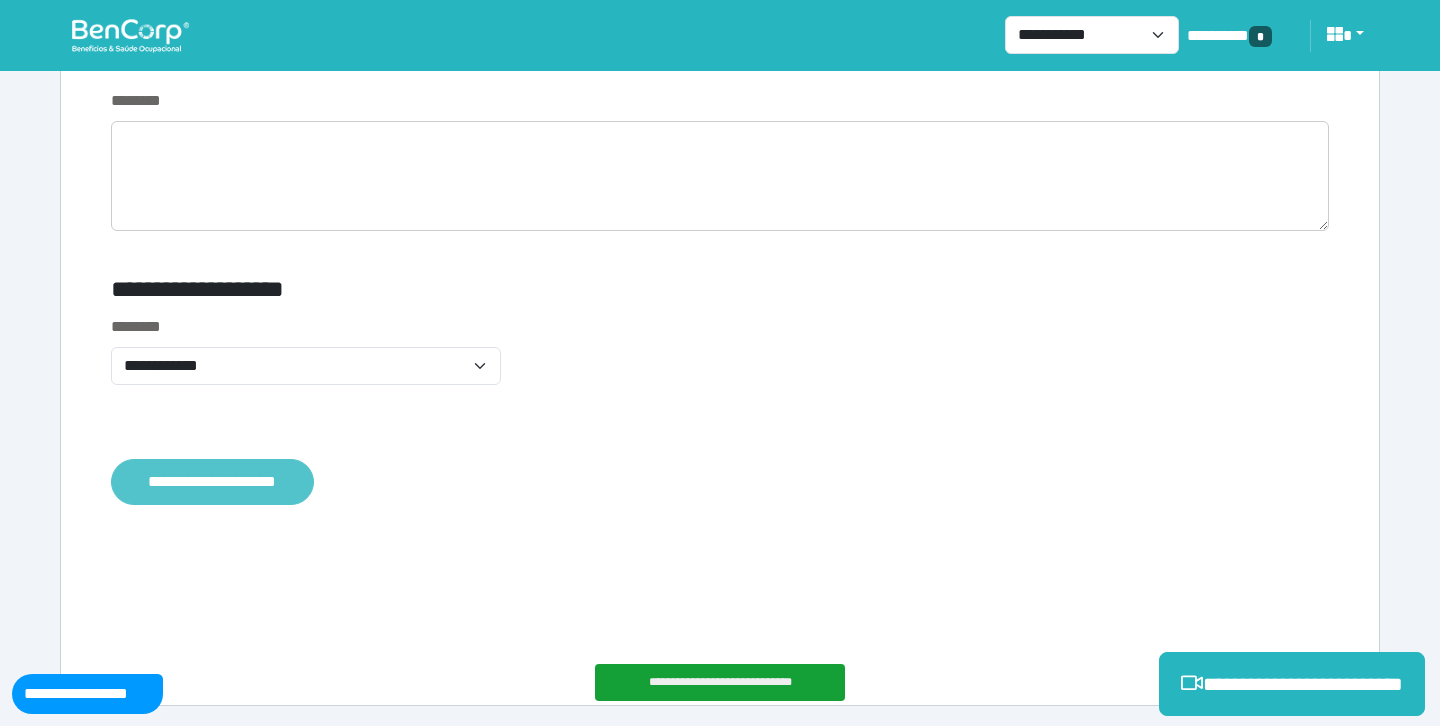 click on "**********" at bounding box center [212, 482] 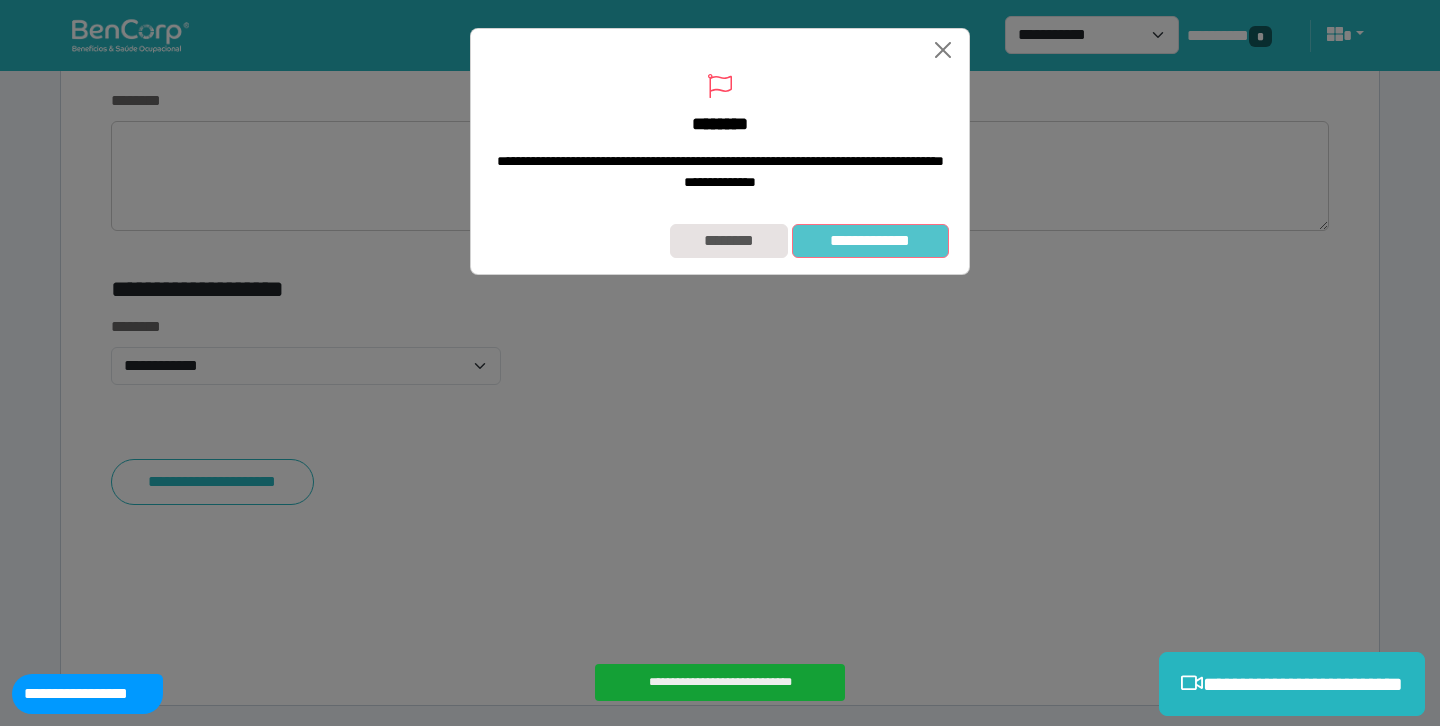 click on "**********" at bounding box center (870, 241) 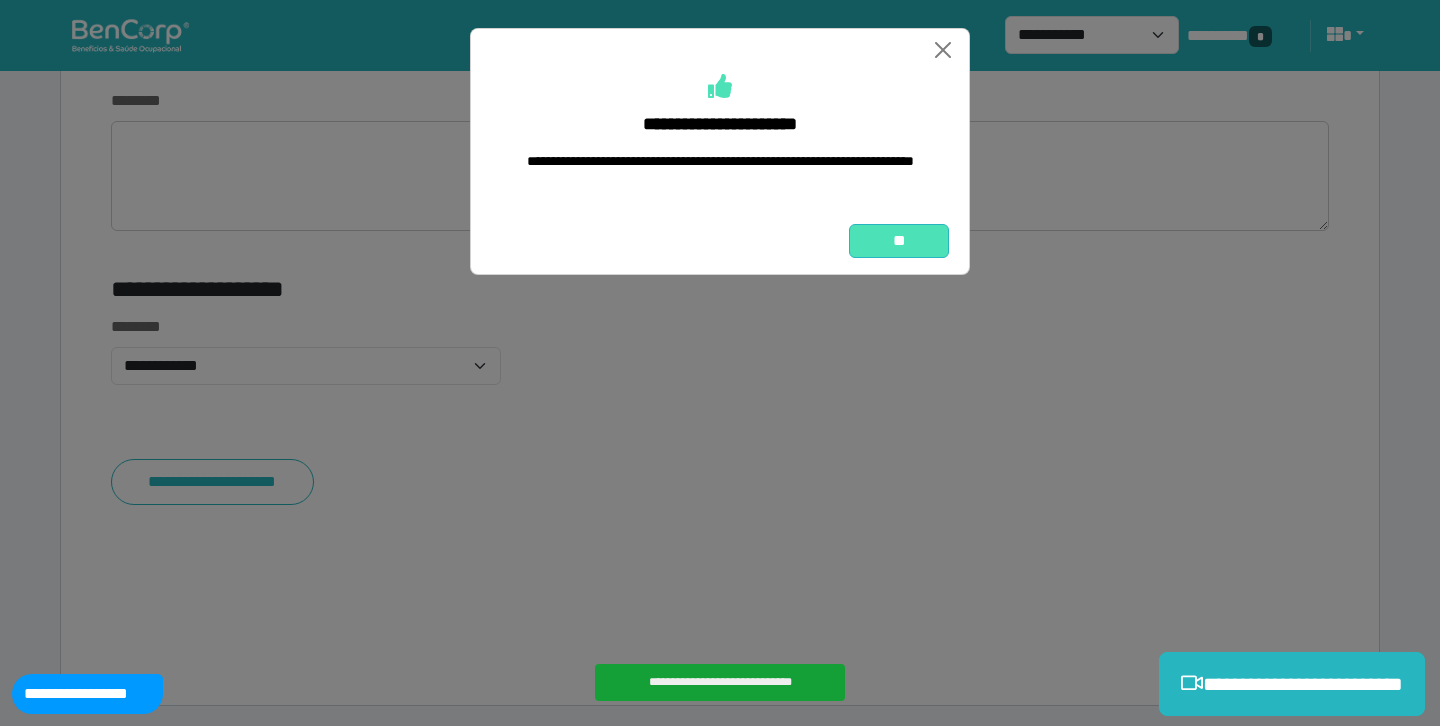 click on "**" at bounding box center [899, 241] 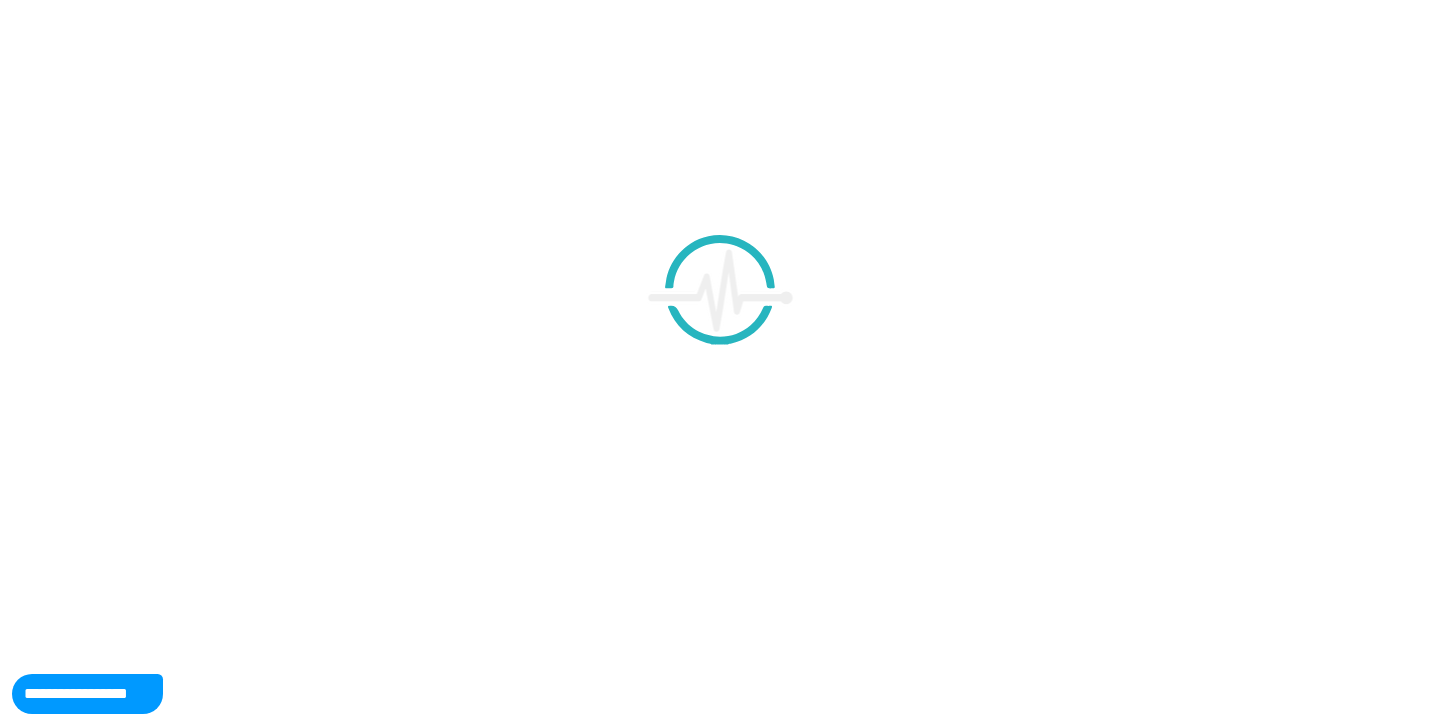 scroll, scrollTop: 0, scrollLeft: 0, axis: both 